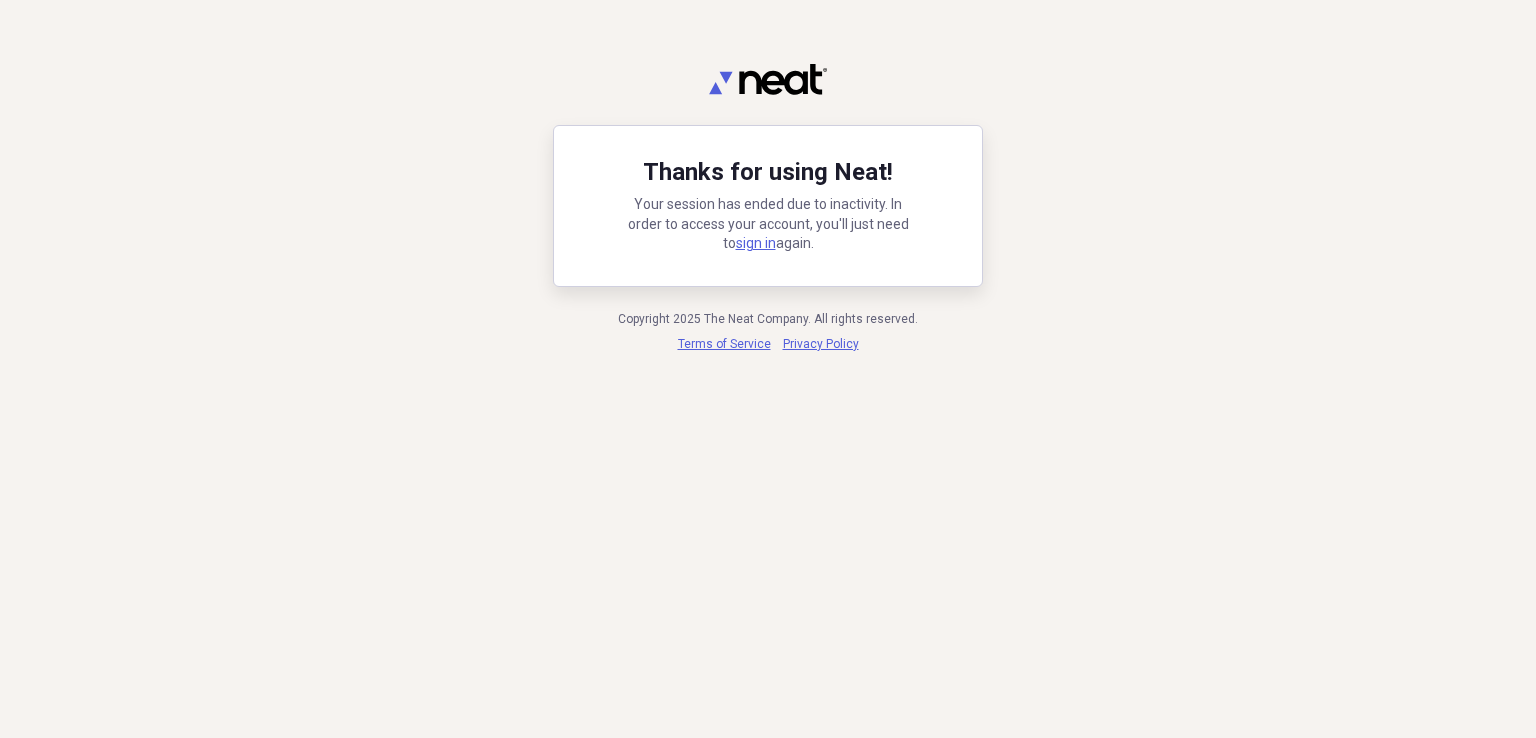 scroll, scrollTop: 0, scrollLeft: 0, axis: both 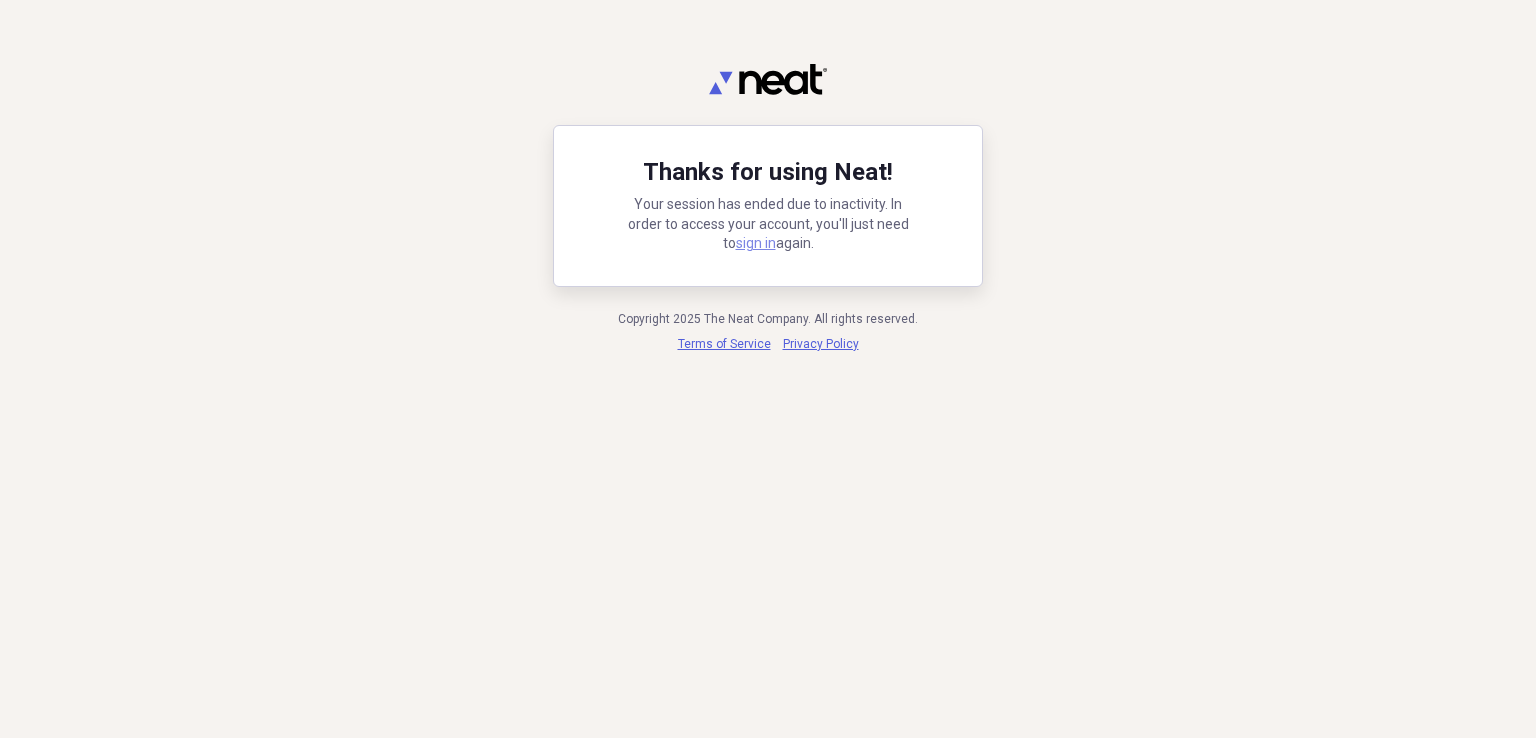 click on "sign in" at bounding box center [756, 243] 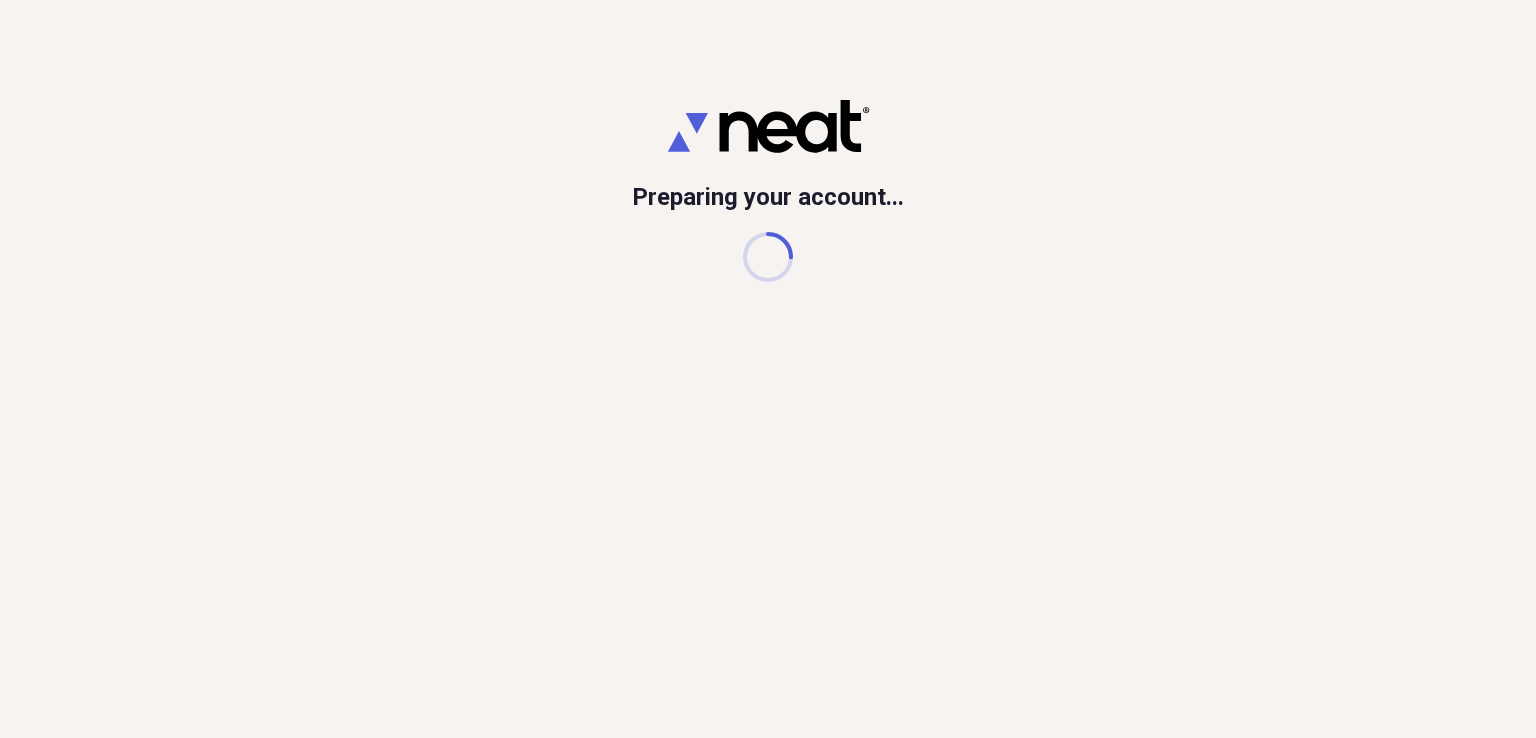 scroll, scrollTop: 0, scrollLeft: 0, axis: both 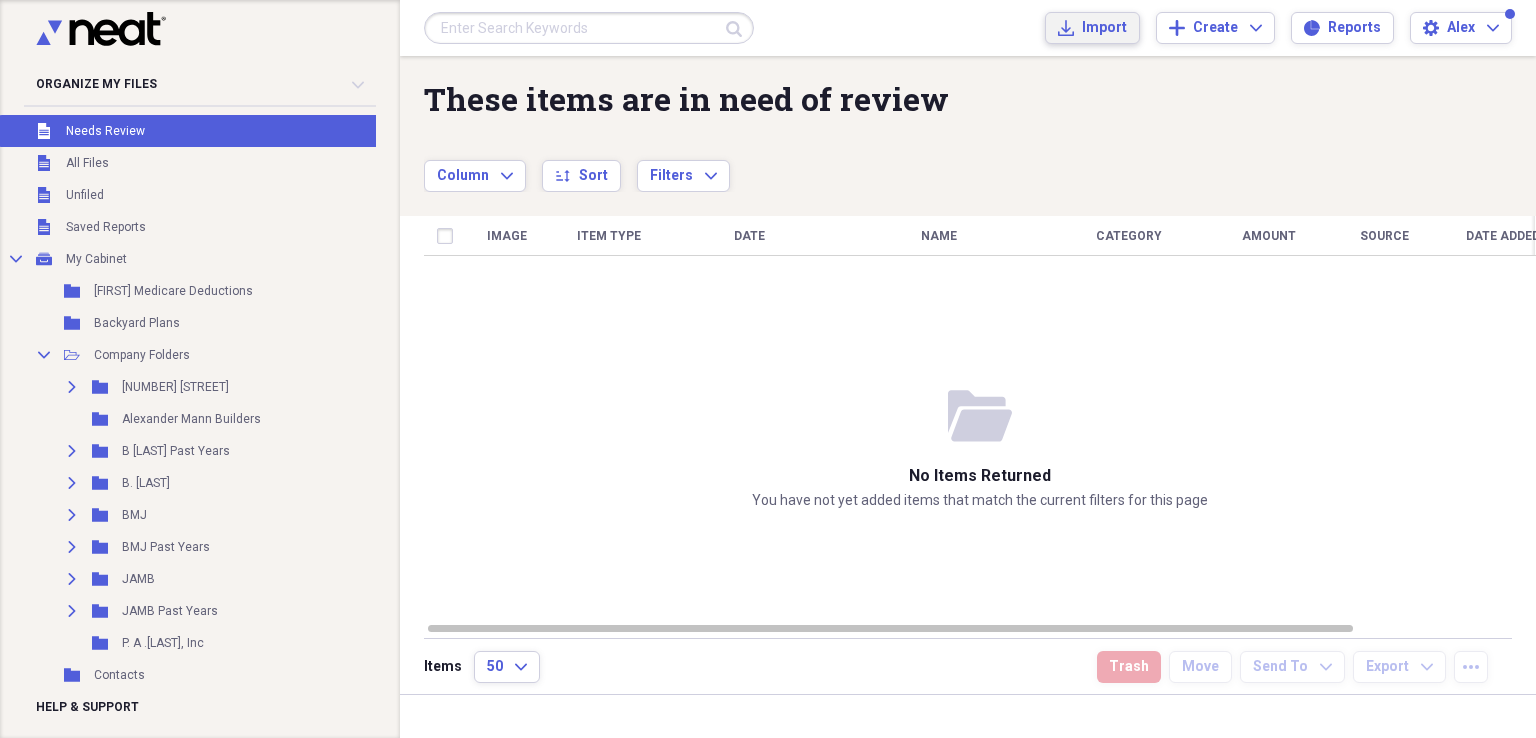 click on "Import" at bounding box center [1104, 28] 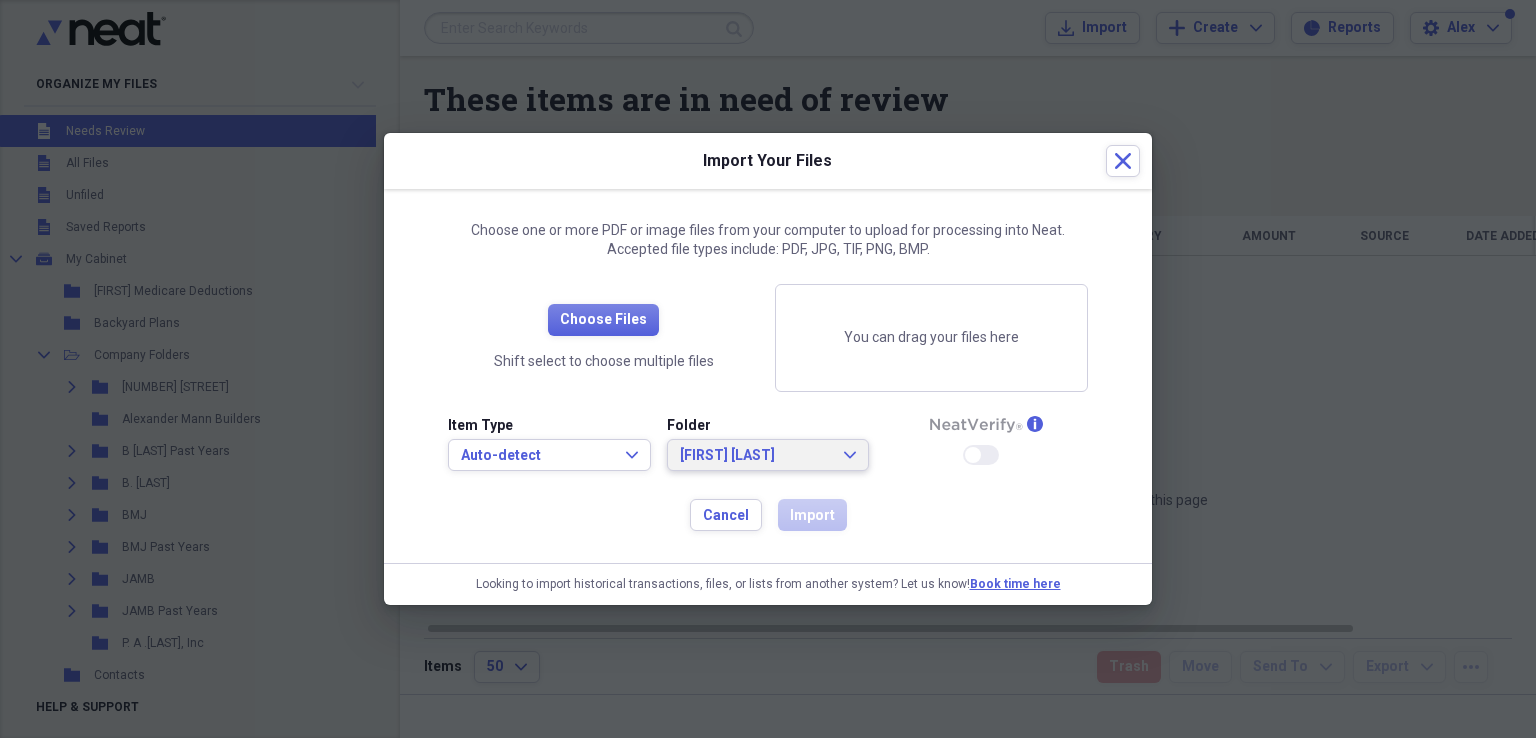 click on "Expand" 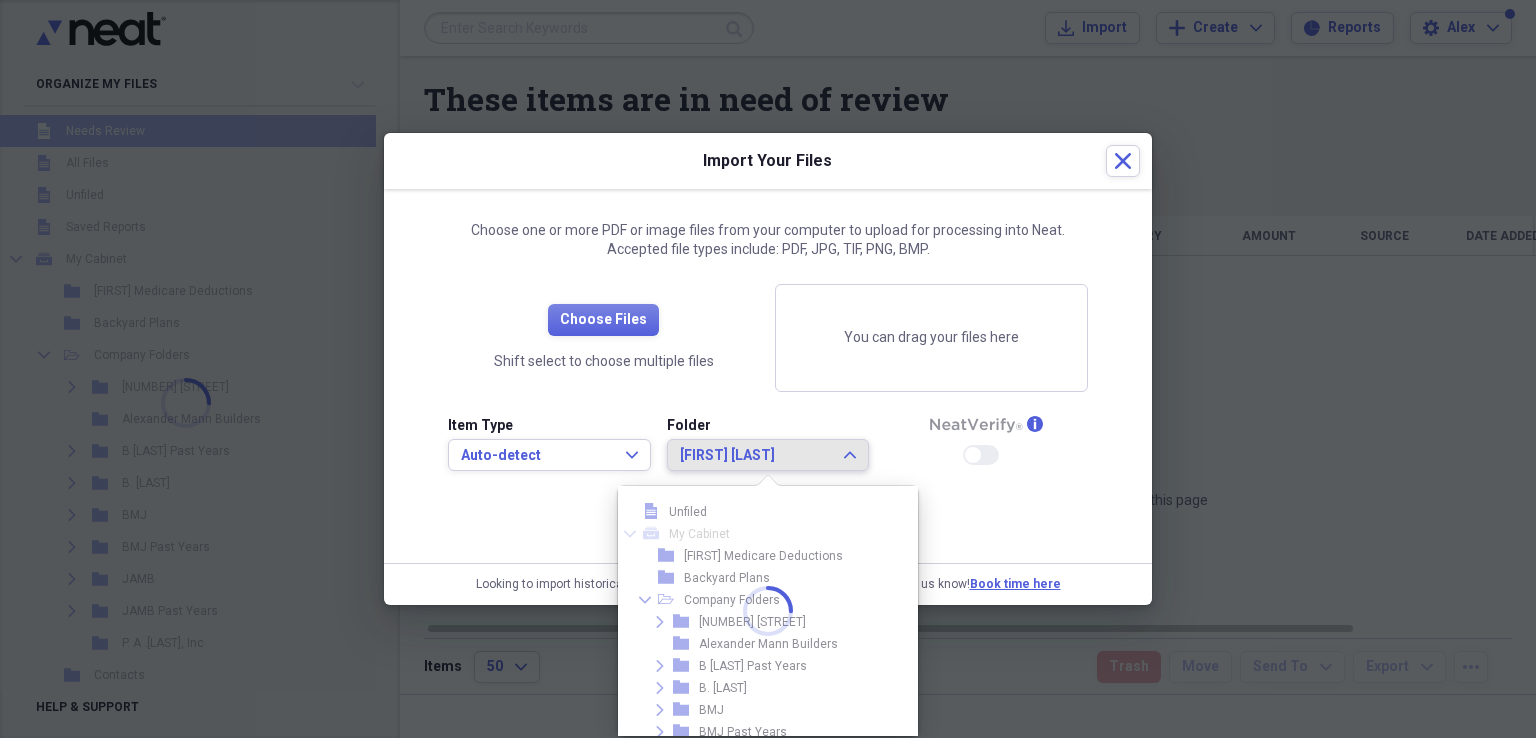 scroll, scrollTop: 187, scrollLeft: 0, axis: vertical 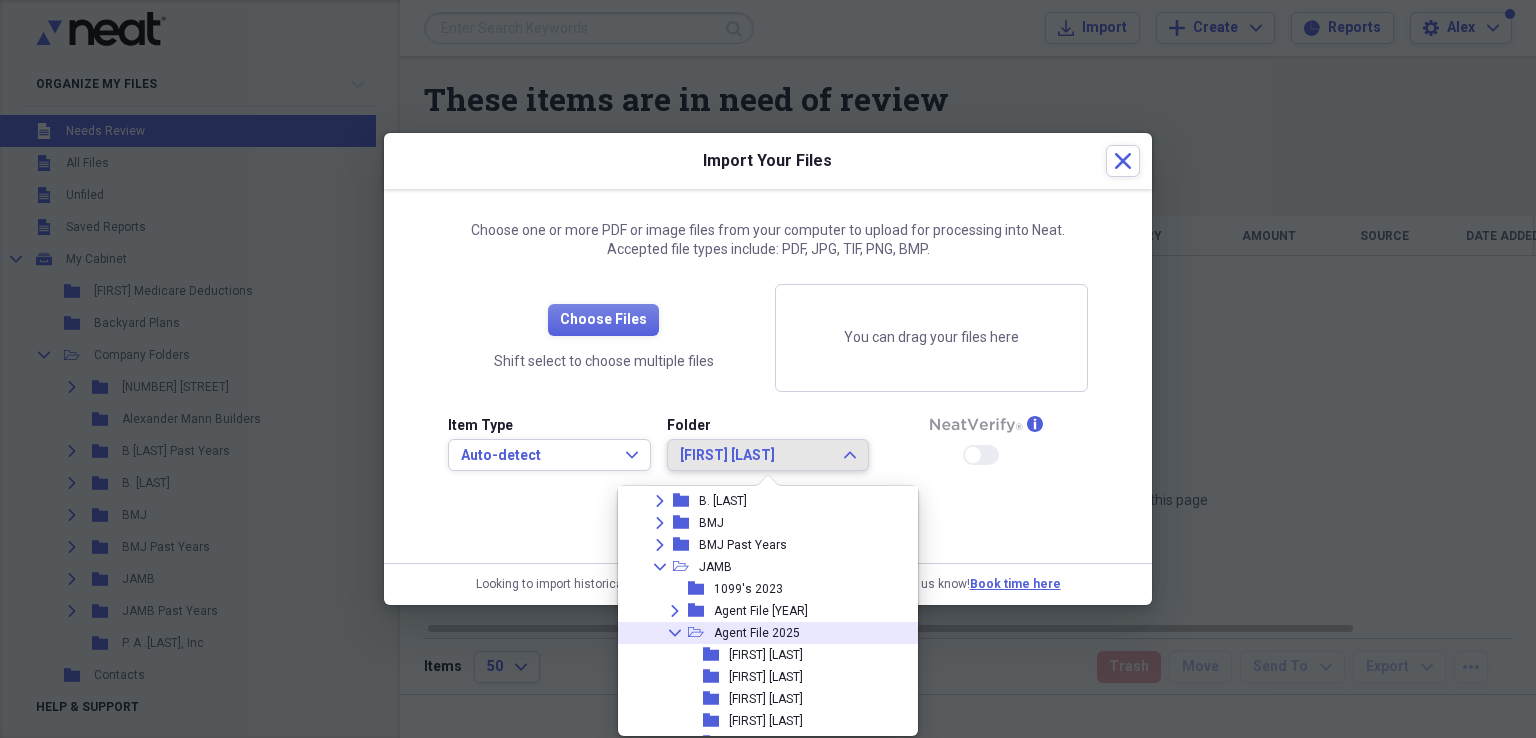 click on "Collapse" at bounding box center [675, 633] 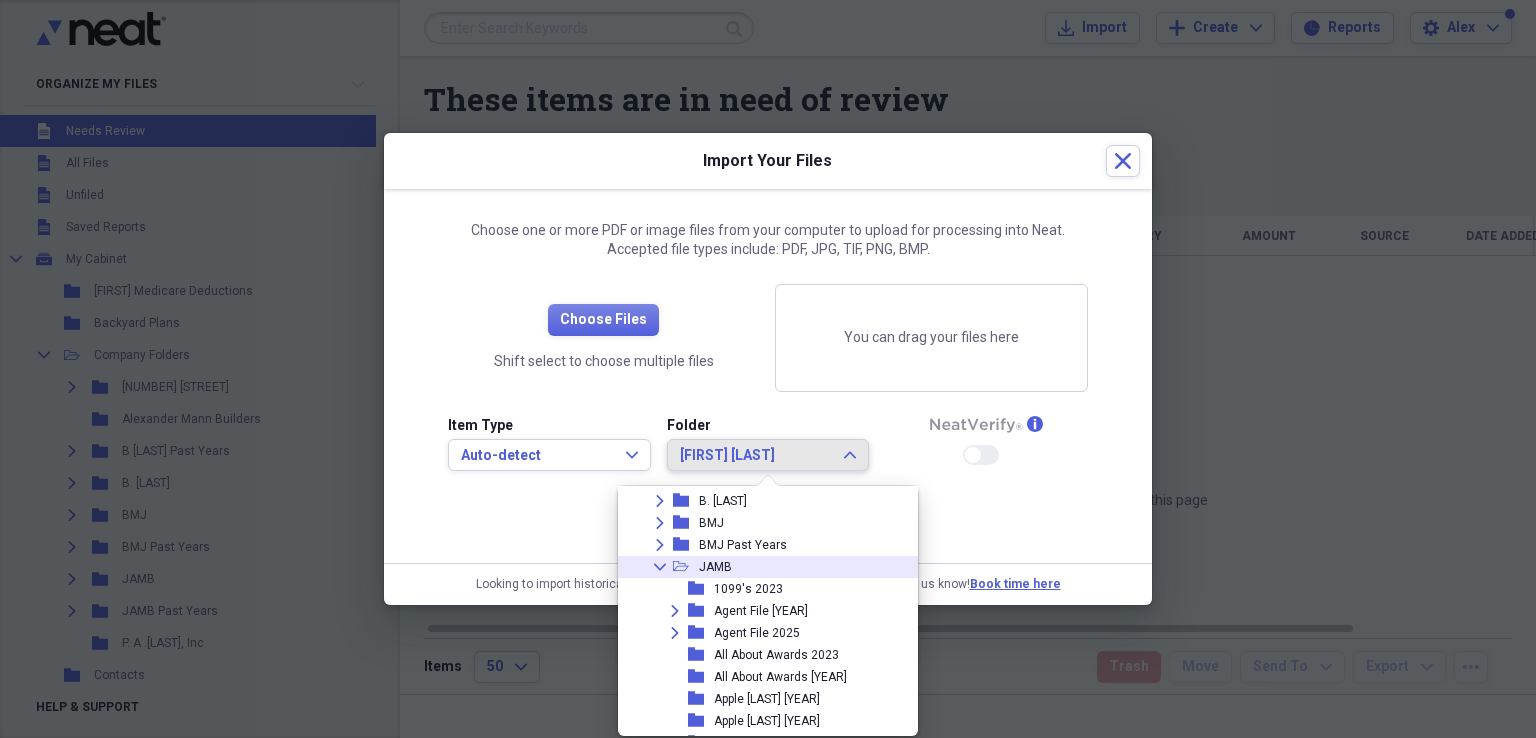 click on "Collapse" 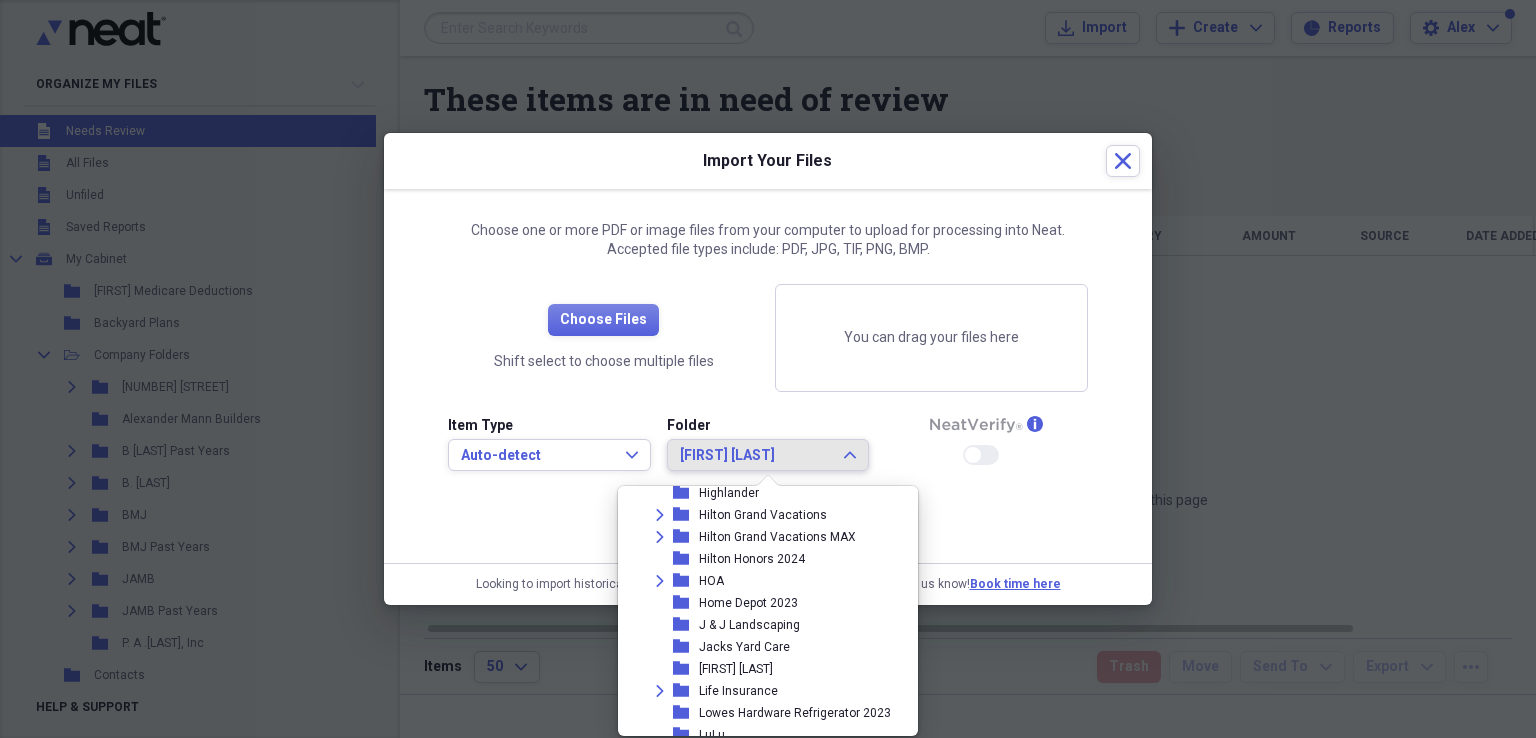 scroll, scrollTop: 1487, scrollLeft: 0, axis: vertical 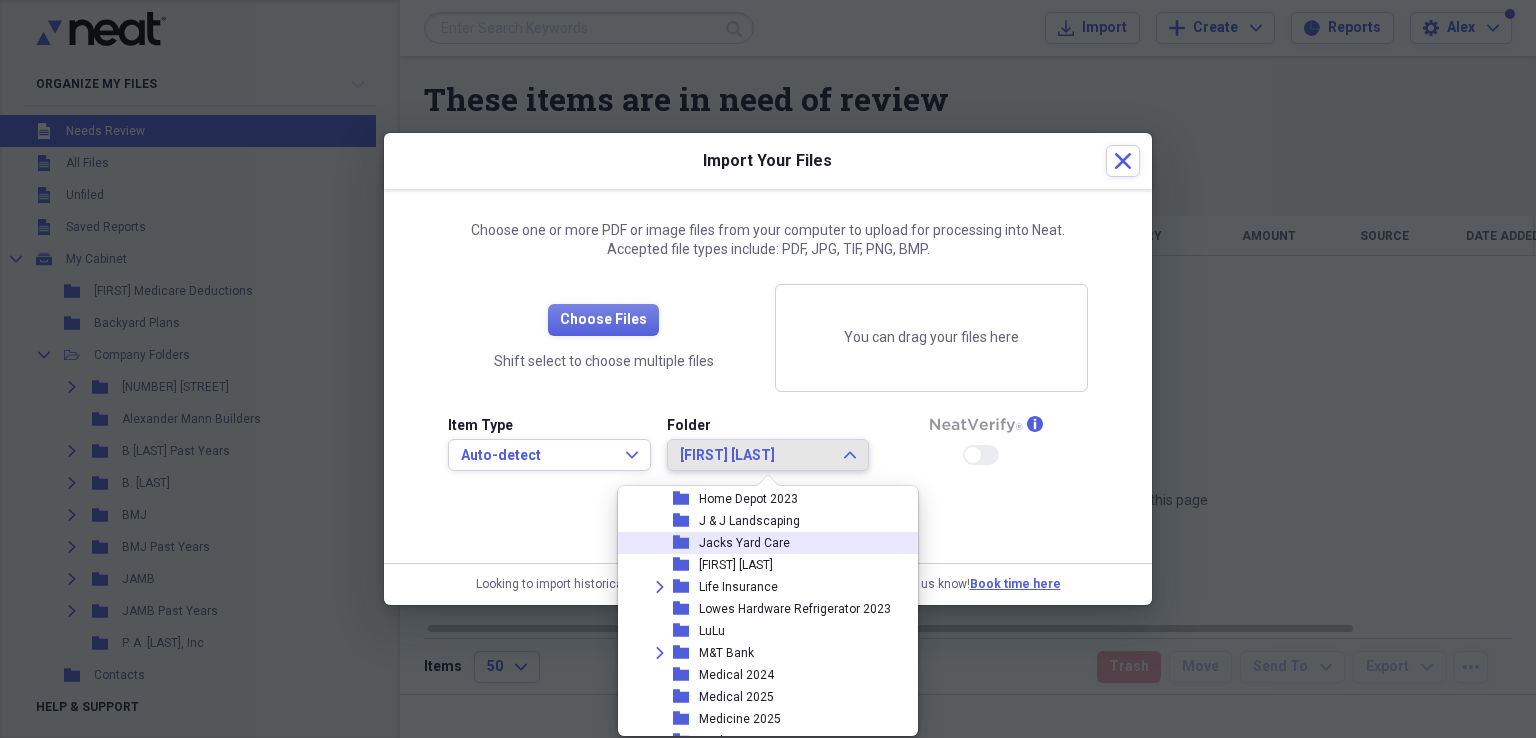 click on "Jacks Yard Care" at bounding box center [744, 543] 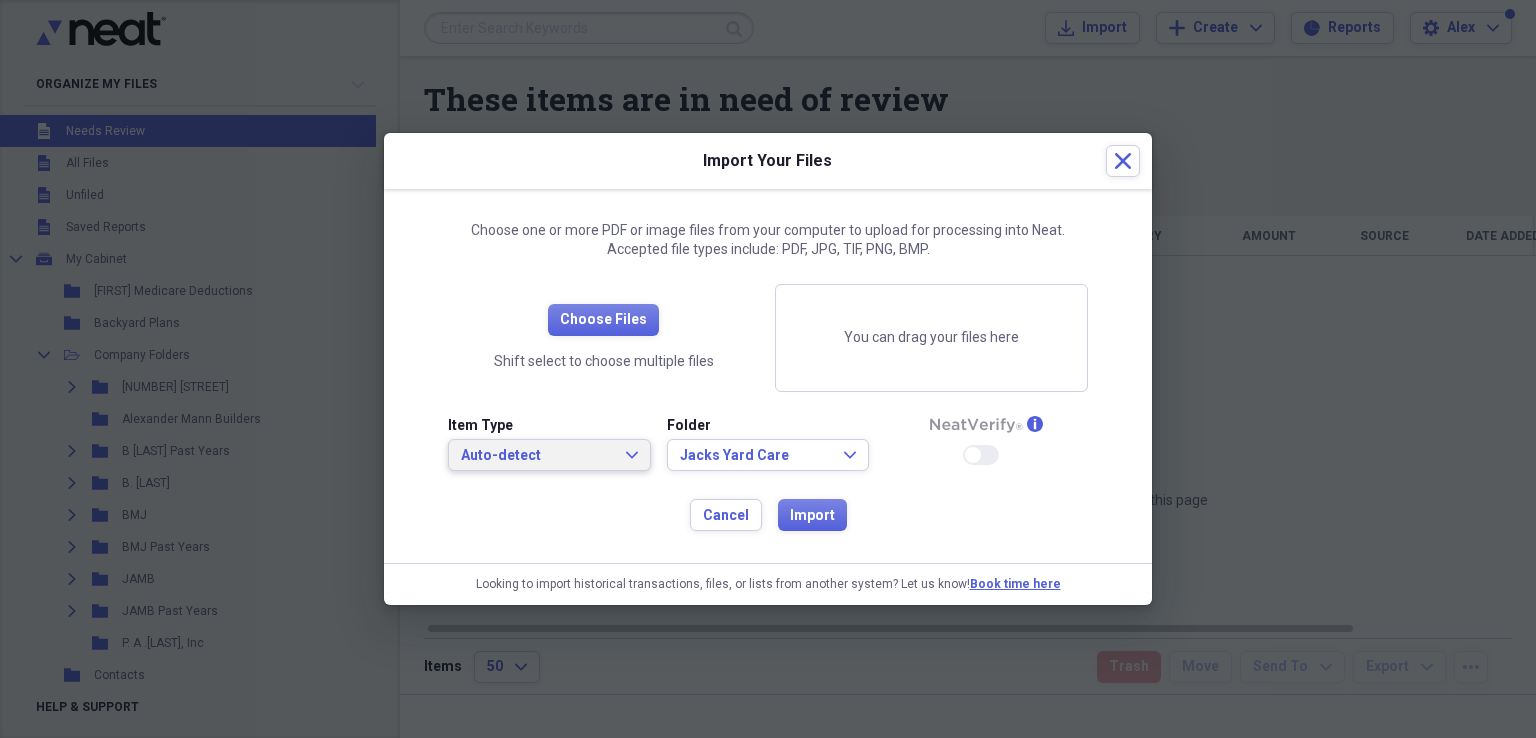 click on "Auto-detect Expand" at bounding box center (549, 456) 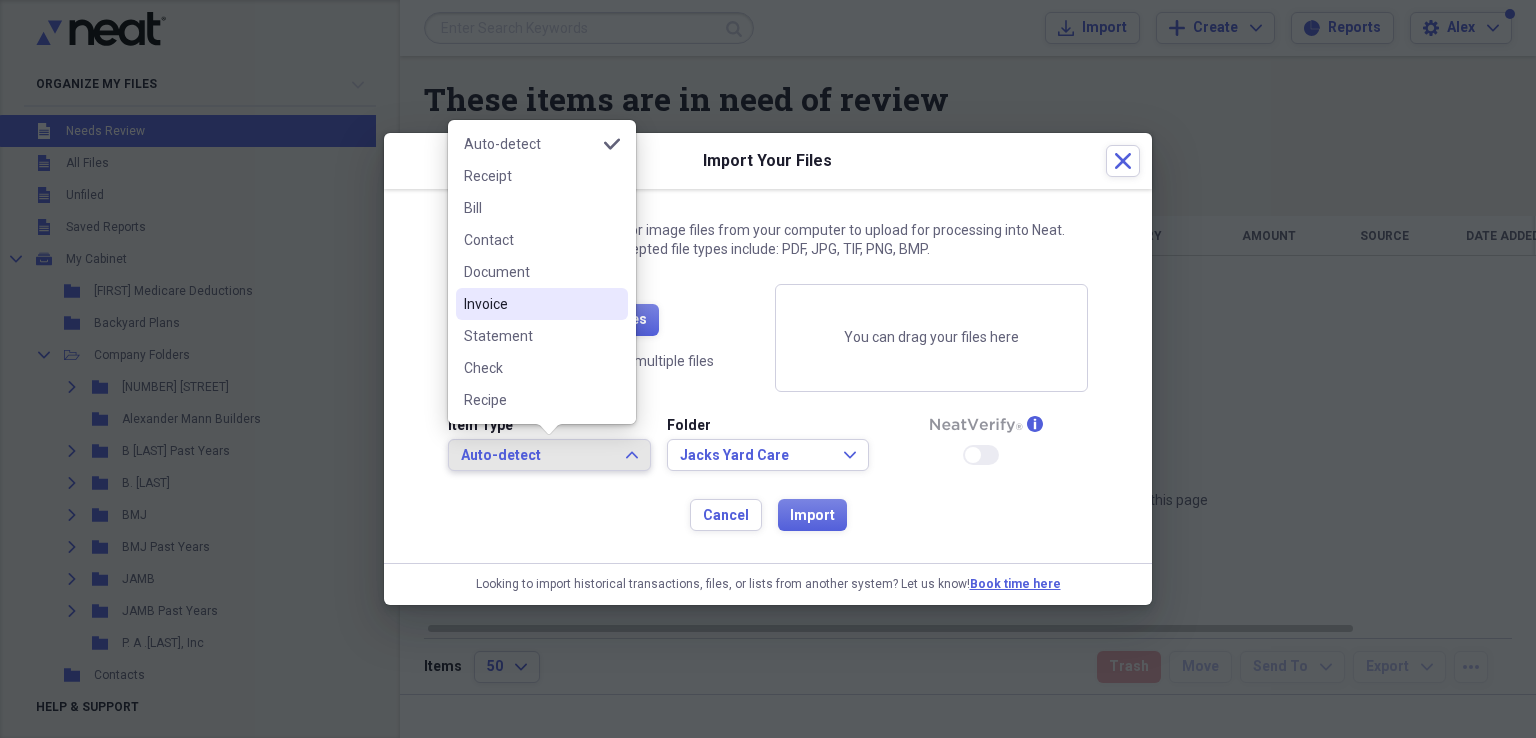 click on "Invoice" at bounding box center (530, 304) 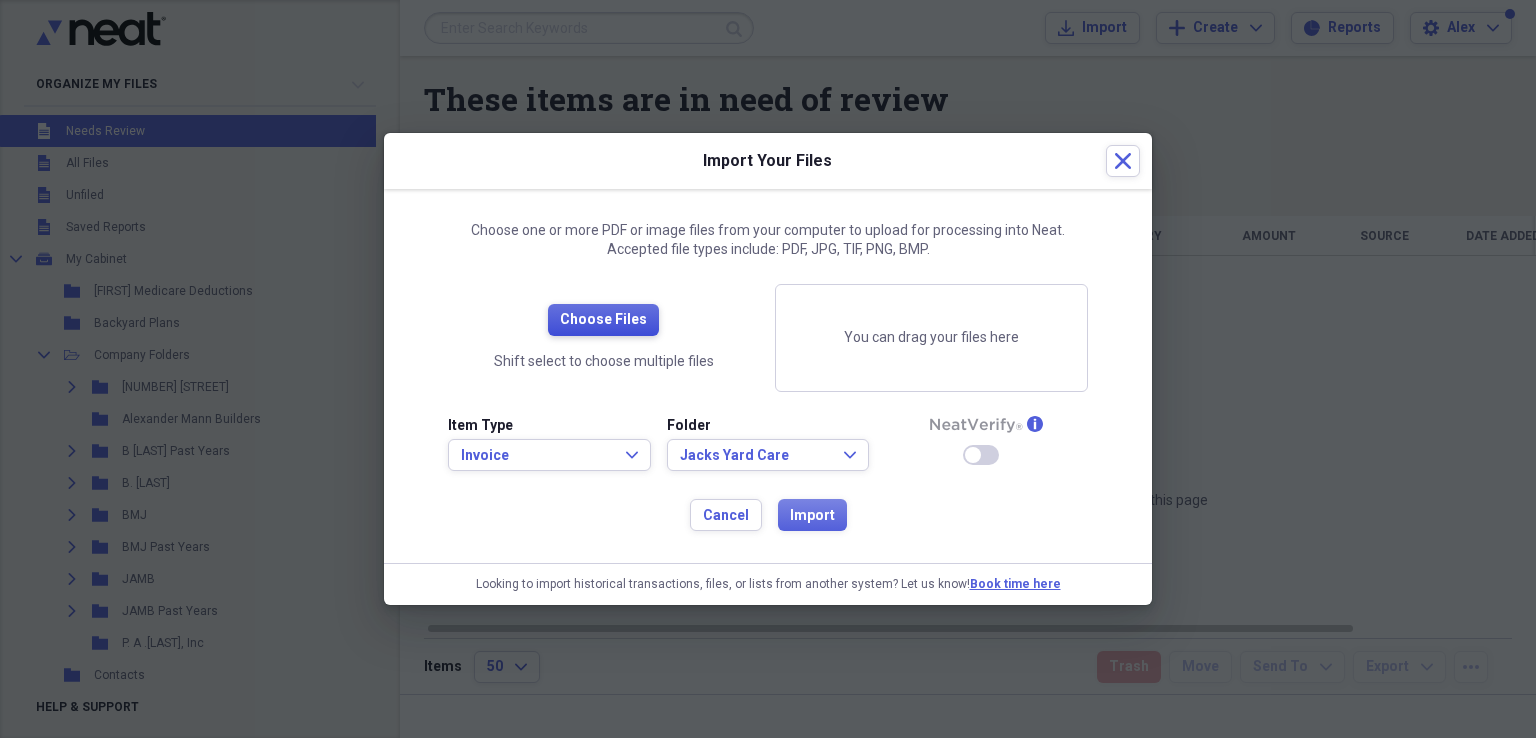 click on "Choose Files" at bounding box center [603, 320] 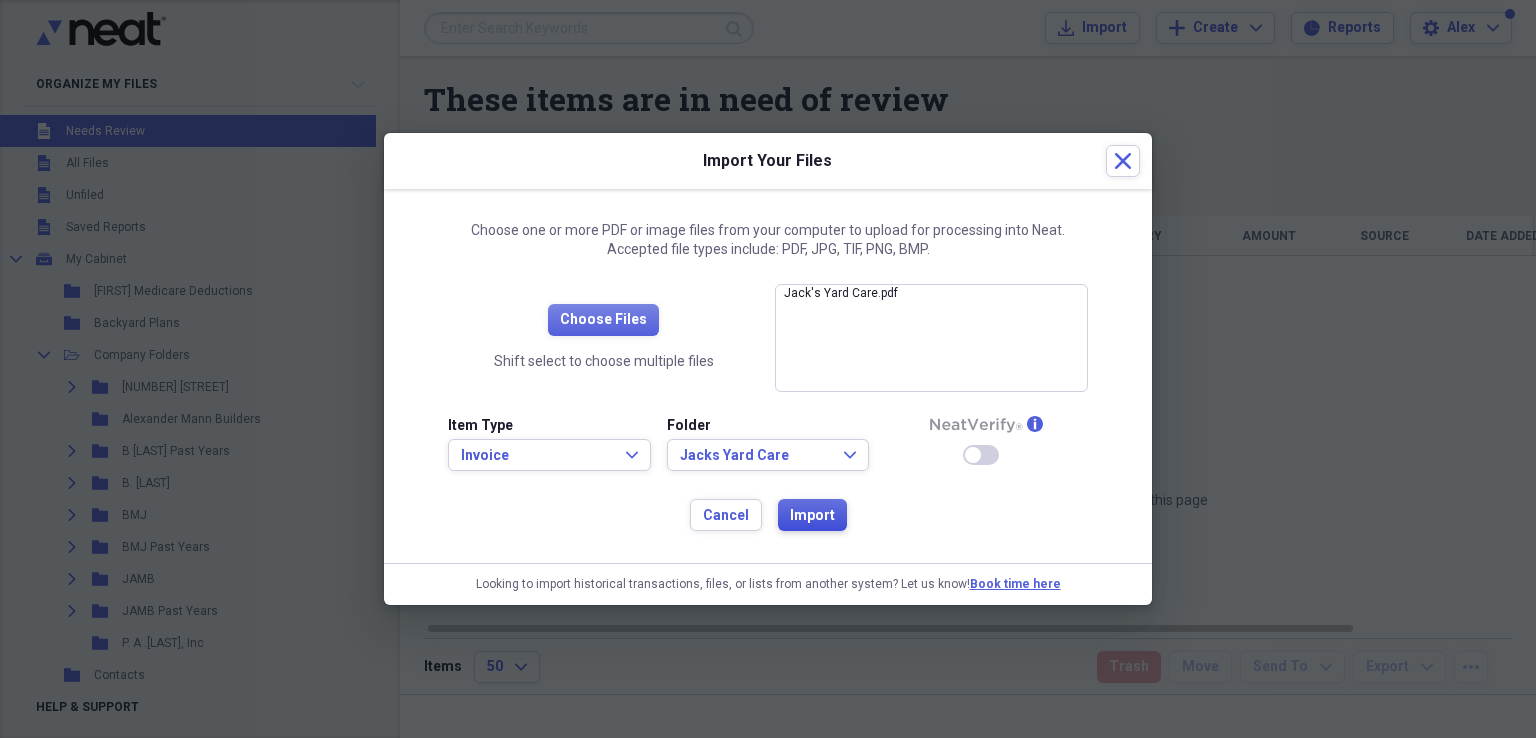 click on "Import" at bounding box center [812, 515] 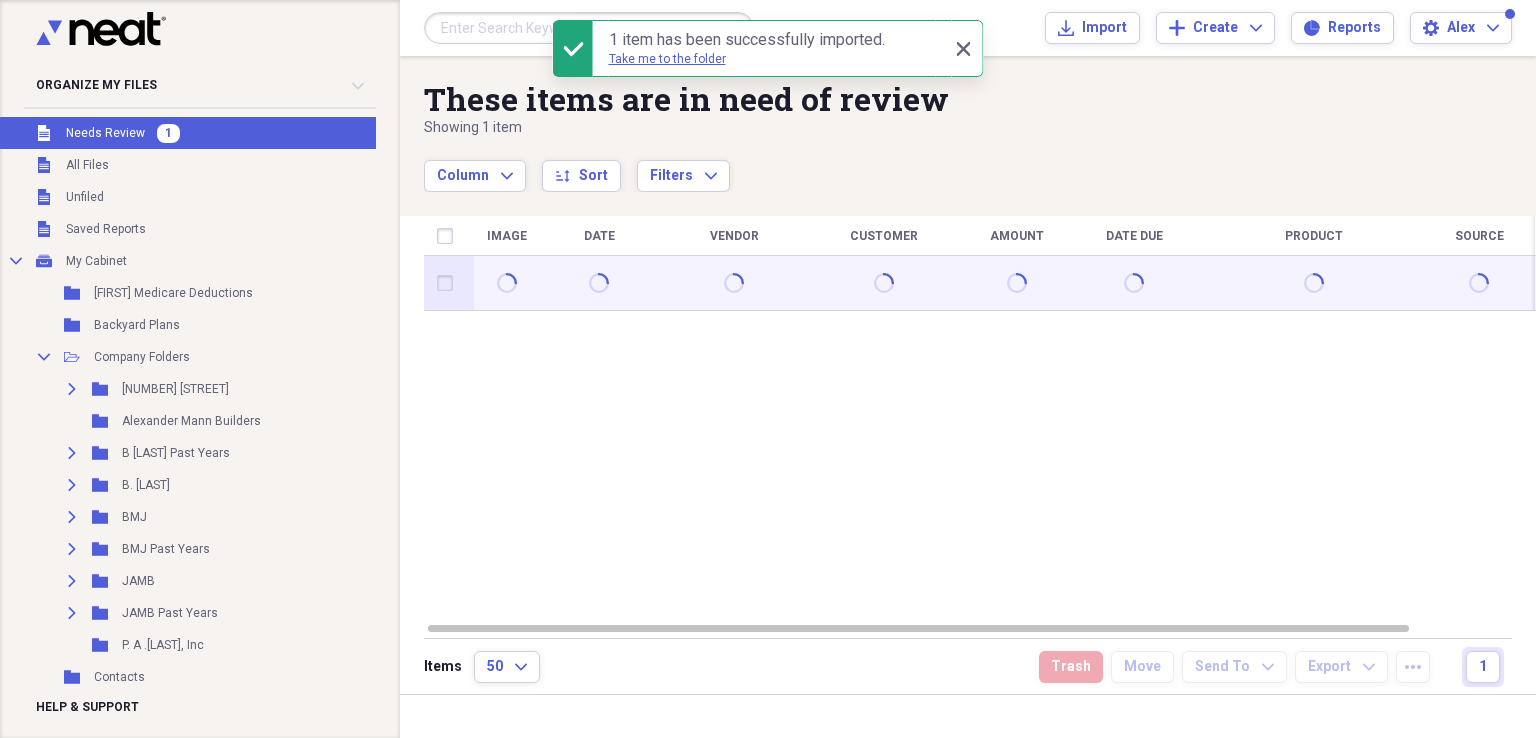 click at bounding box center [449, 283] 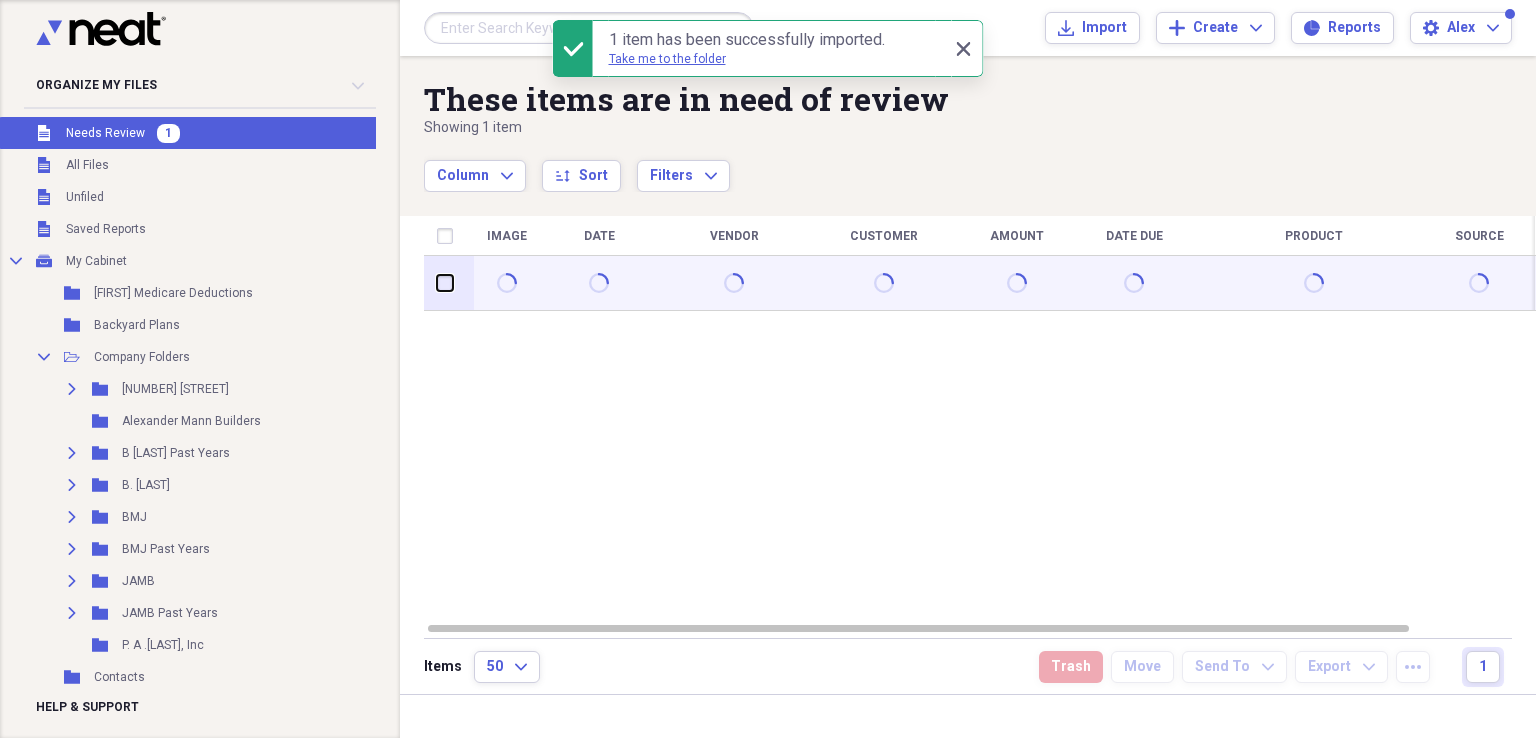 click at bounding box center [437, 283] 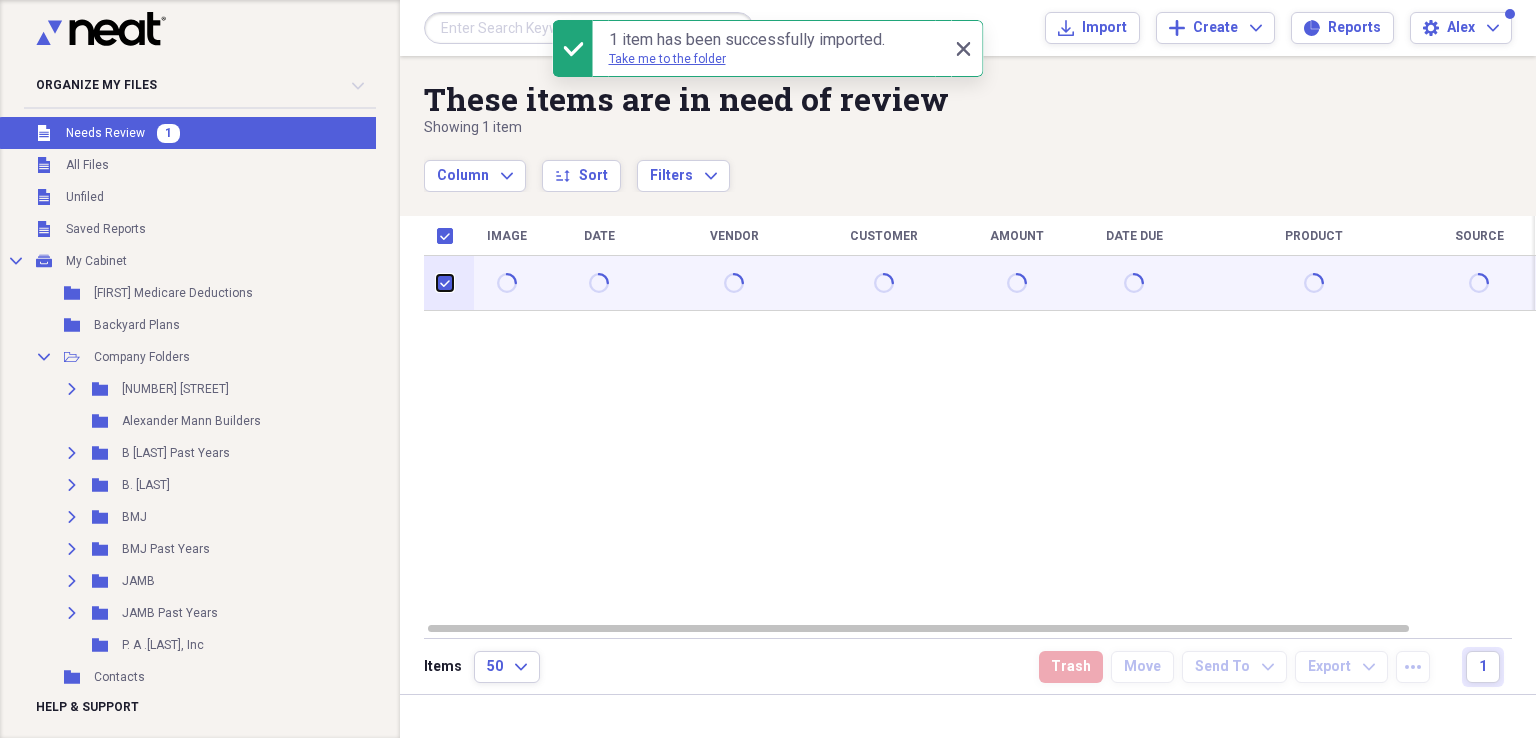 checkbox on "true" 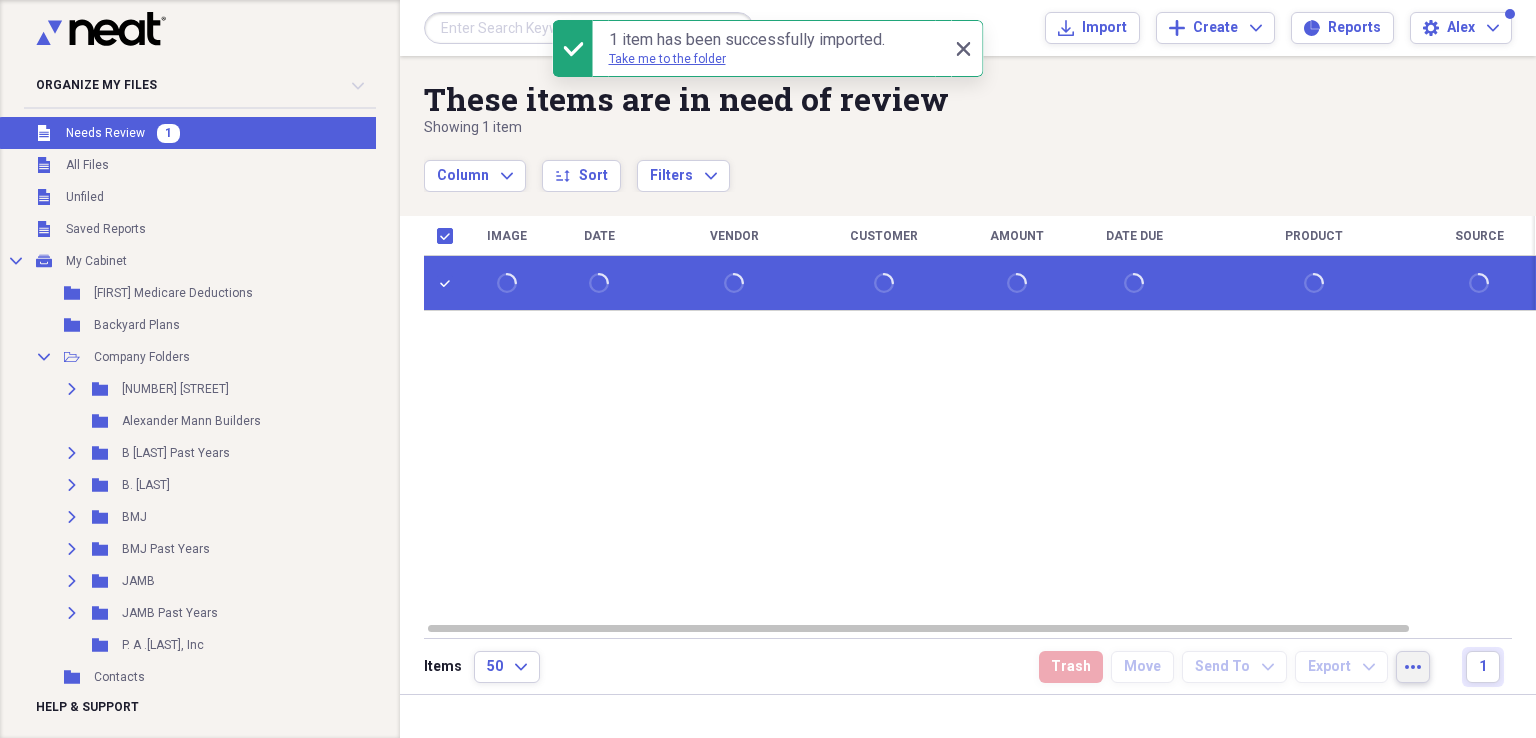 click on "more" 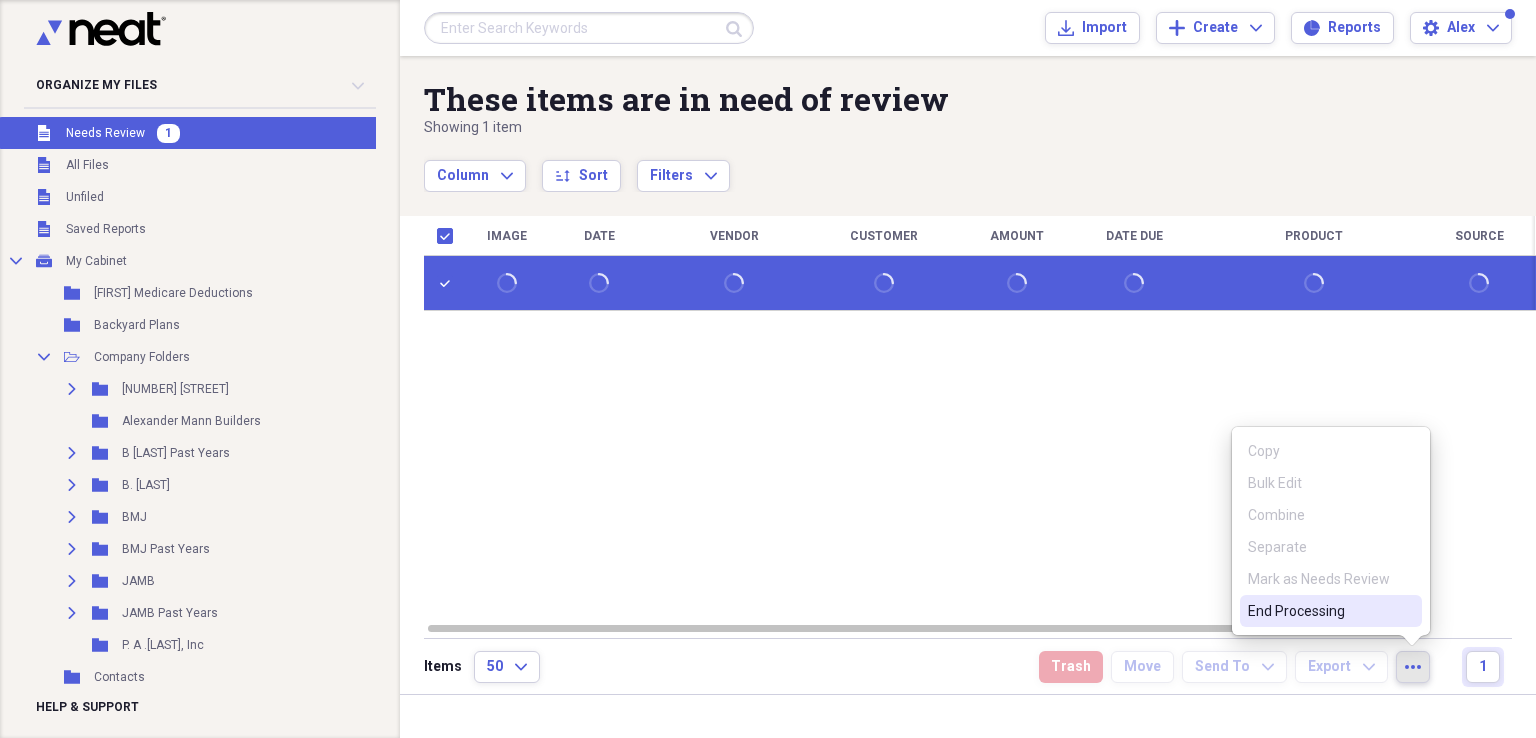 click on "End Processing" at bounding box center [1319, 611] 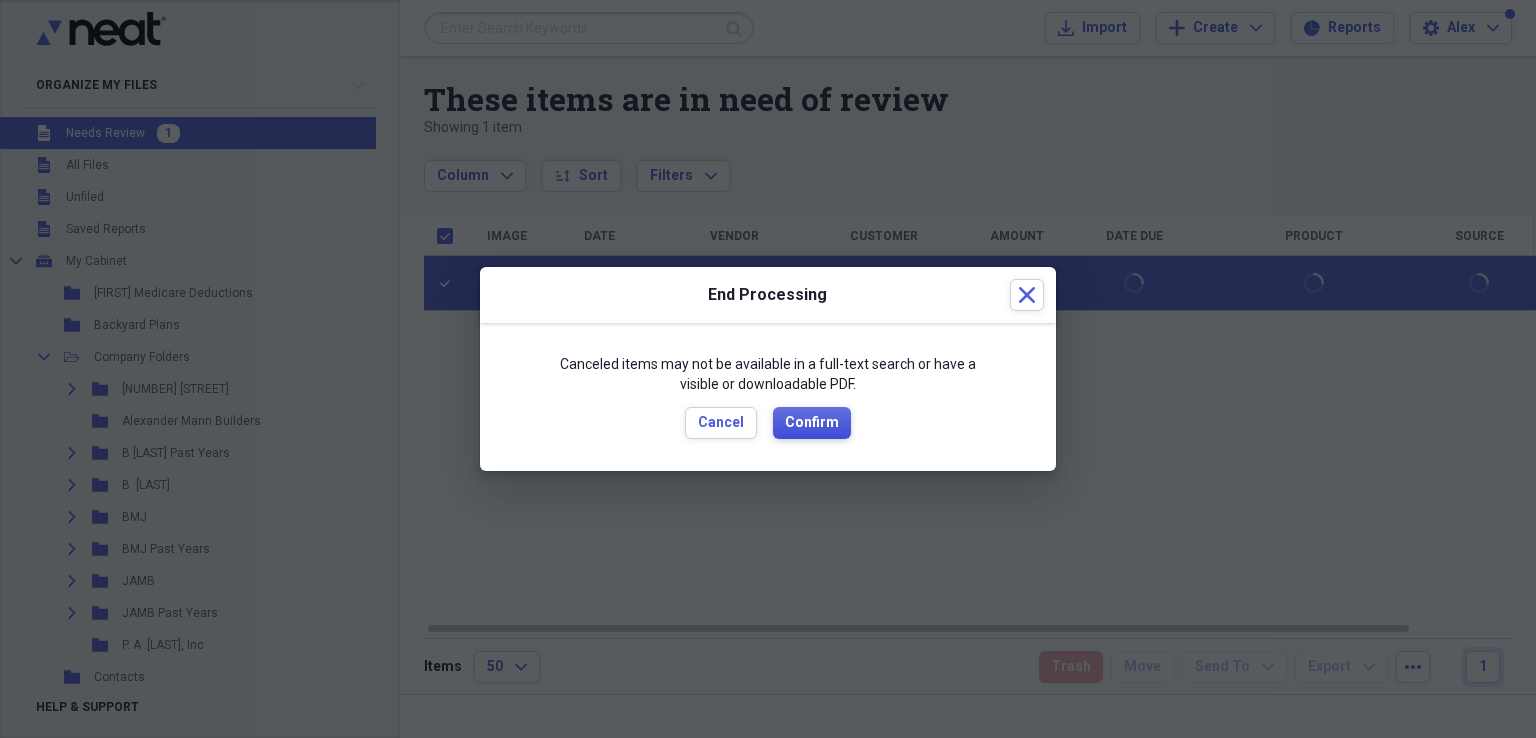 click on "Confirm" at bounding box center (812, 423) 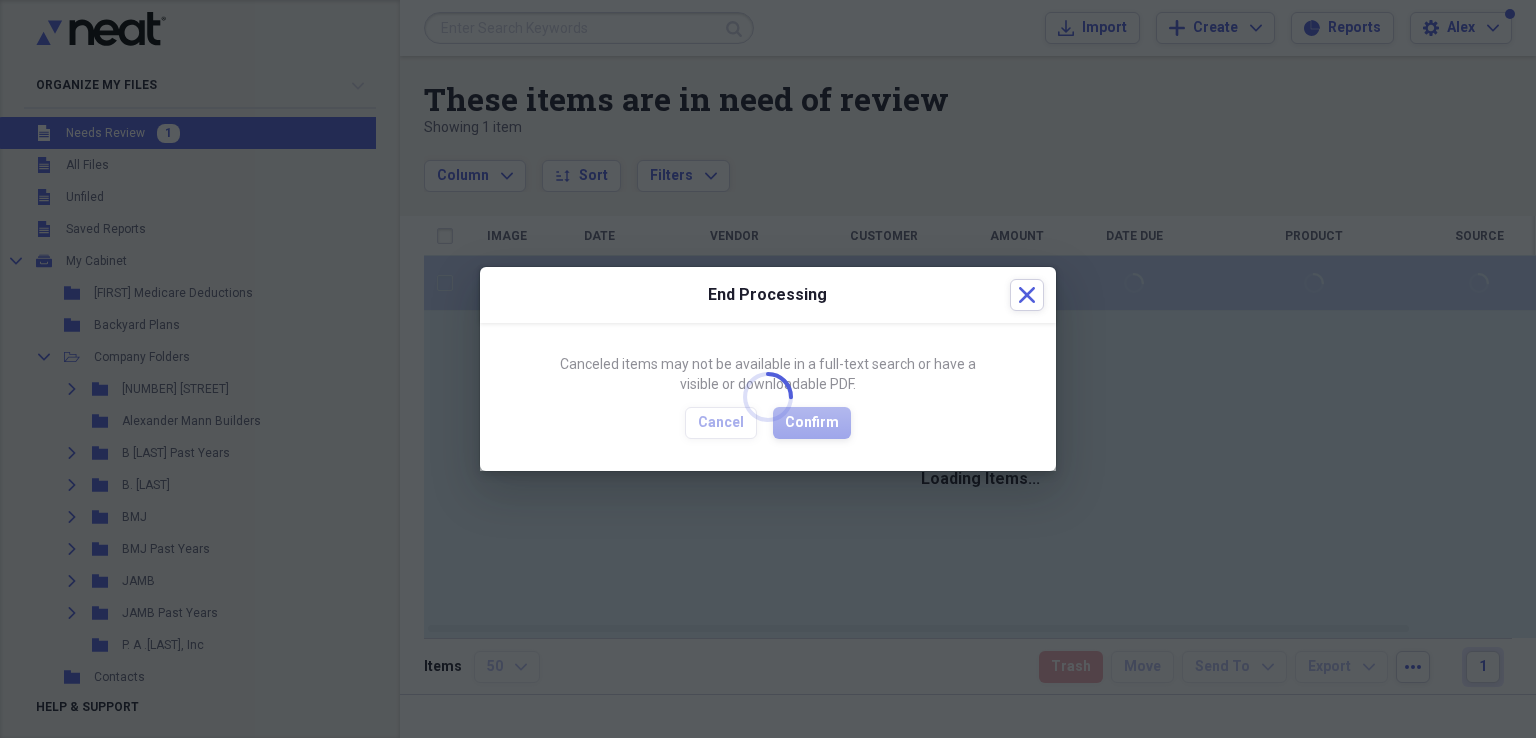 checkbox on "false" 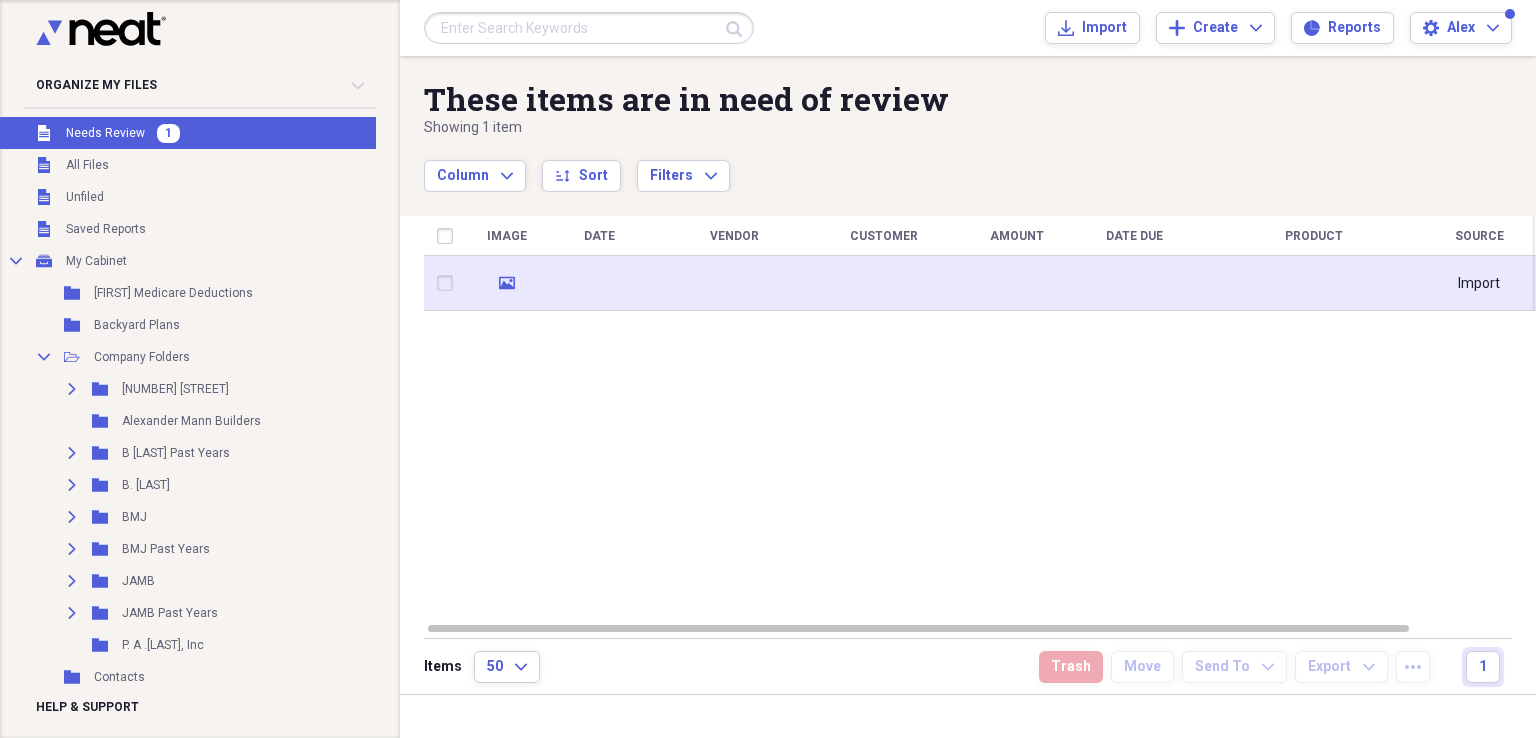 click 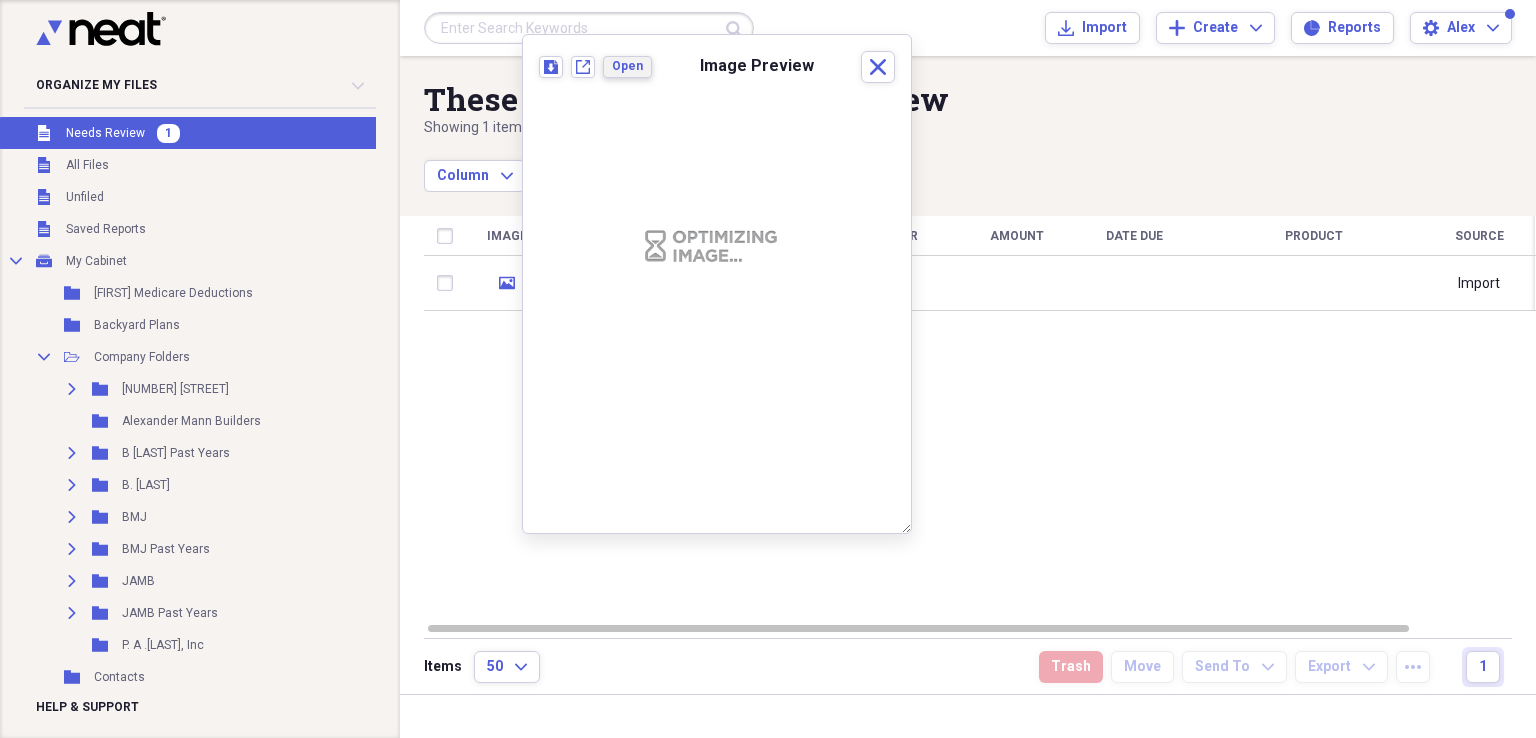 click on "Open" at bounding box center (627, 66) 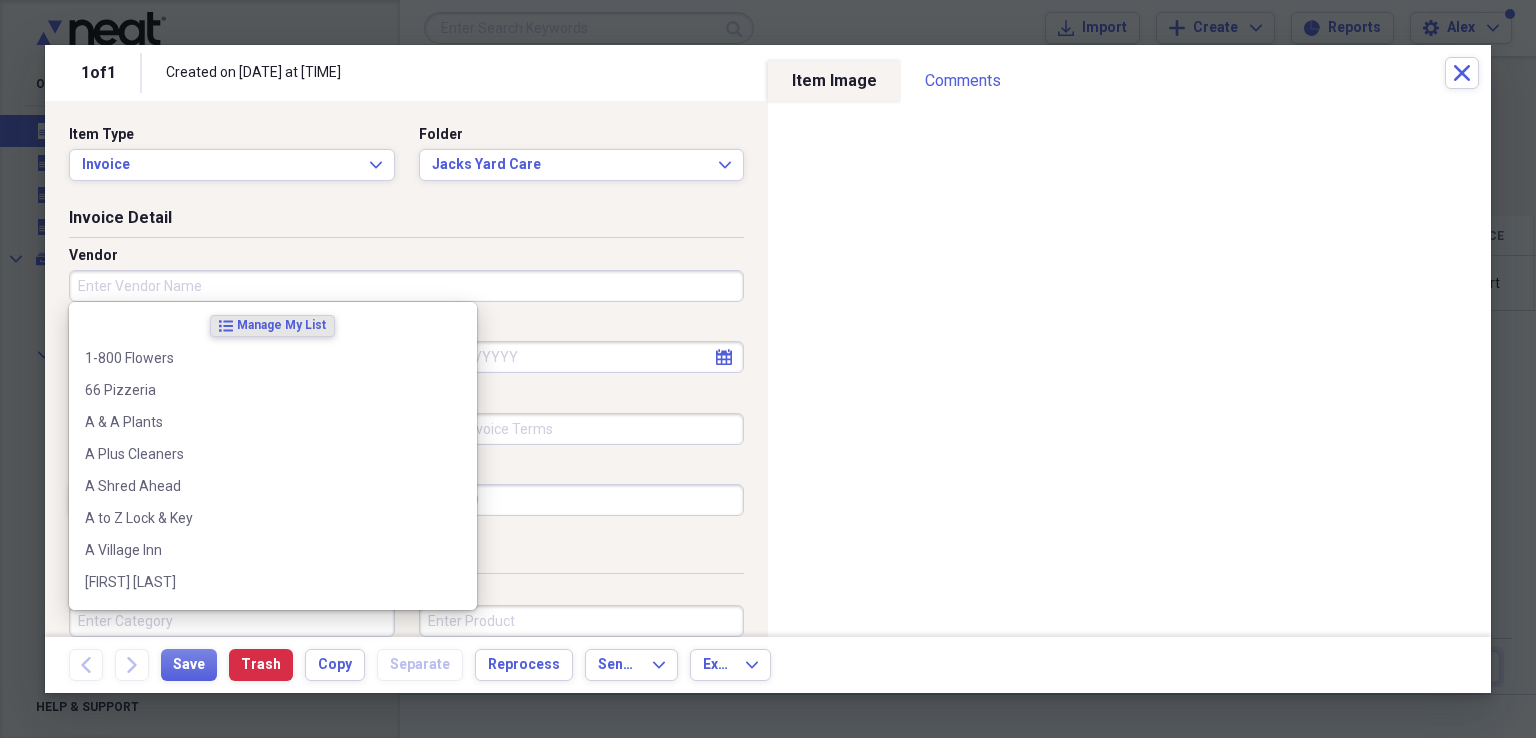 click on "Vendor" at bounding box center (406, 286) 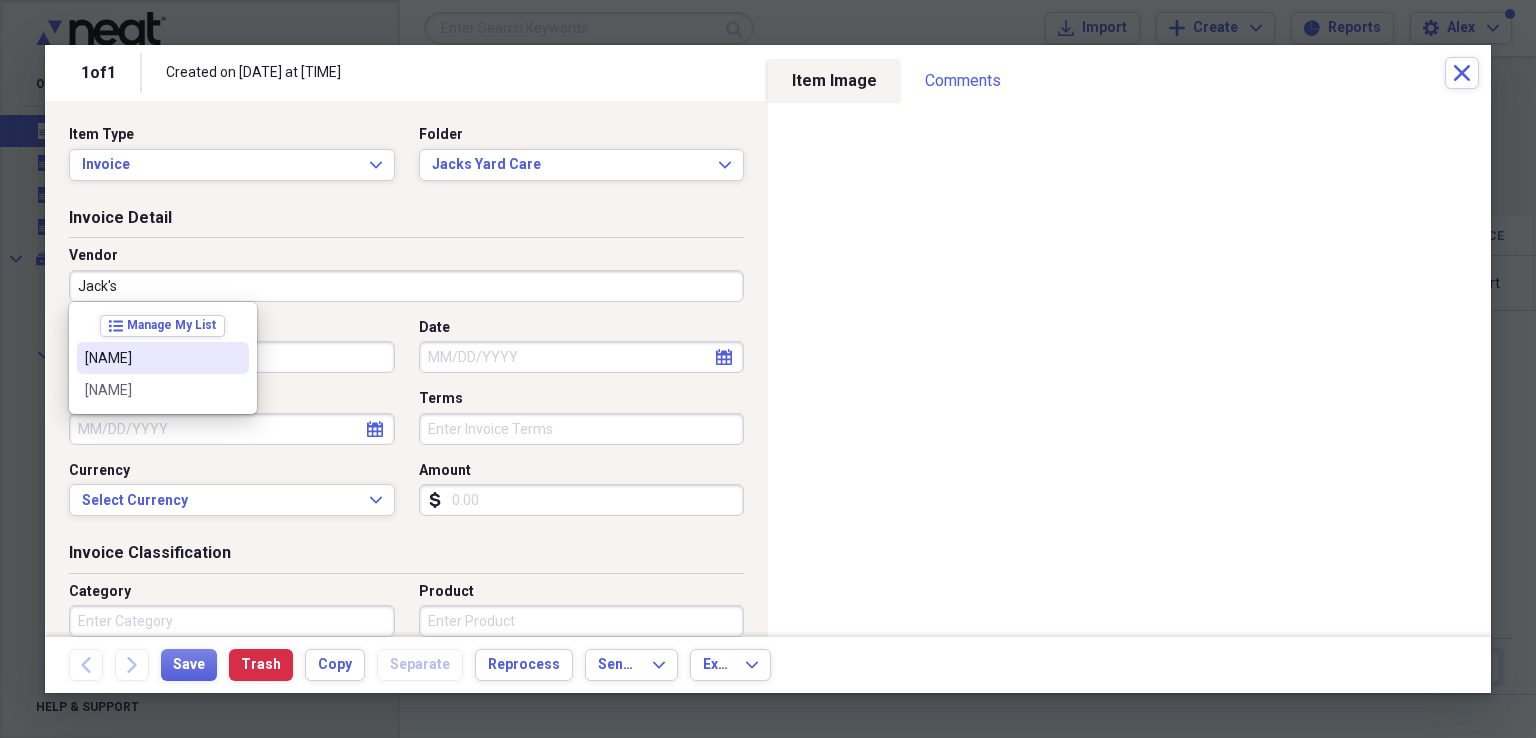 click on "[NAME]" at bounding box center [151, 358] 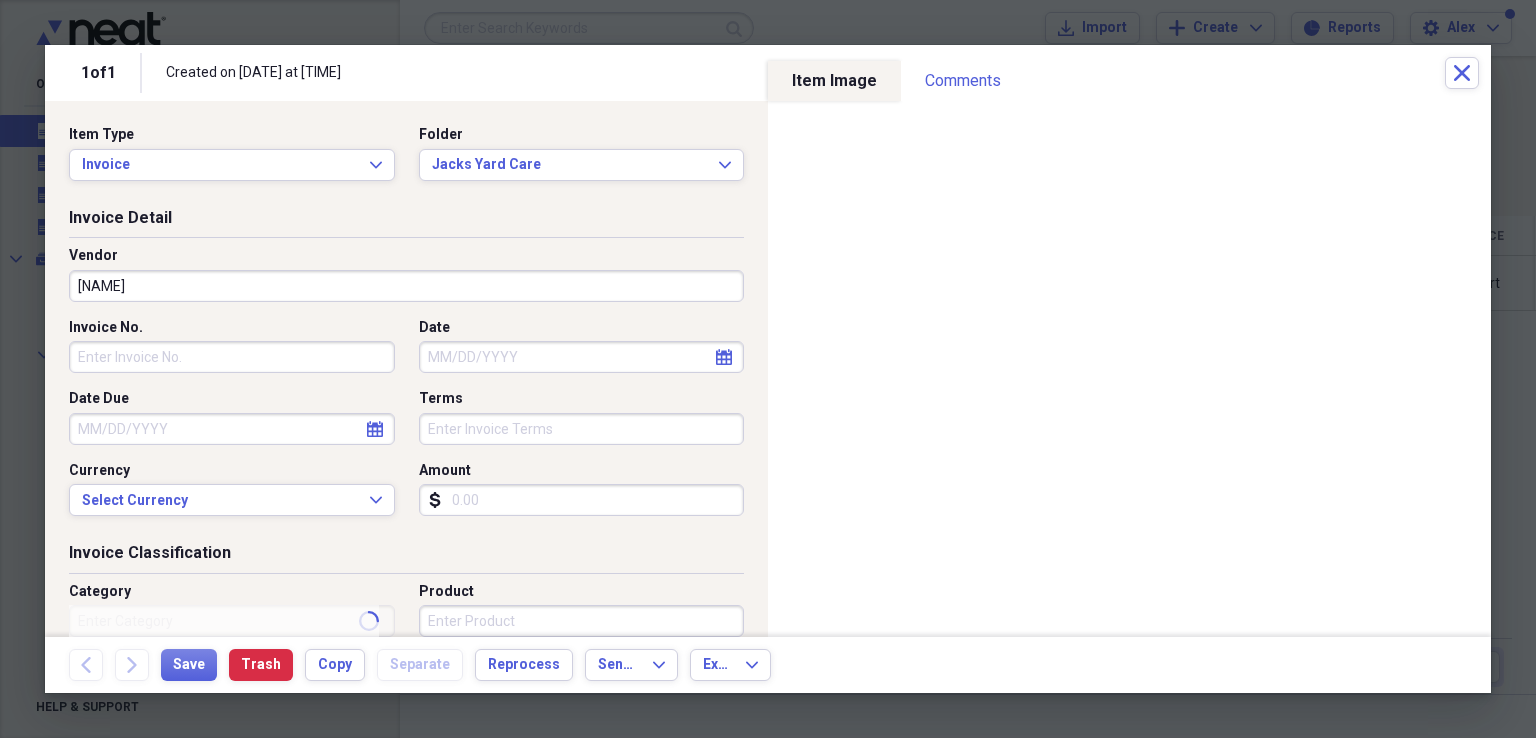 type on "Invoice" 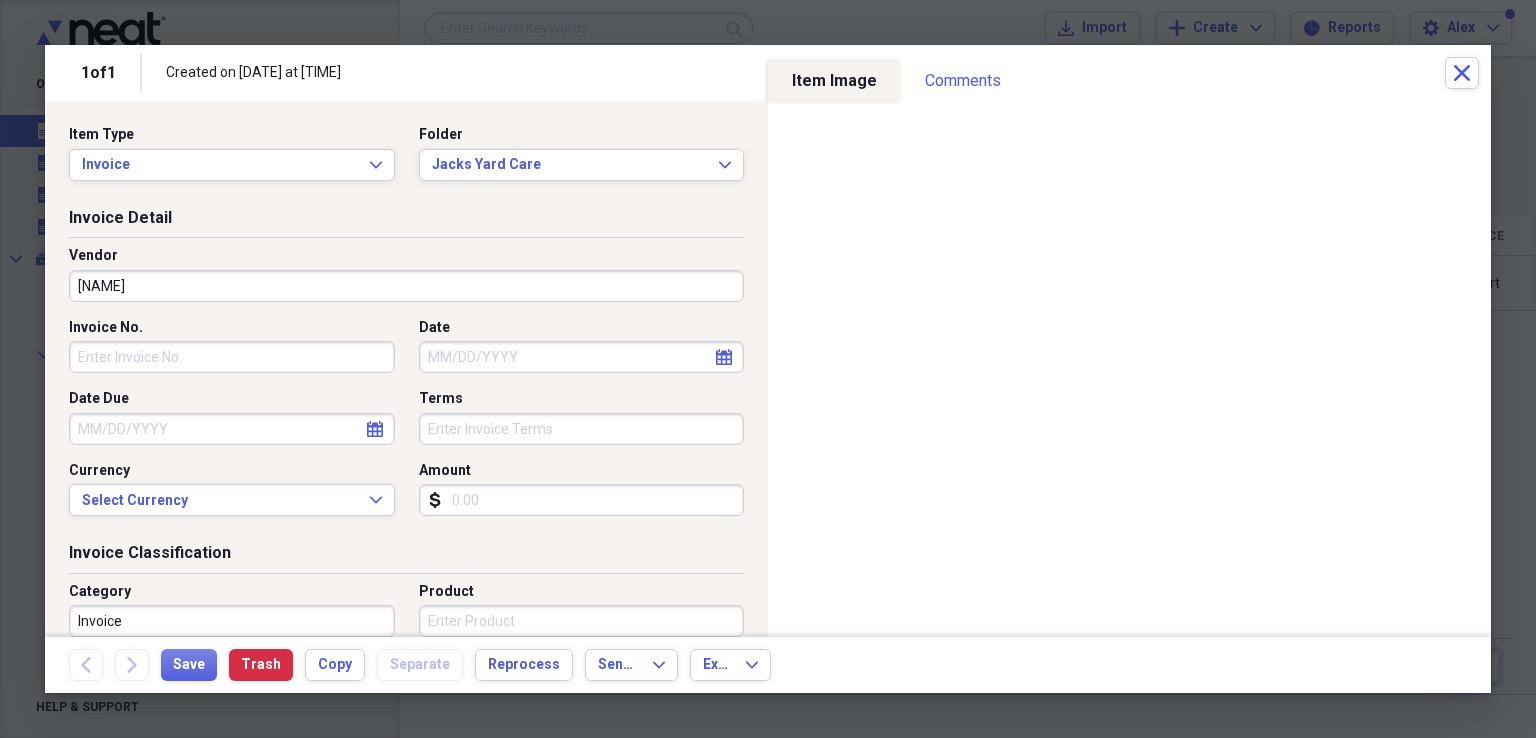 select on "7" 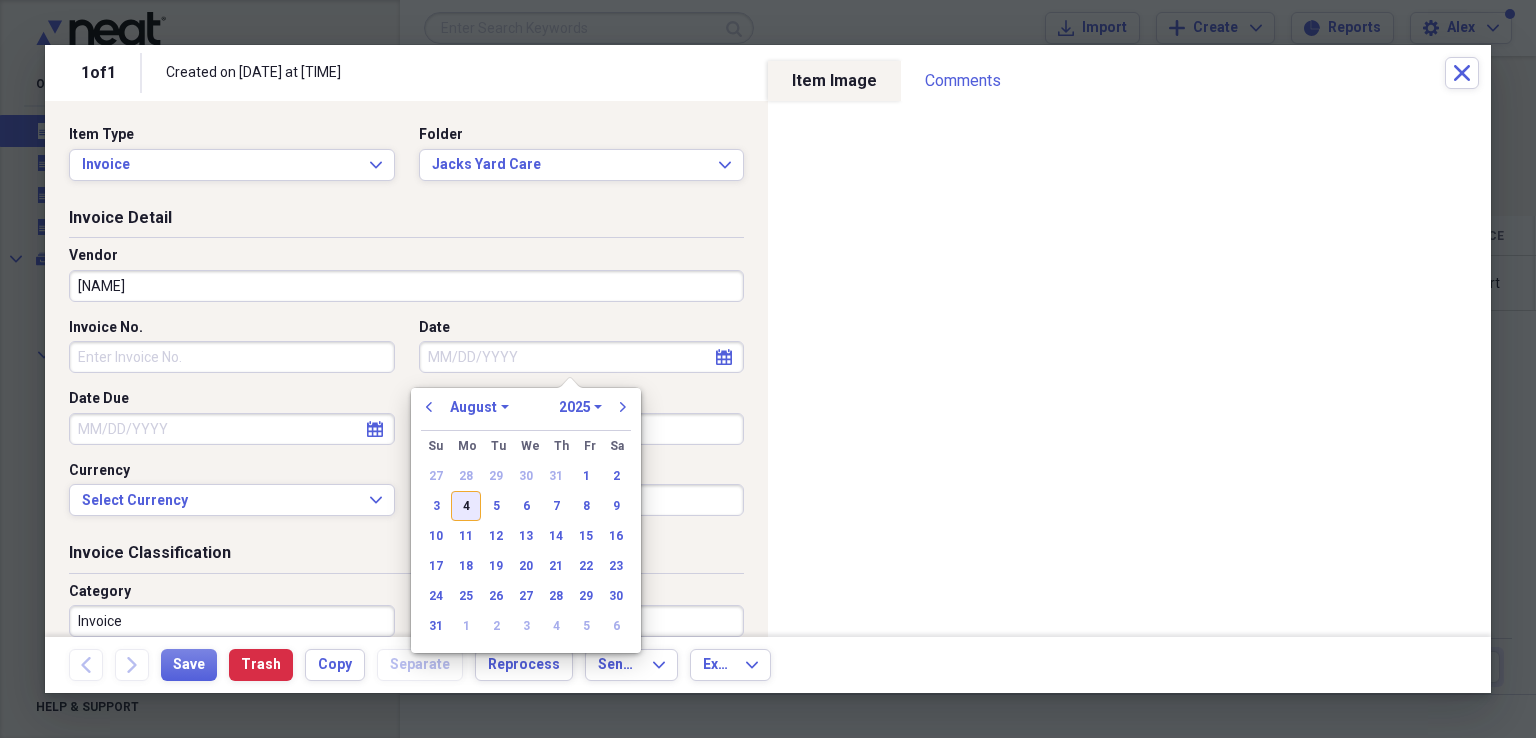 click on "4" at bounding box center (466, 506) 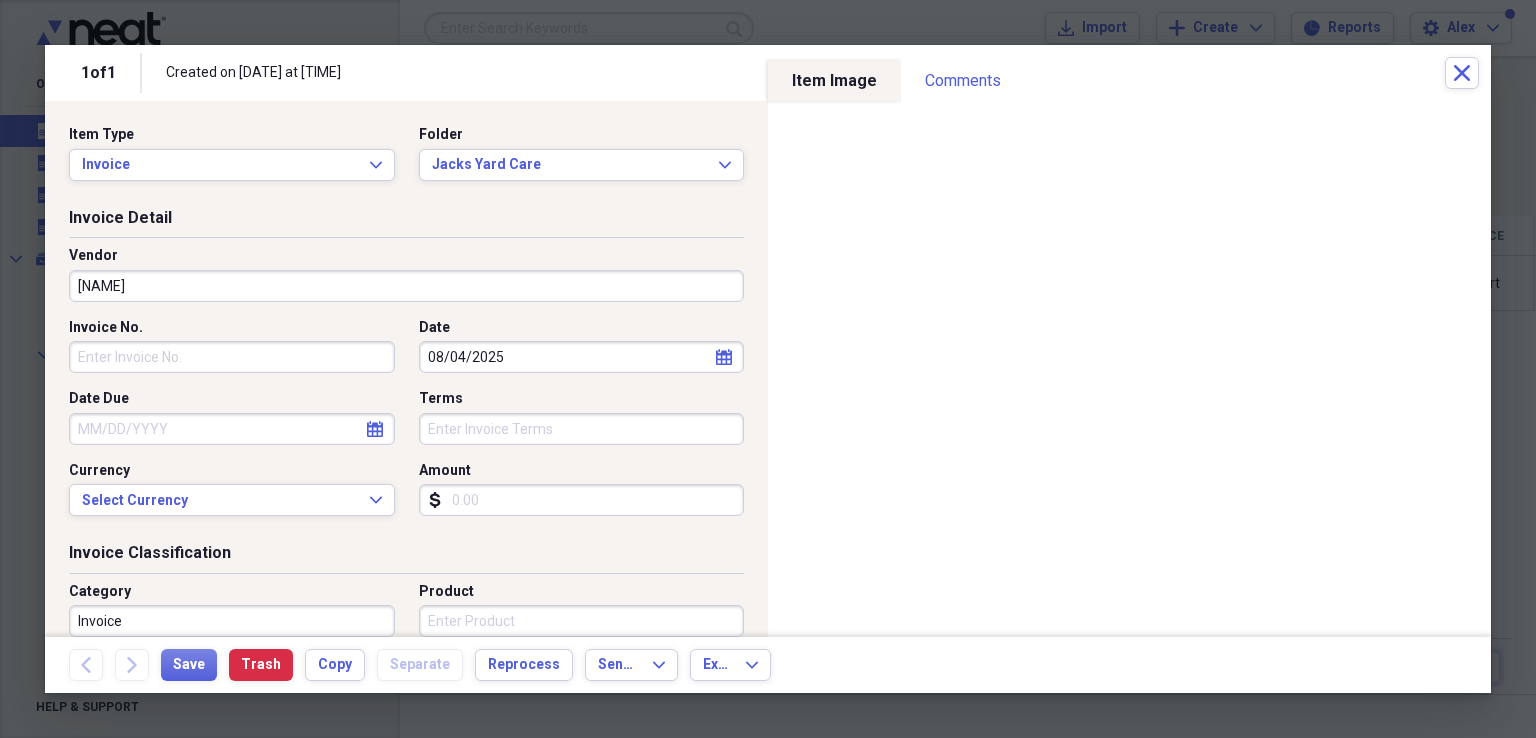 type 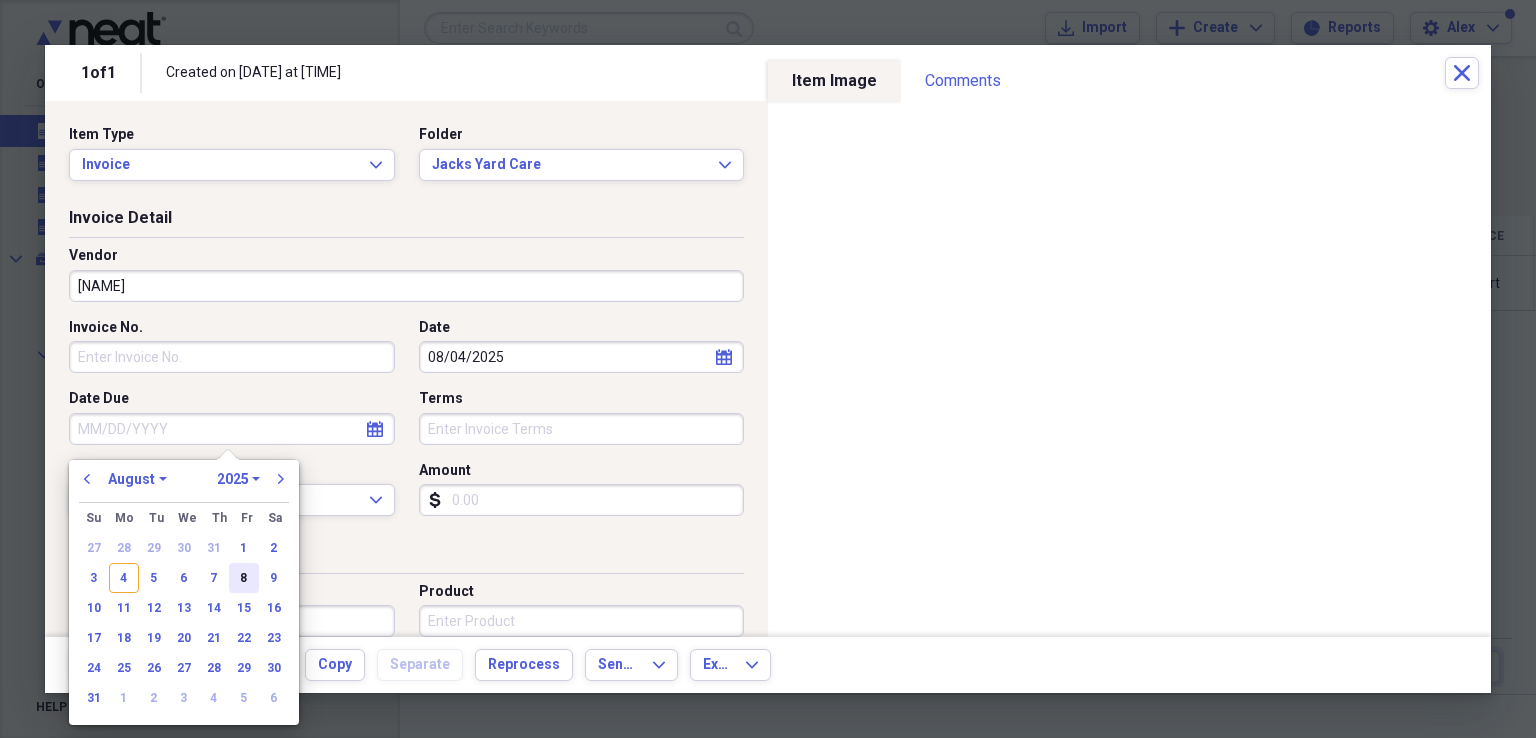 click on "8" at bounding box center [244, 578] 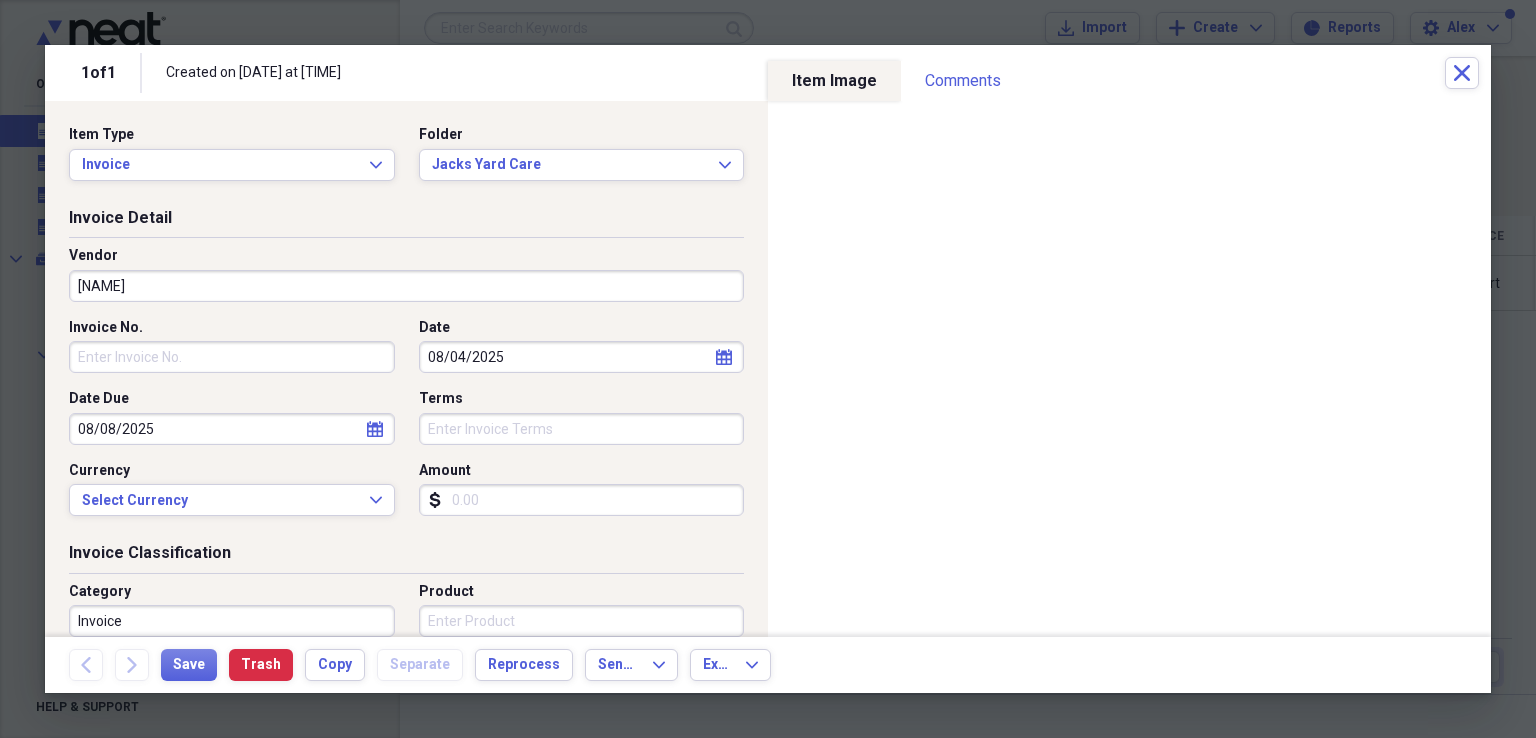 type 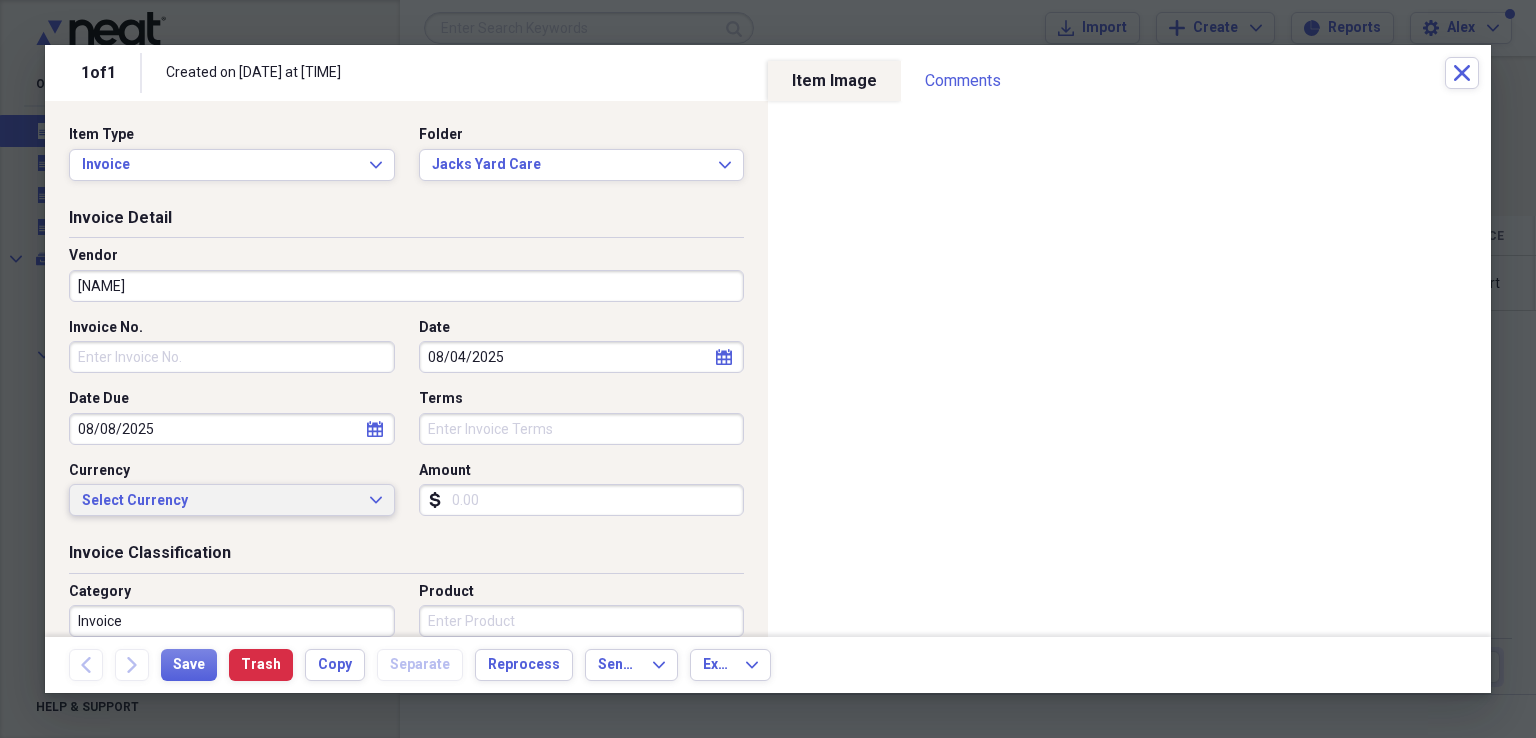 type 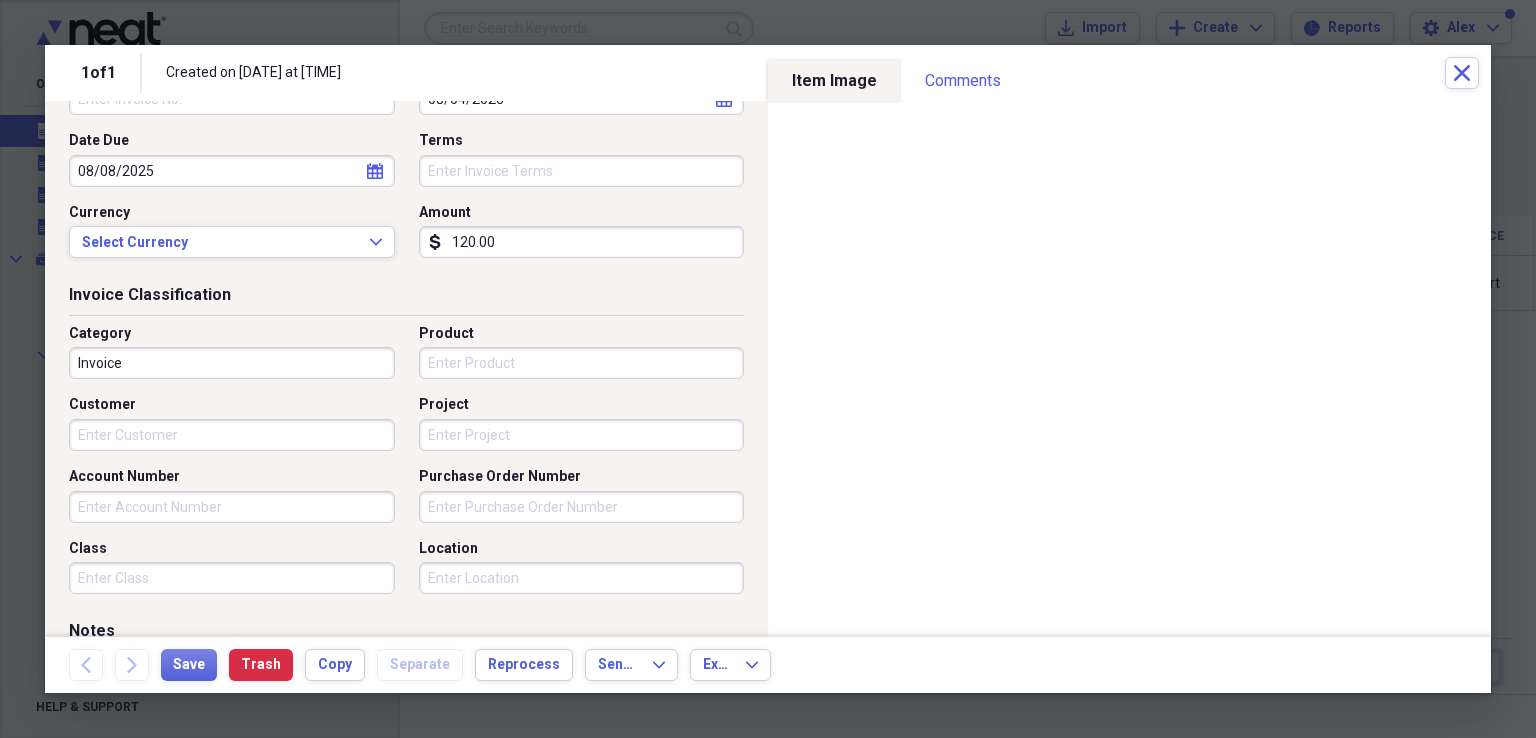 scroll, scrollTop: 300, scrollLeft: 0, axis: vertical 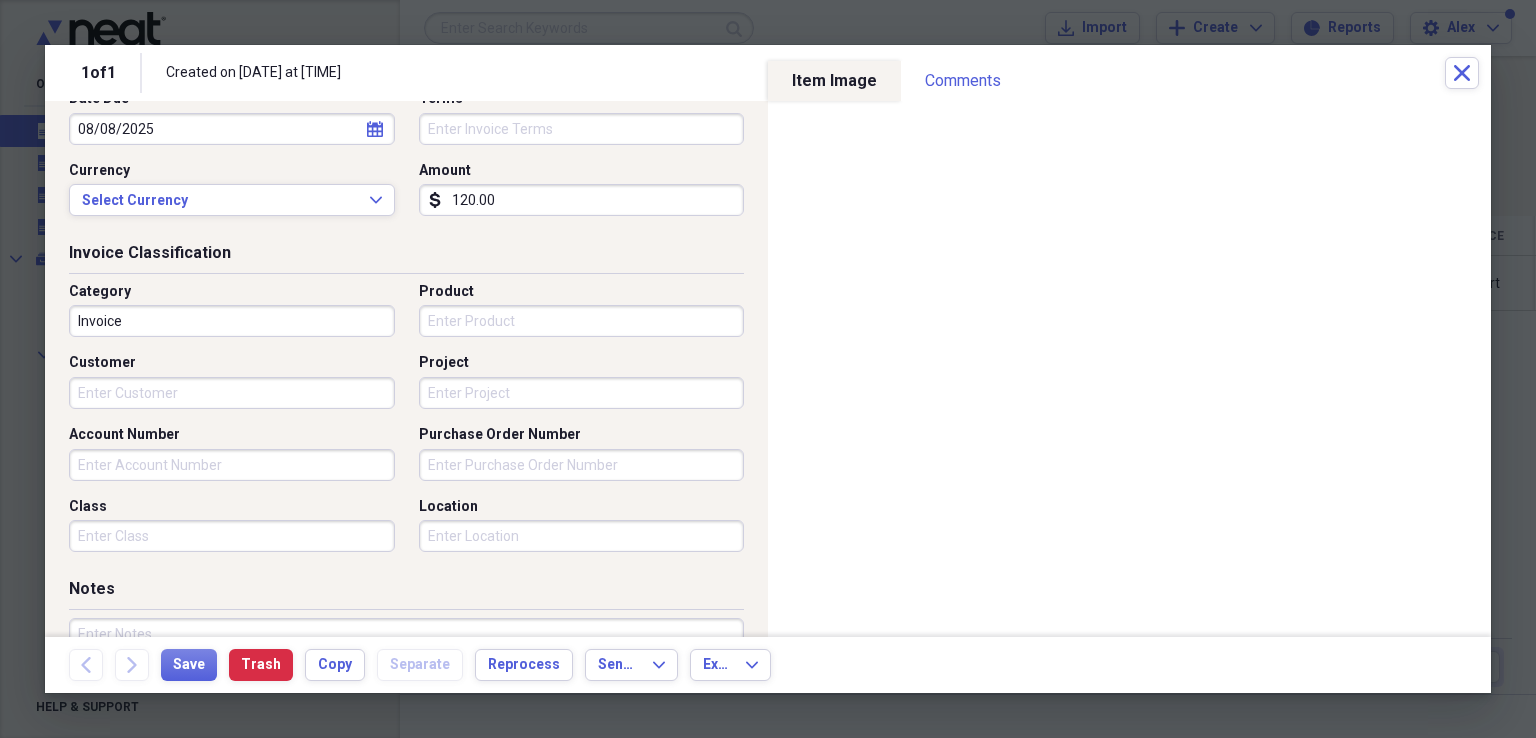 type on "120.00" 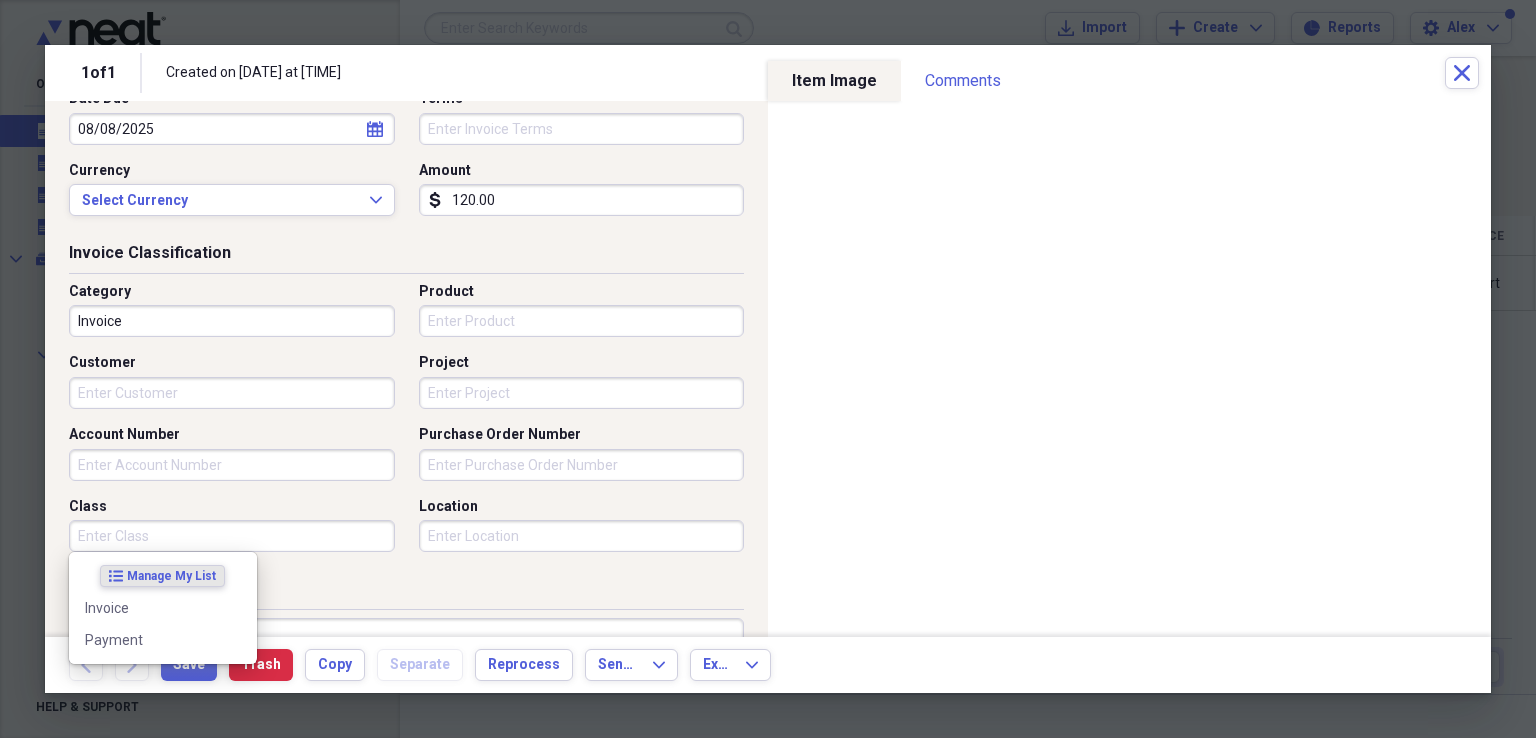 click on "Class" at bounding box center (232, 536) 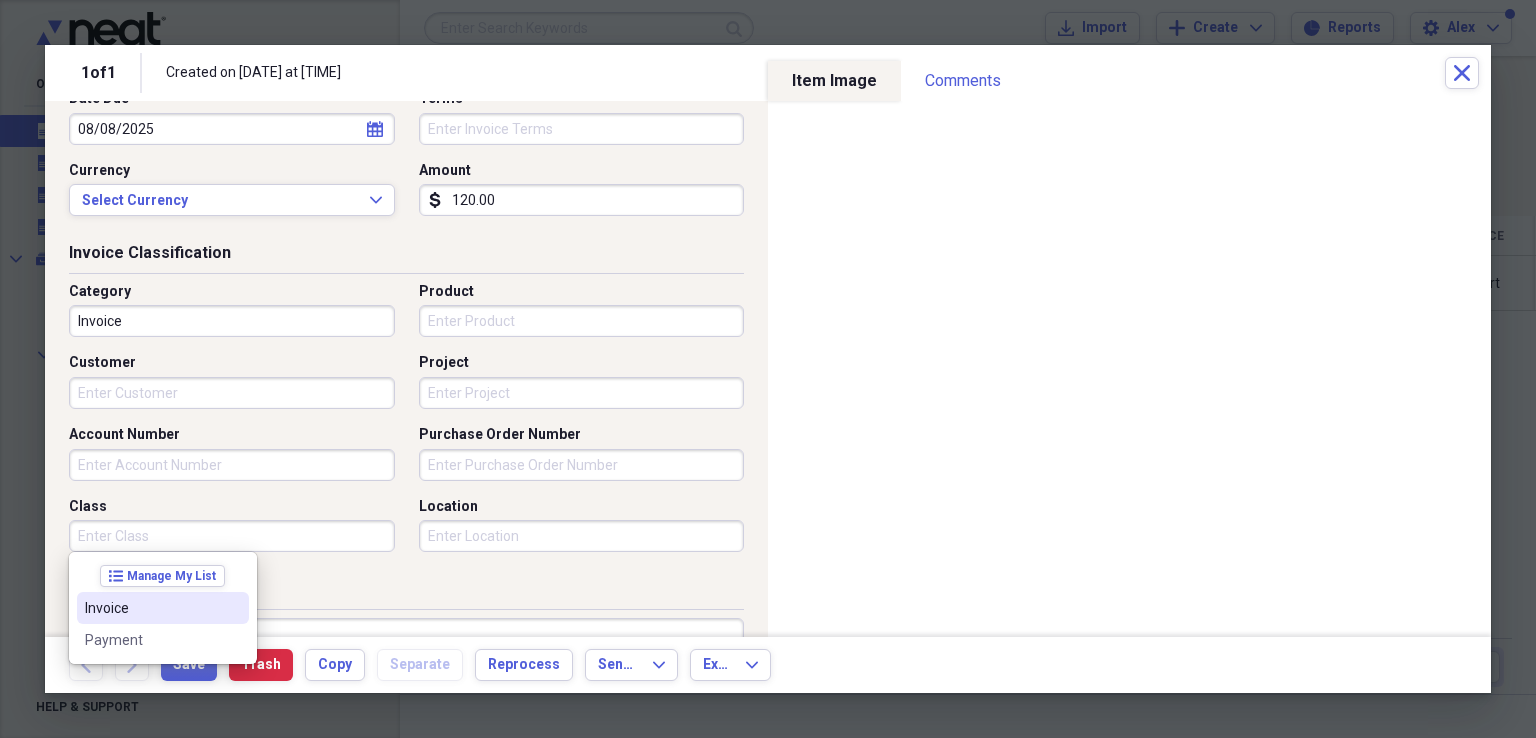 click on "Invoice" at bounding box center (151, 608) 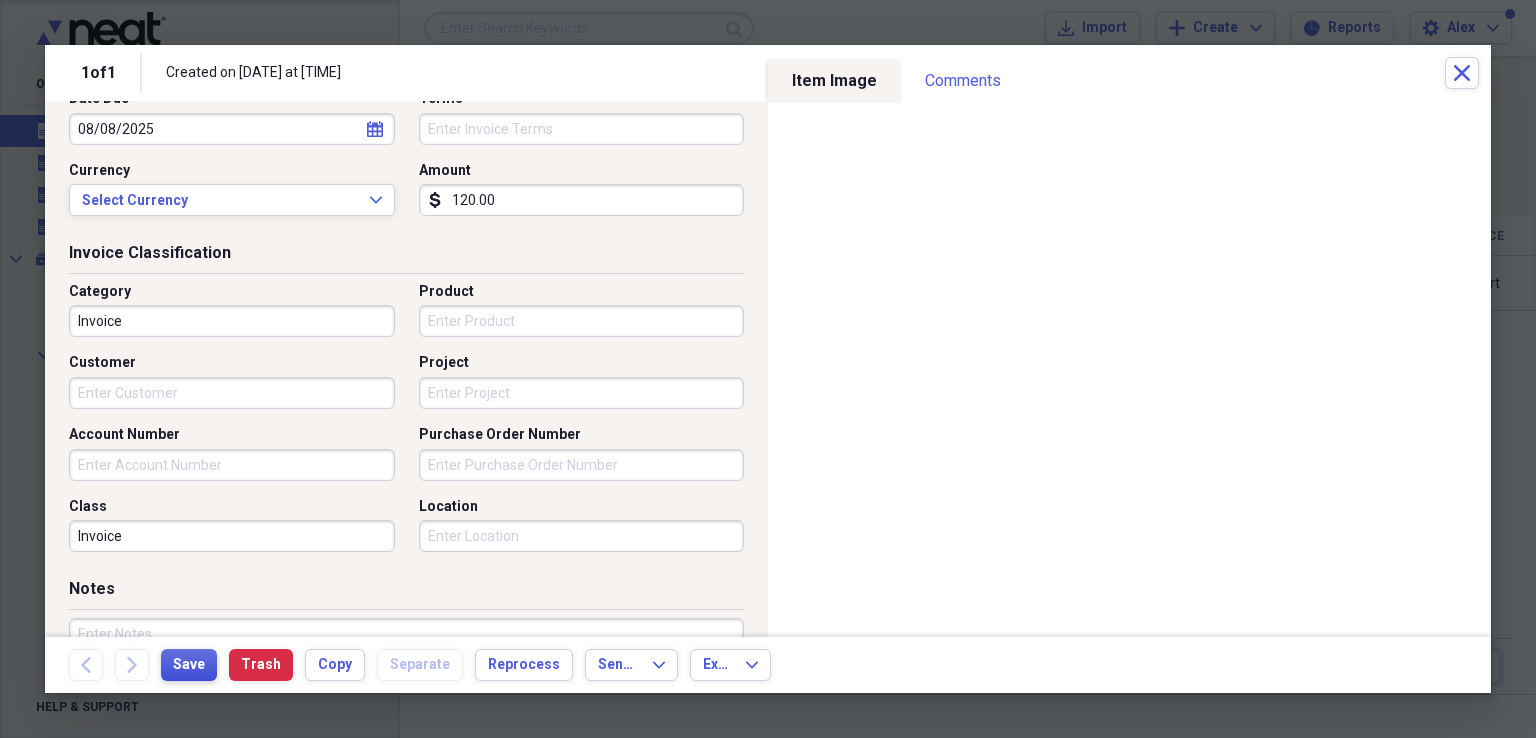 click on "Save" at bounding box center (189, 665) 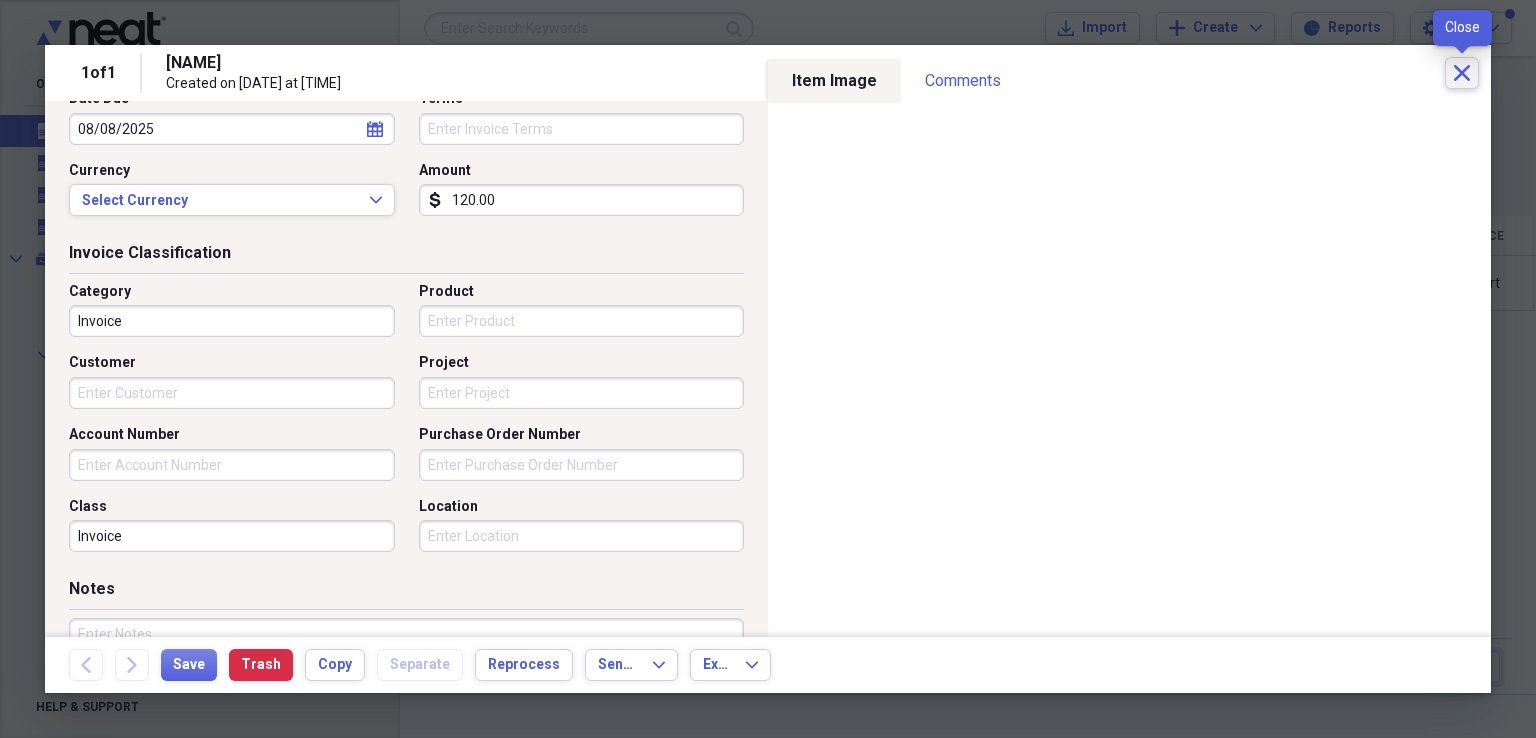 click on "Close" 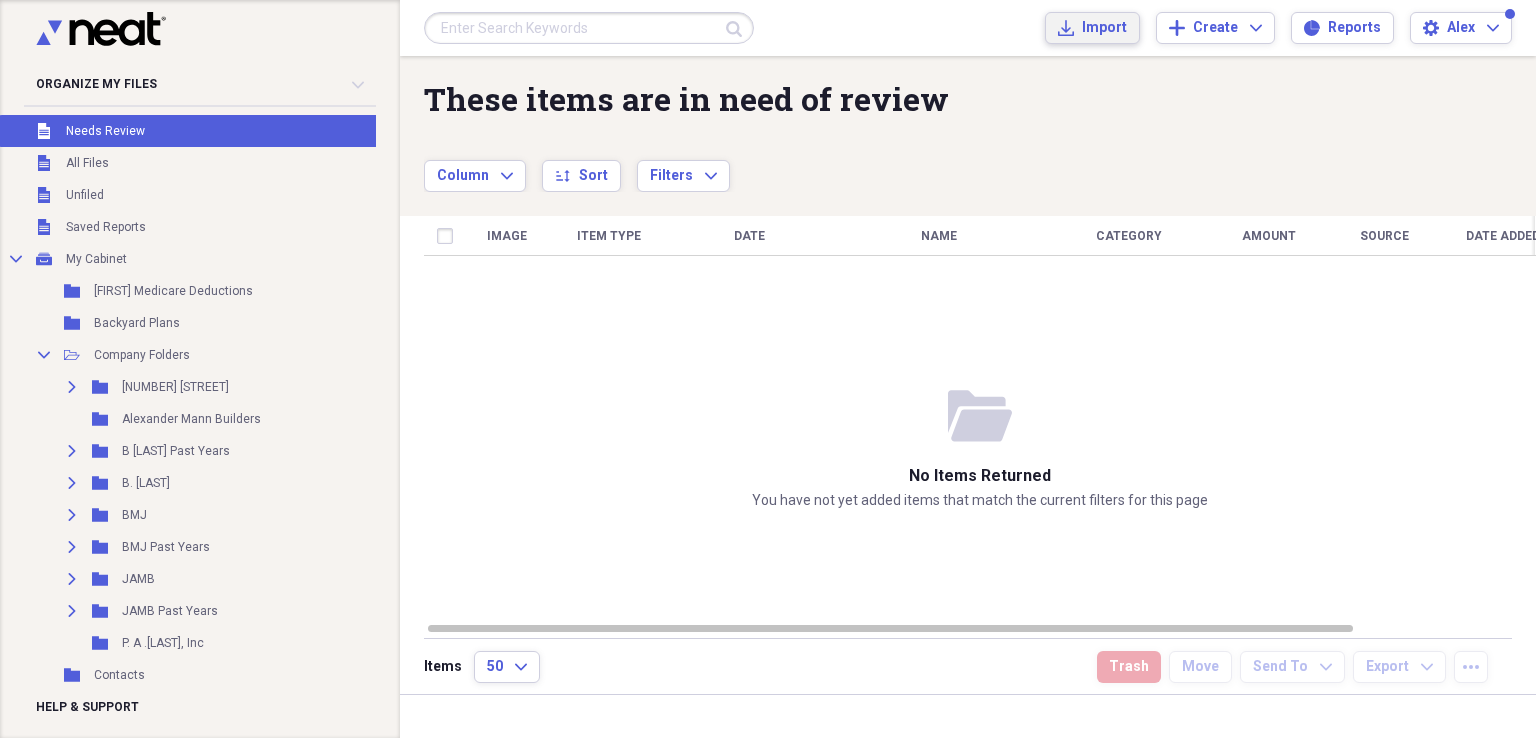 click on "Import" at bounding box center (1104, 28) 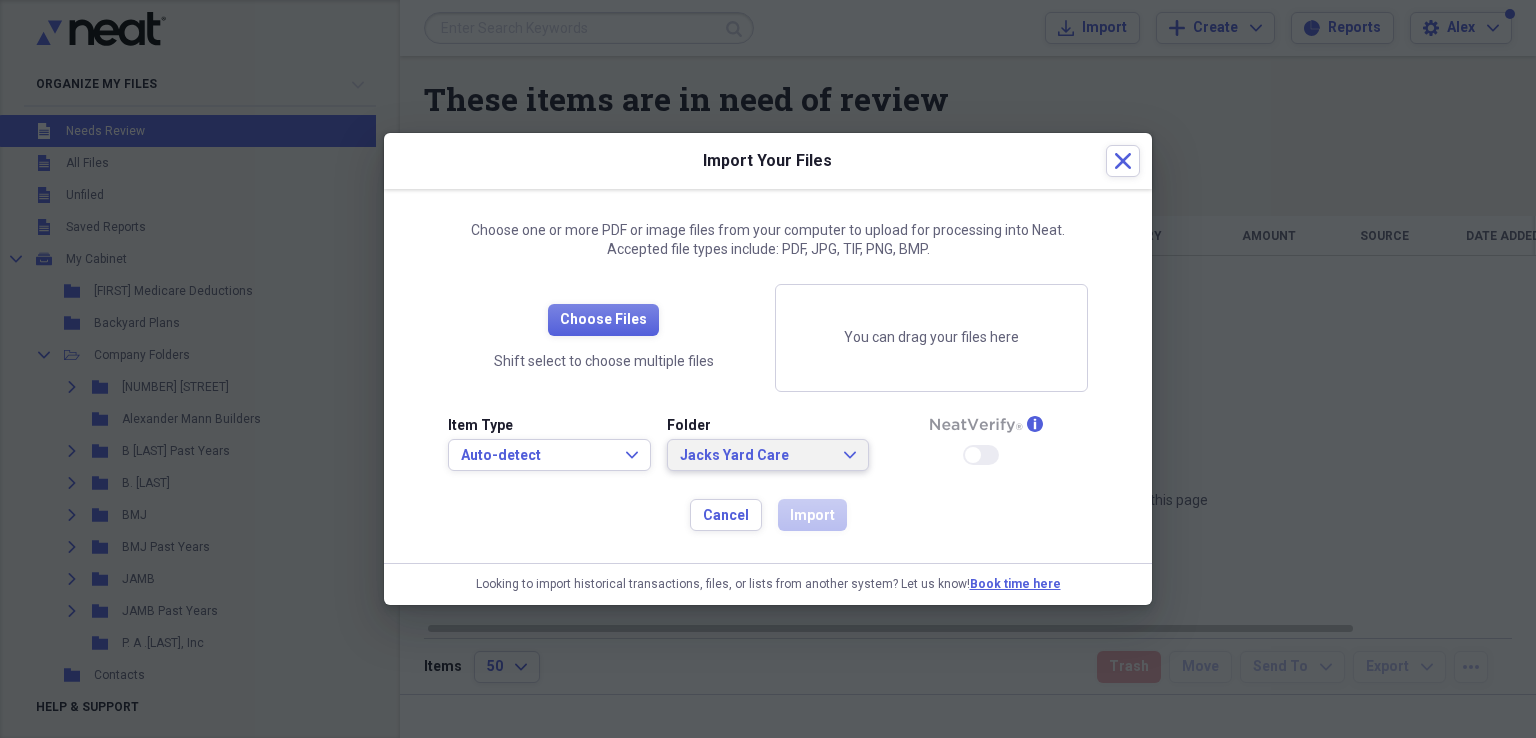 click on "Expand" 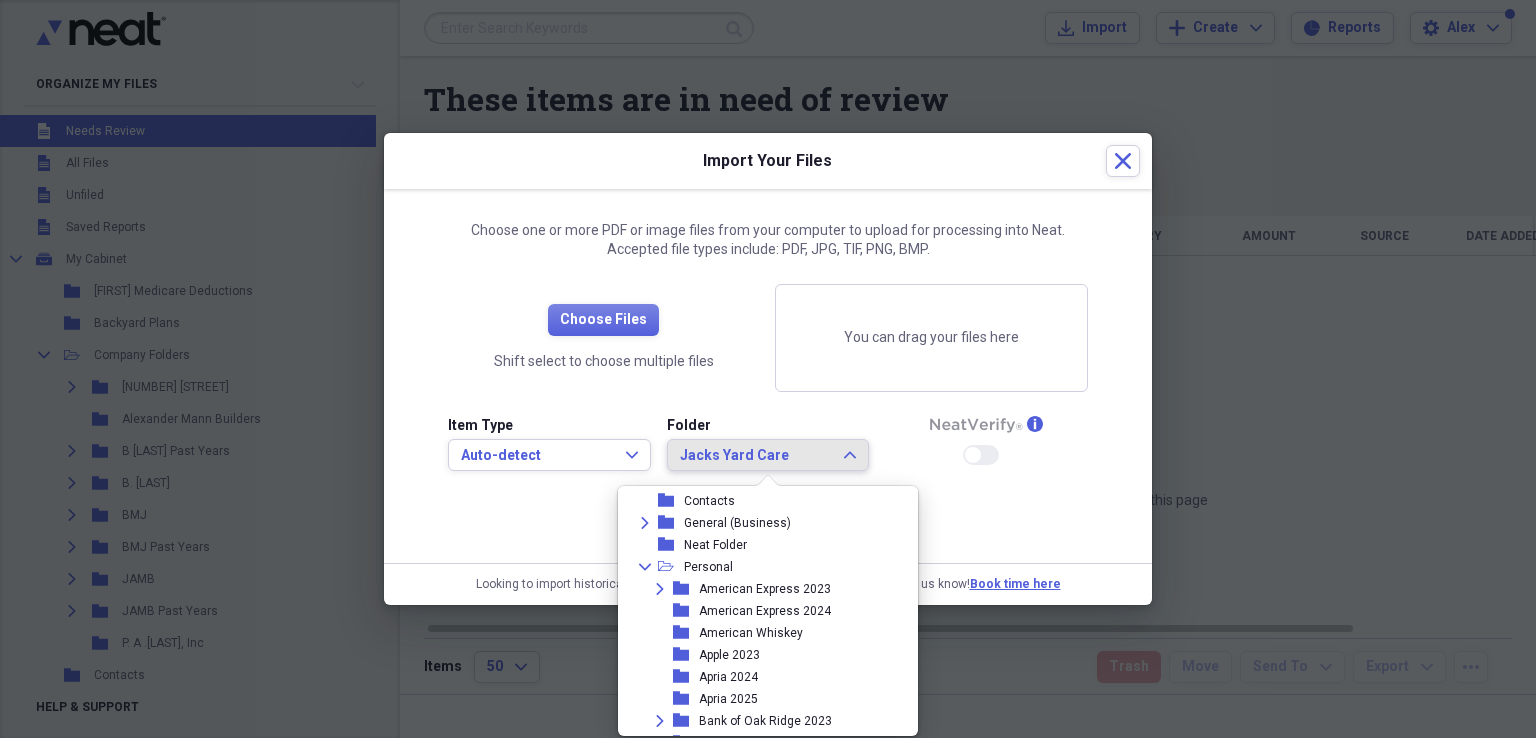 scroll, scrollTop: 219, scrollLeft: 0, axis: vertical 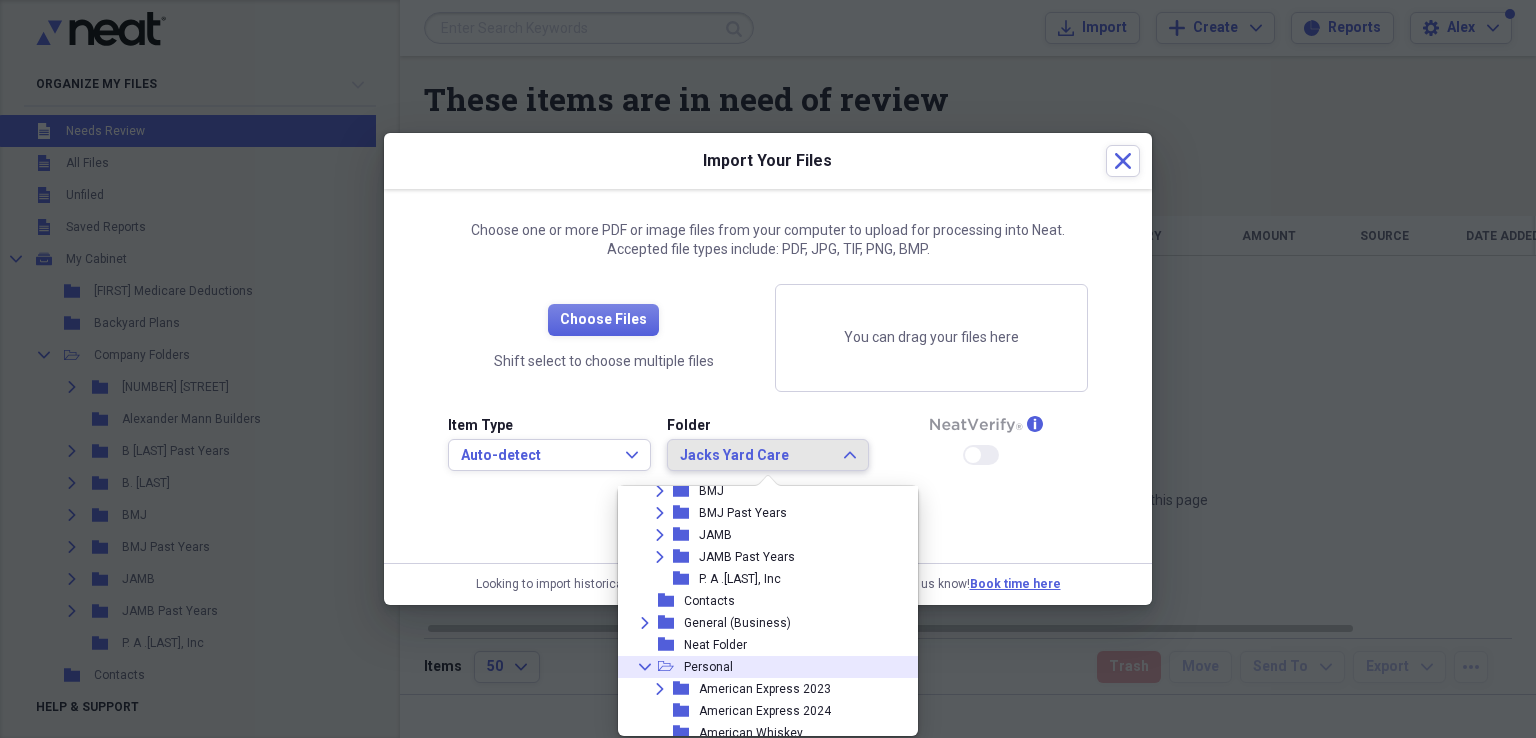 click on "Collapse" 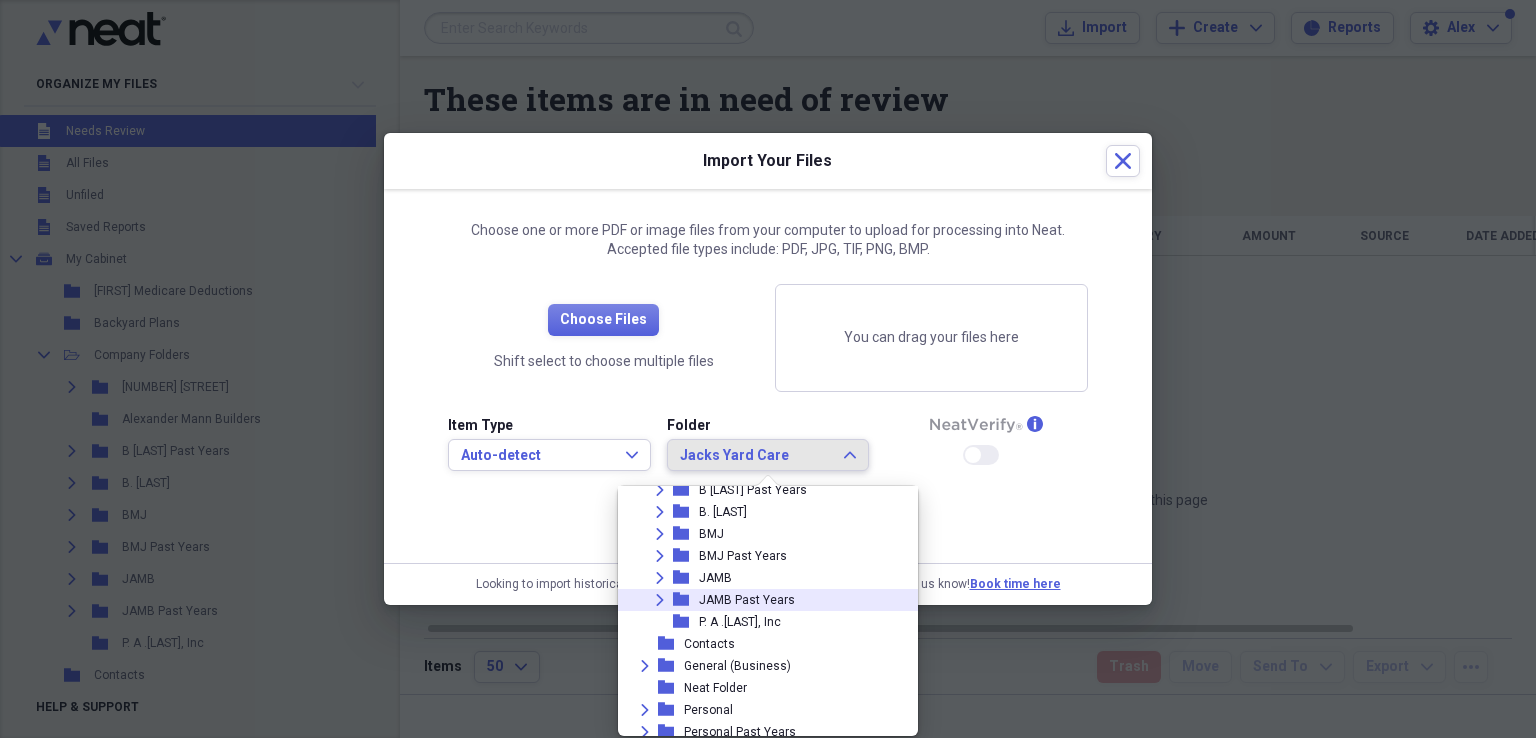 scroll, scrollTop: 200, scrollLeft: 0, axis: vertical 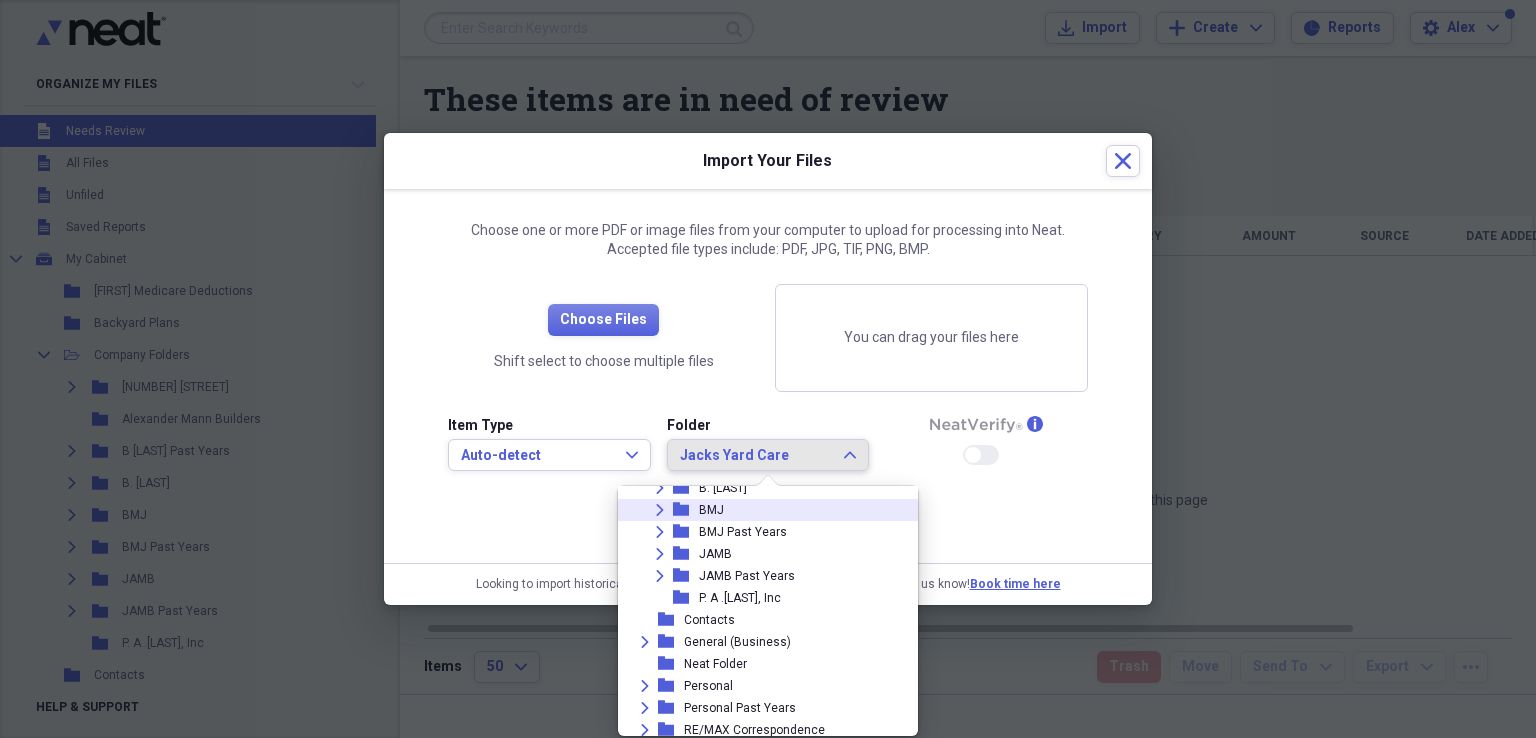 click 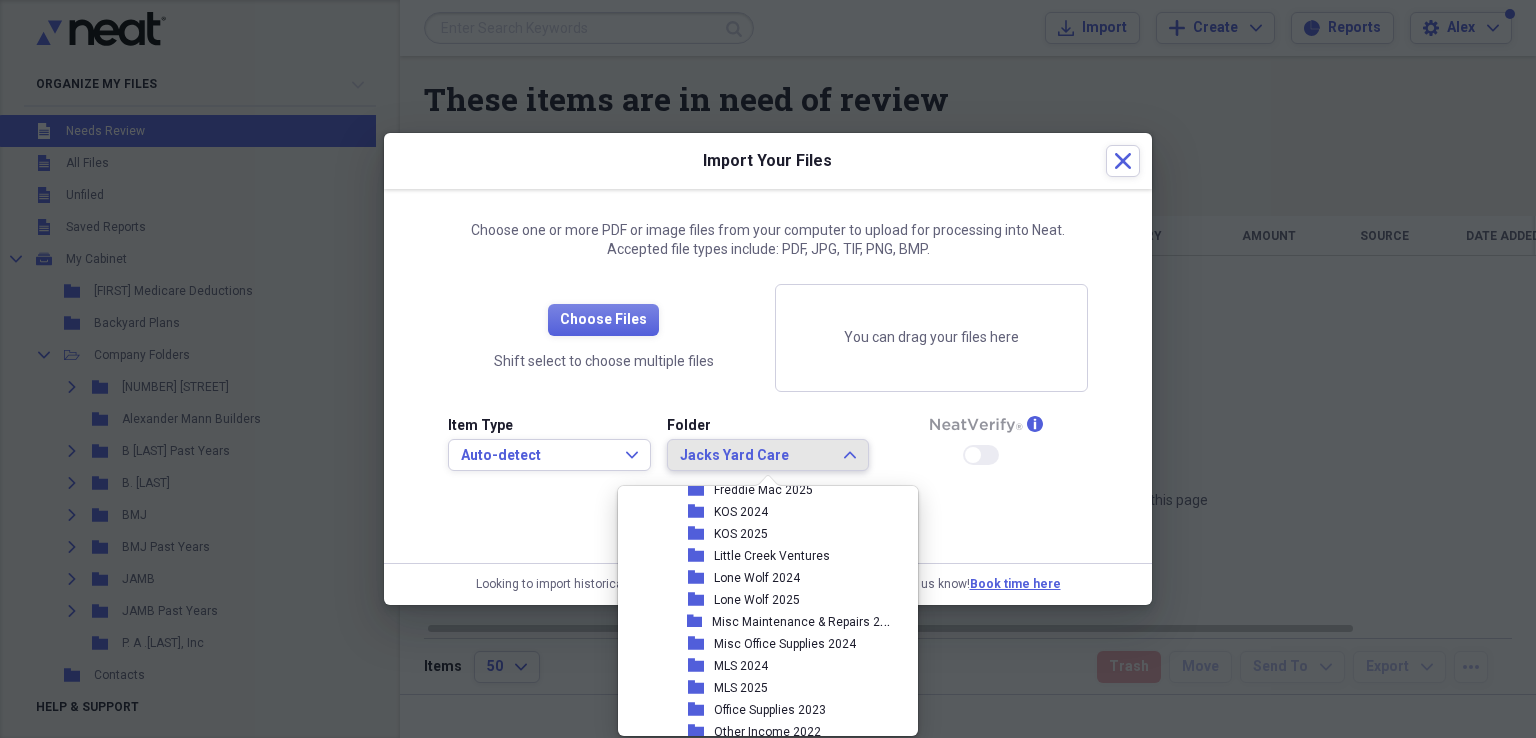 scroll, scrollTop: 700, scrollLeft: 0, axis: vertical 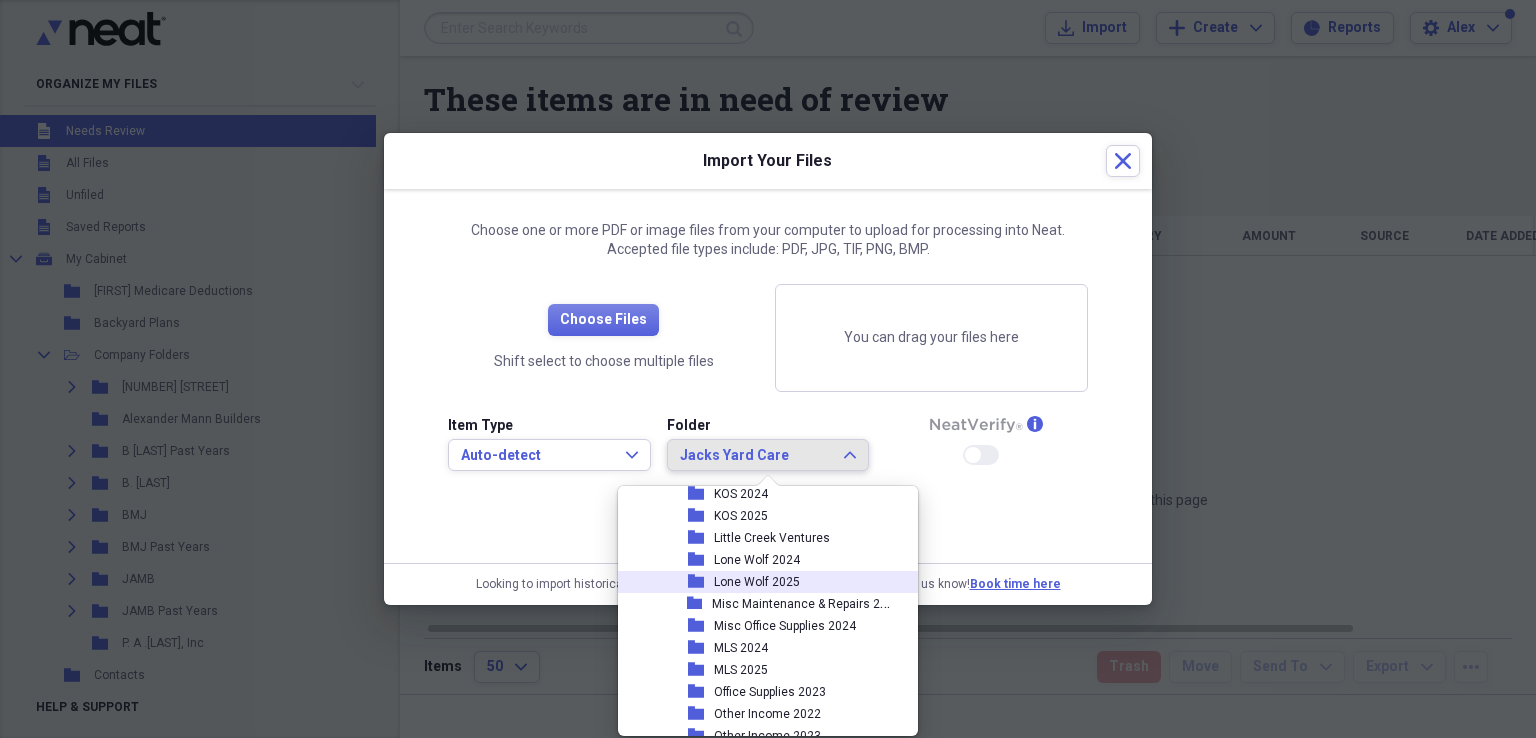 click on "Lone Wolf 2025" at bounding box center (757, 582) 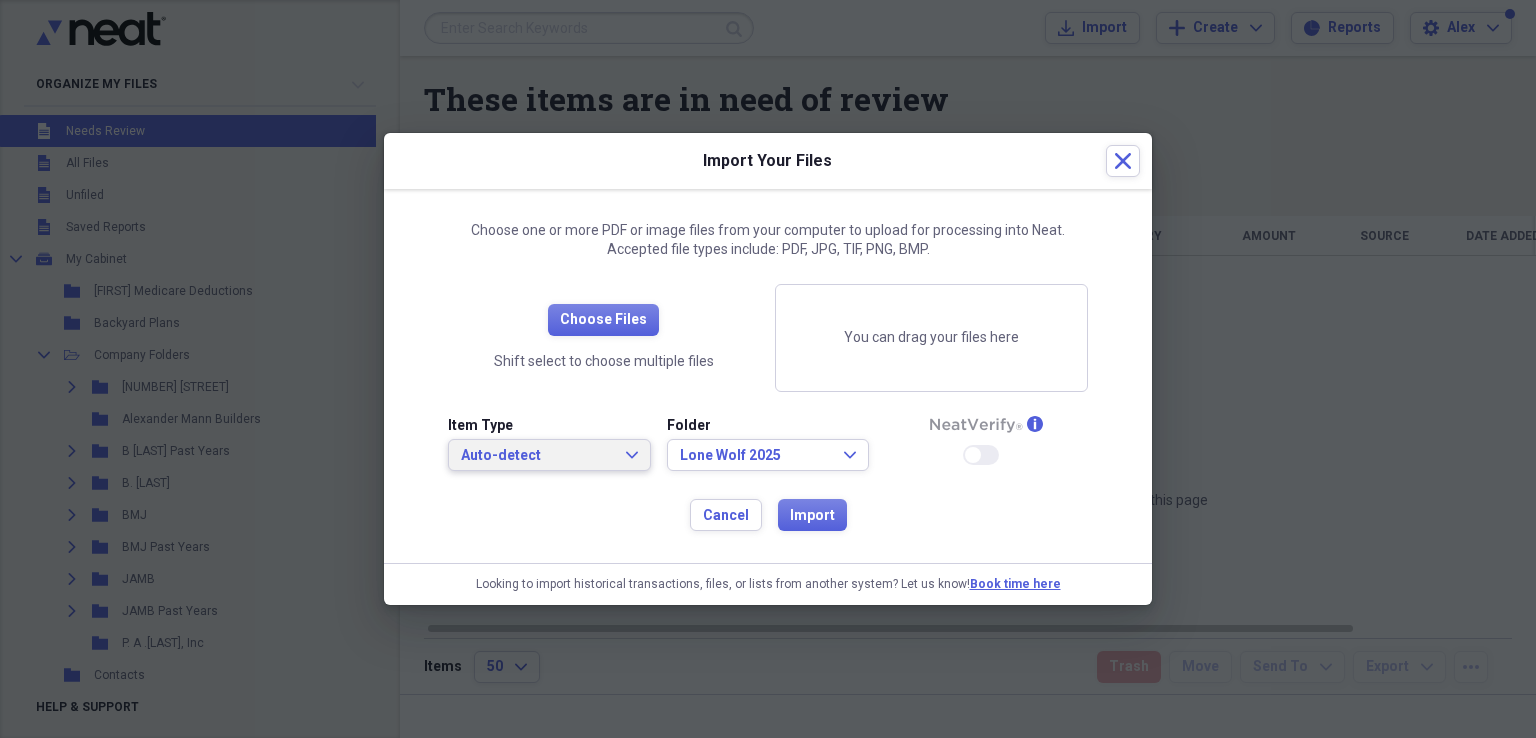 click on "Expand" 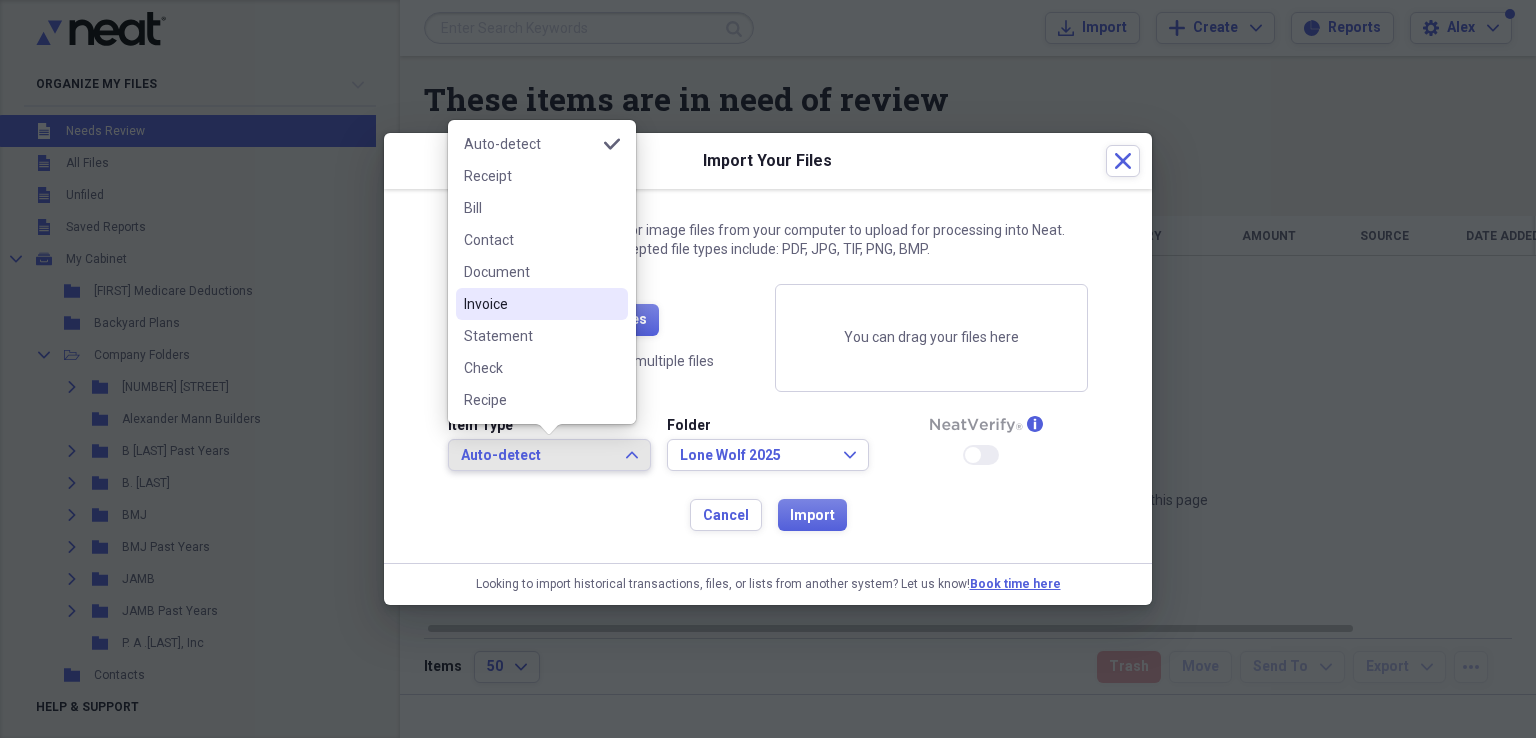 click on "Invoice" at bounding box center [530, 304] 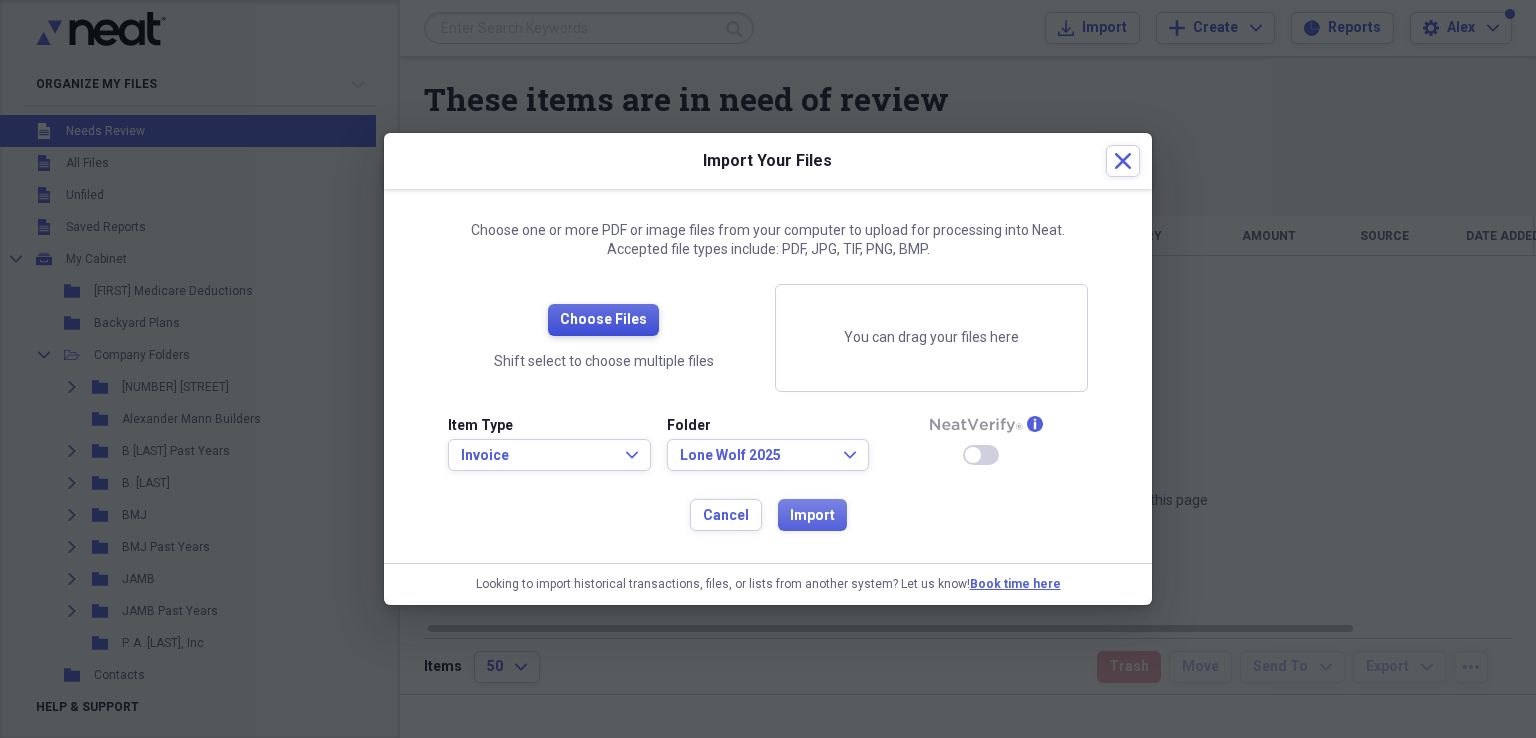 click on "Choose Files" at bounding box center [603, 320] 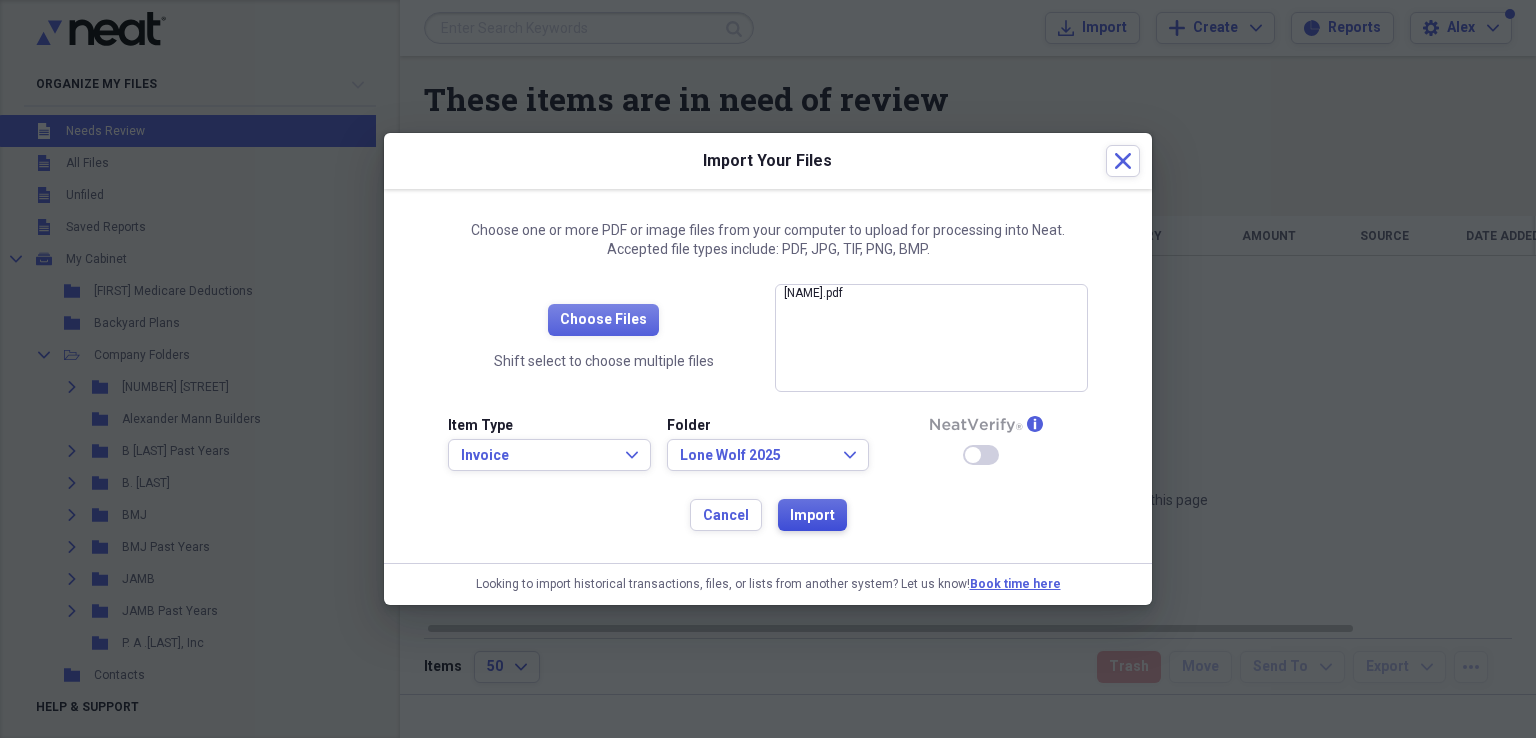 click on "Import" at bounding box center [812, 515] 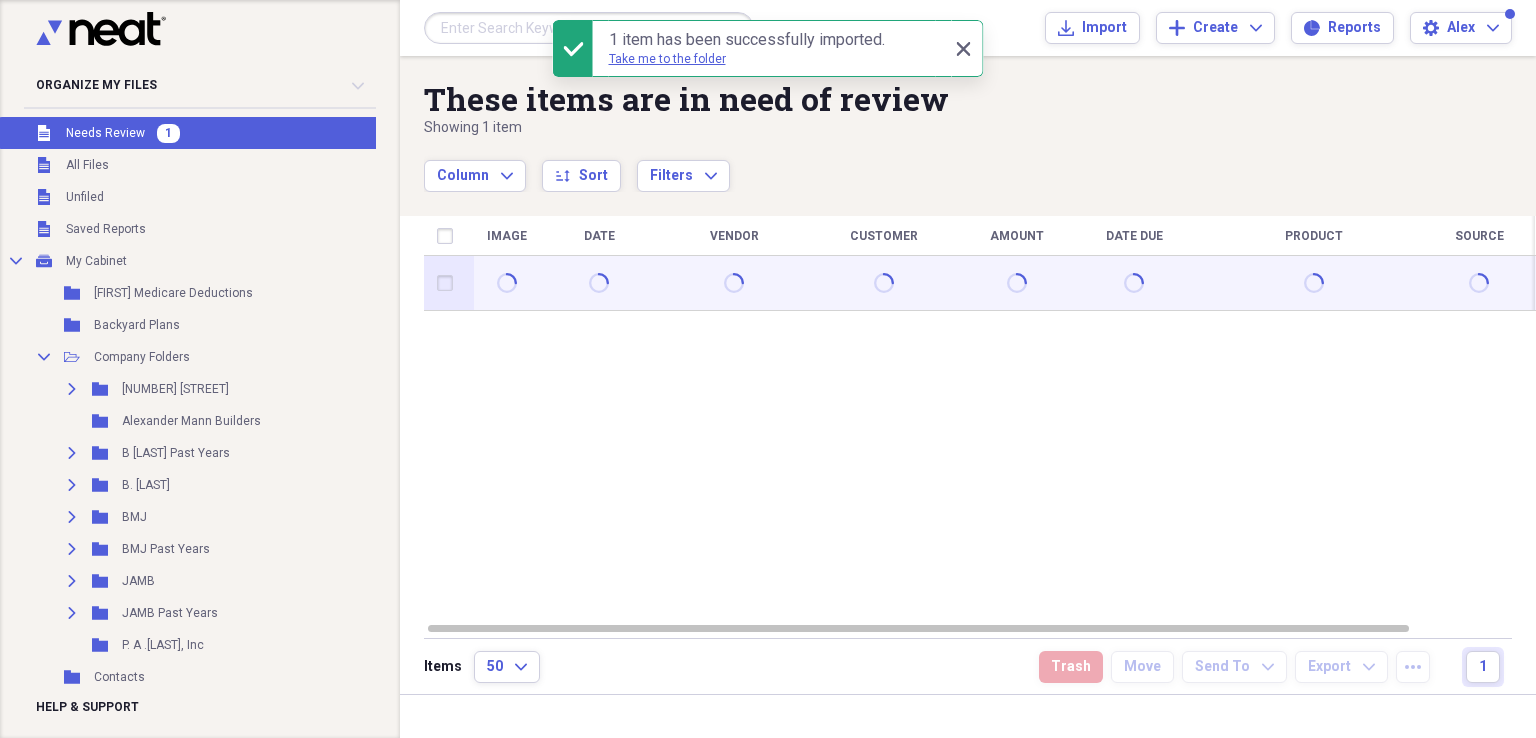 click at bounding box center [449, 283] 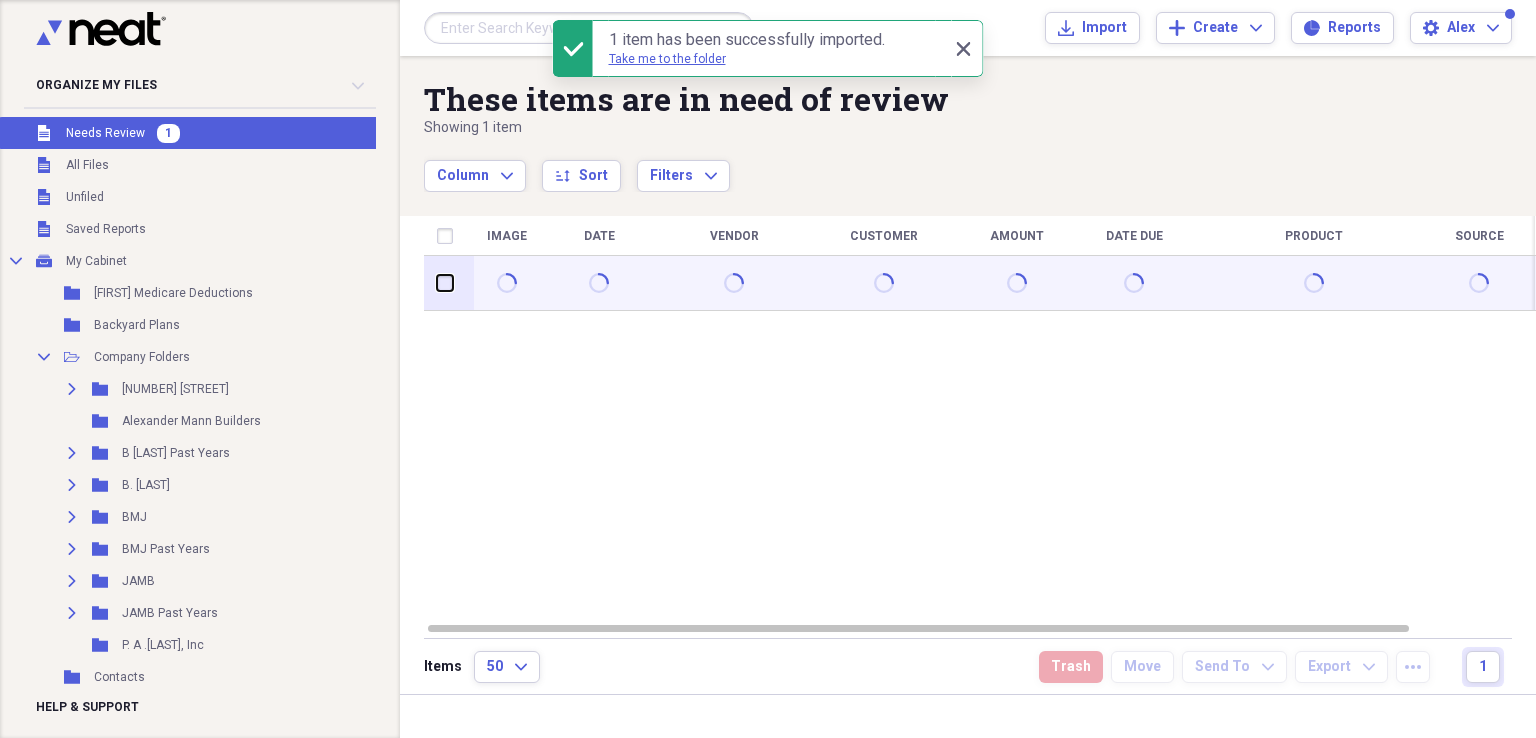 click at bounding box center (437, 283) 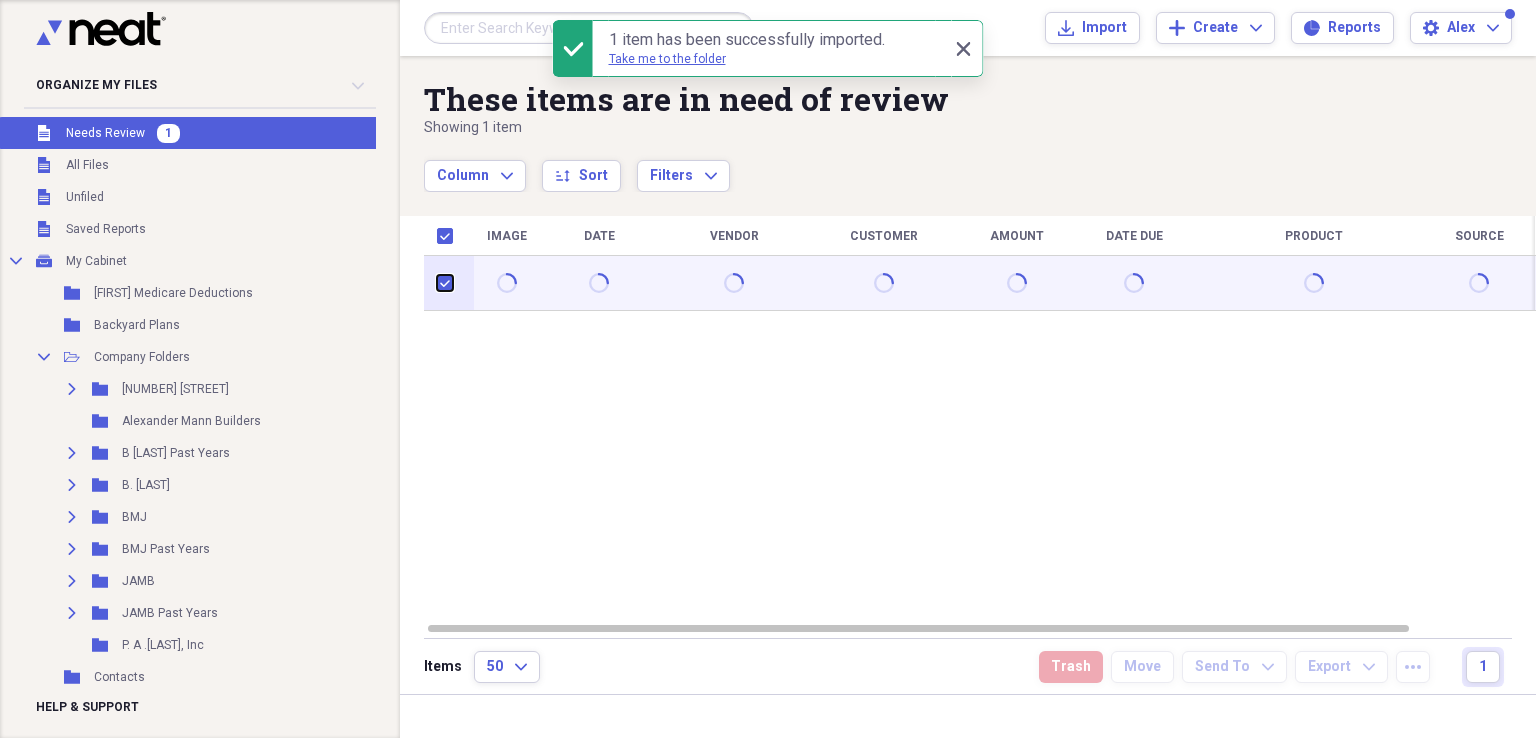 checkbox on "true" 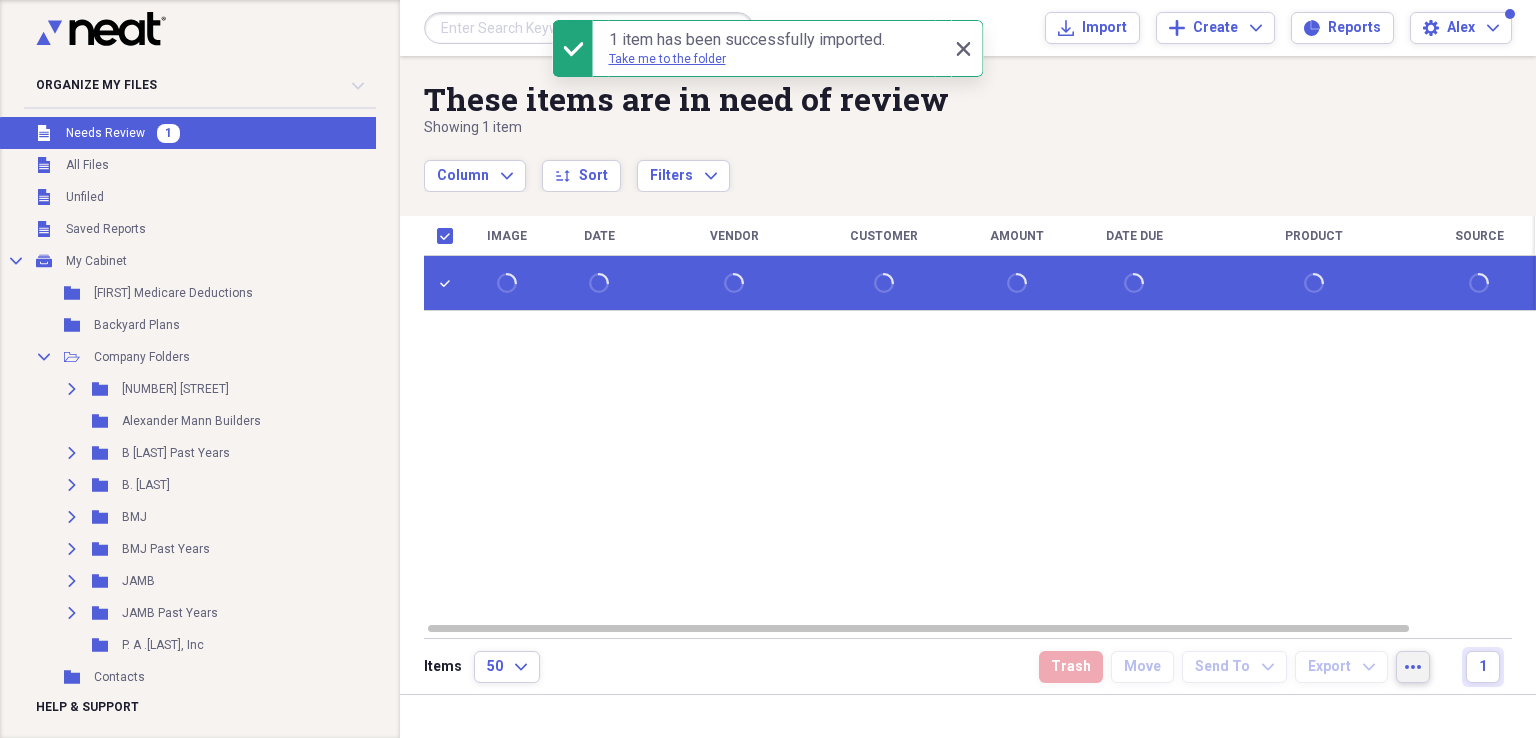 click on "more" 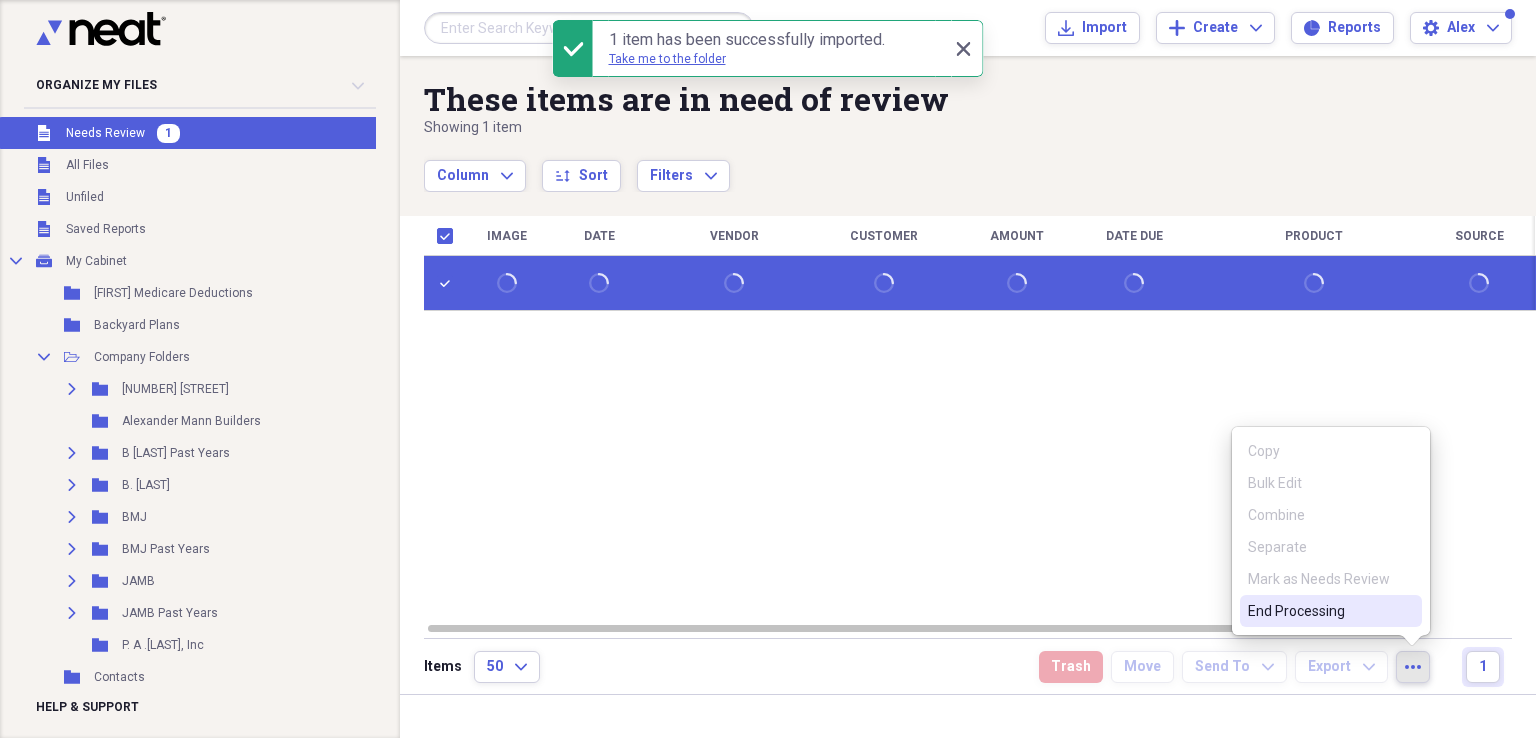 click on "End Processing" at bounding box center [1331, 611] 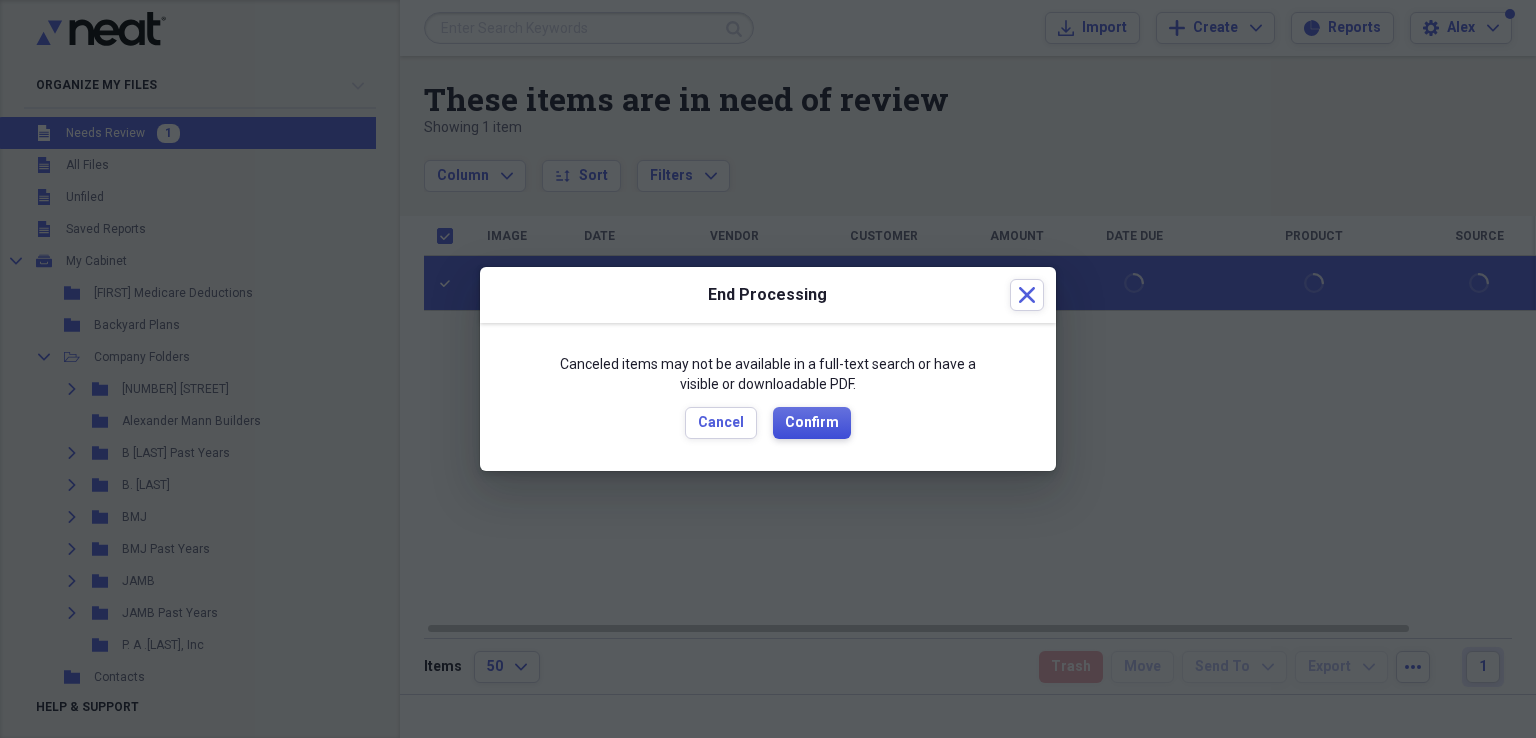click on "Confirm" at bounding box center [812, 423] 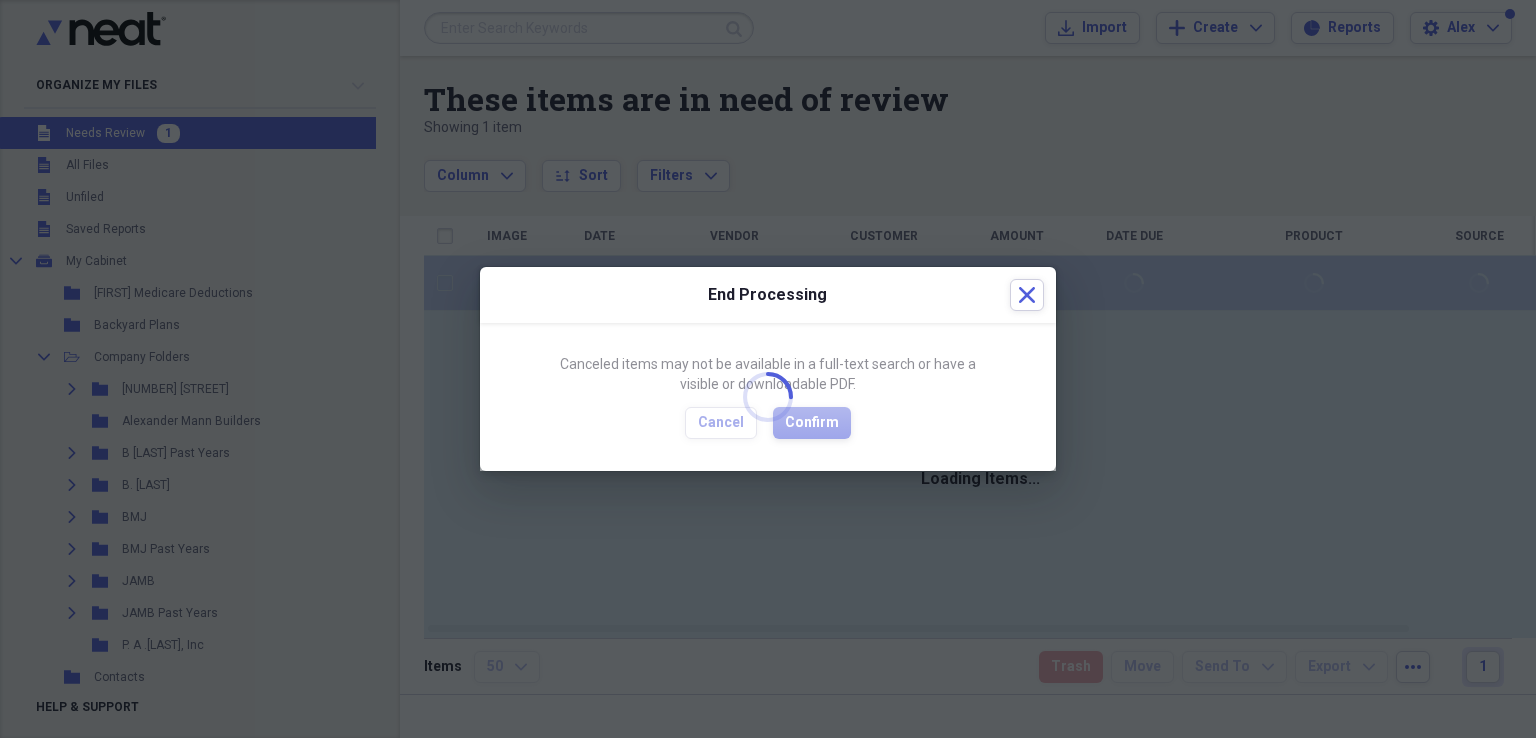 checkbox on "false" 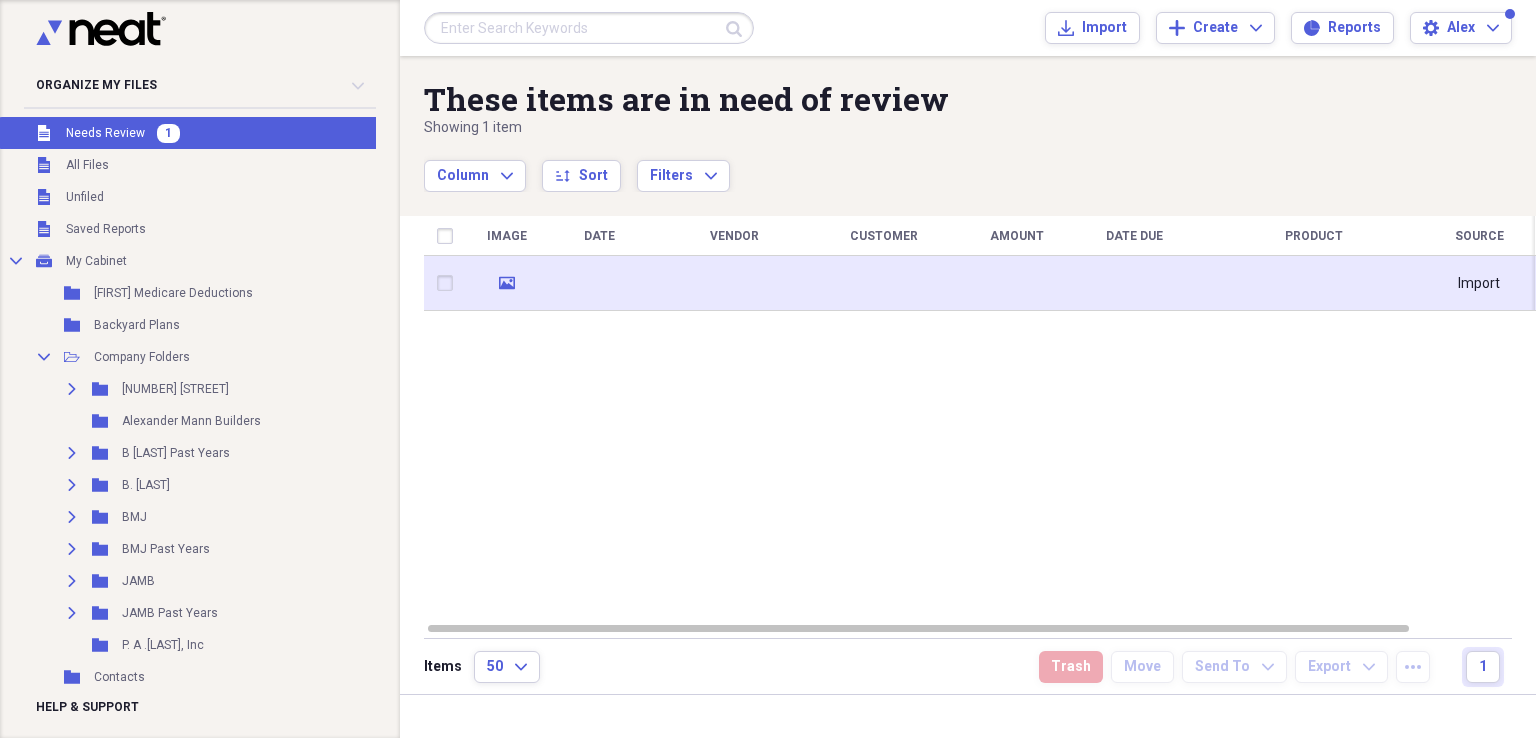 click on "media" 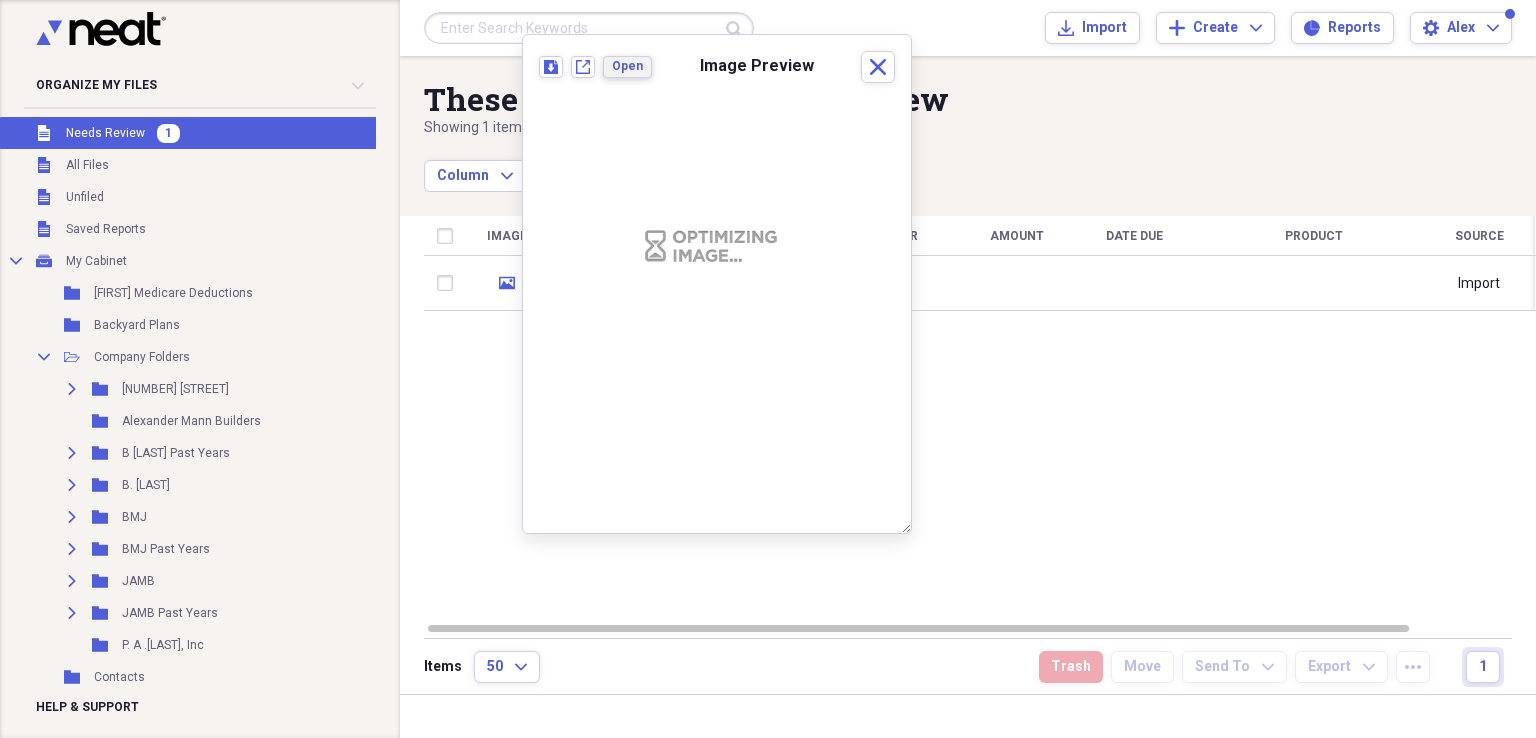 click on "Open" at bounding box center (627, 66) 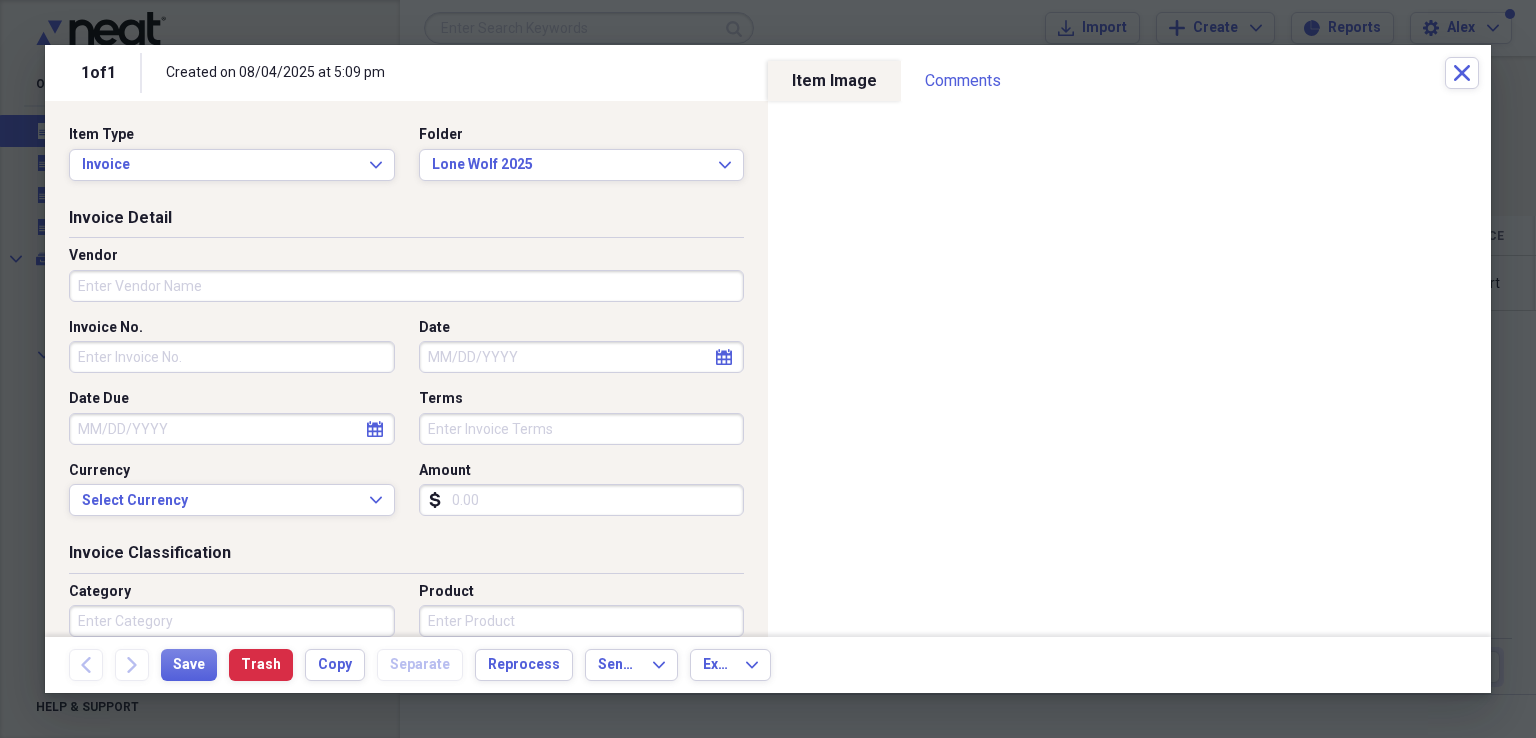 click on "Vendor" at bounding box center [406, 286] 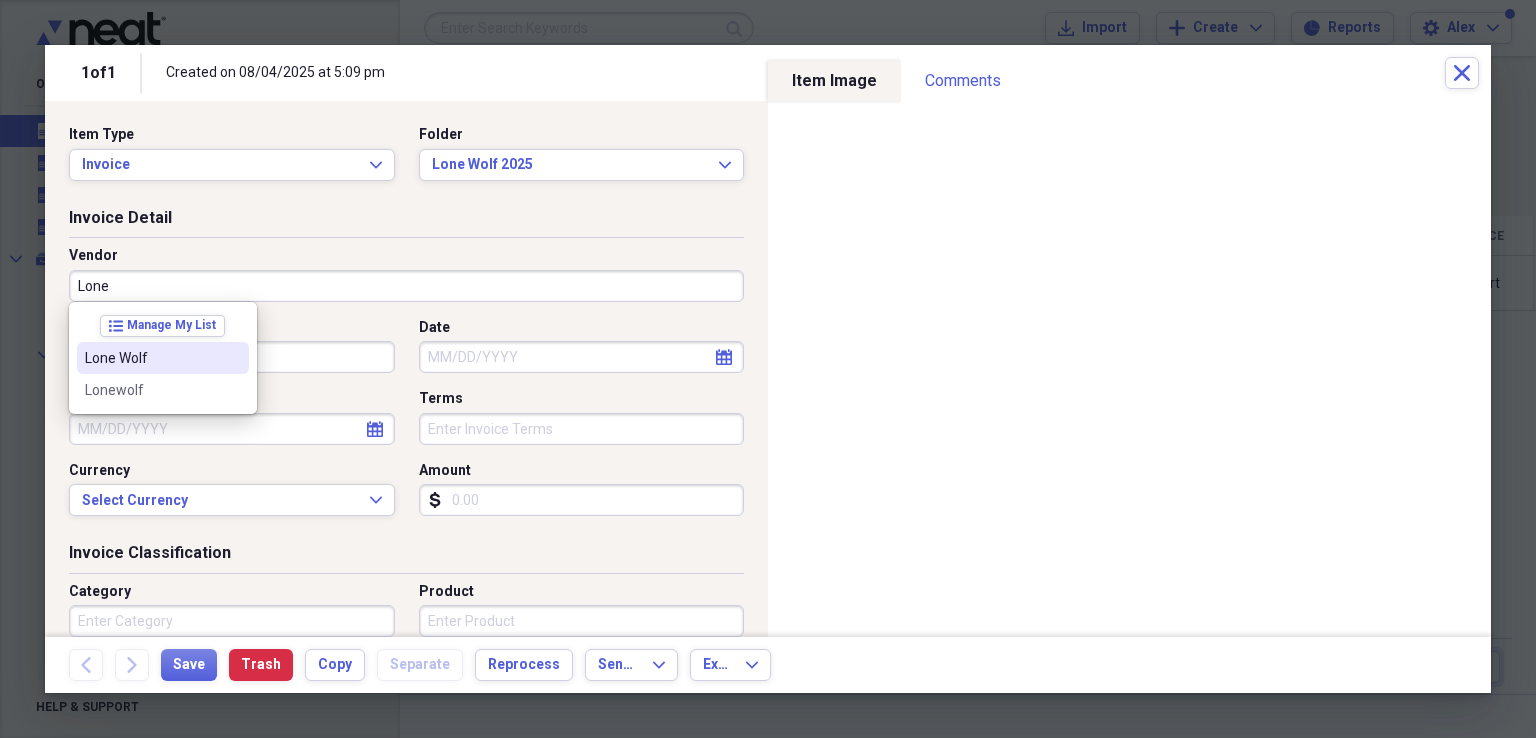 click on "Lone Wolf" at bounding box center [151, 358] 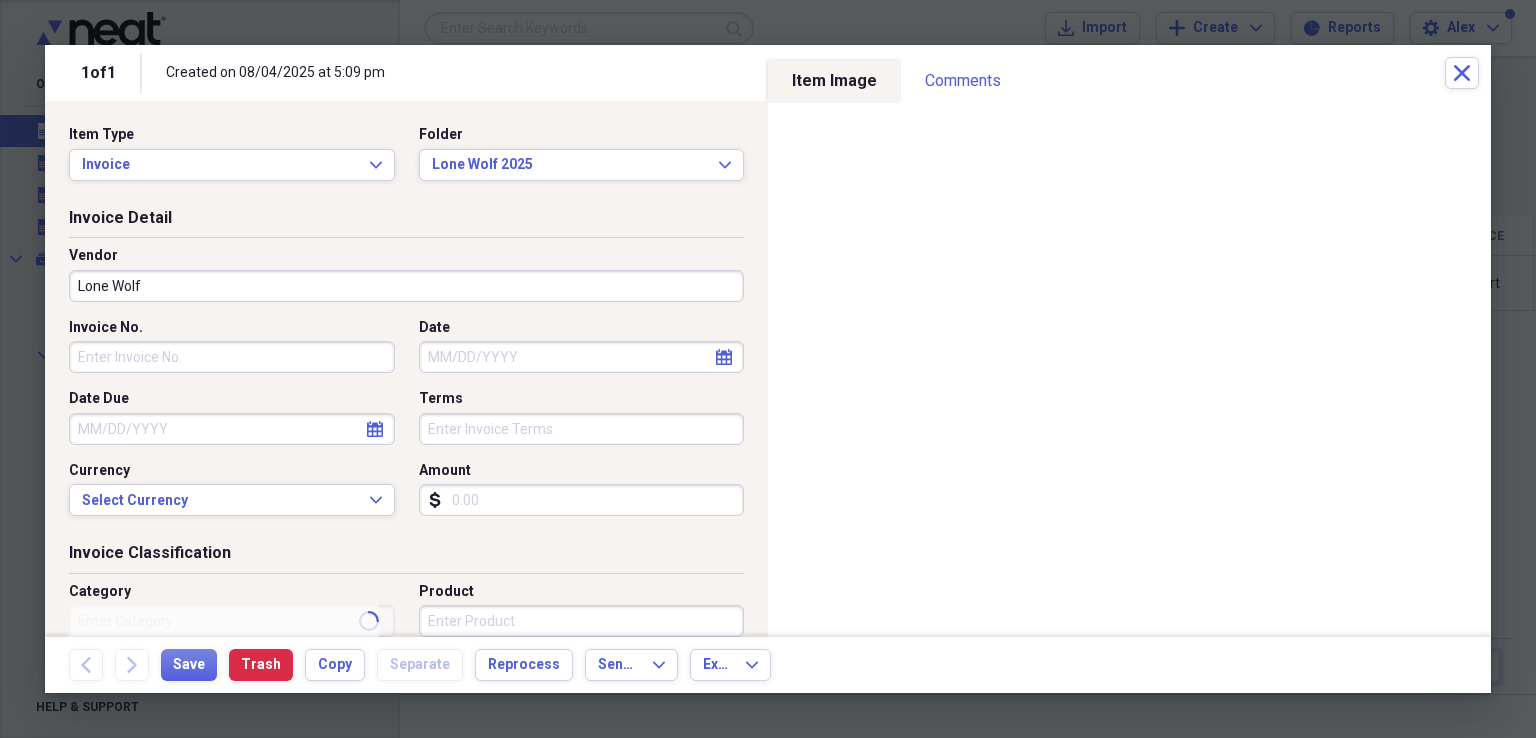 type on "Invoice" 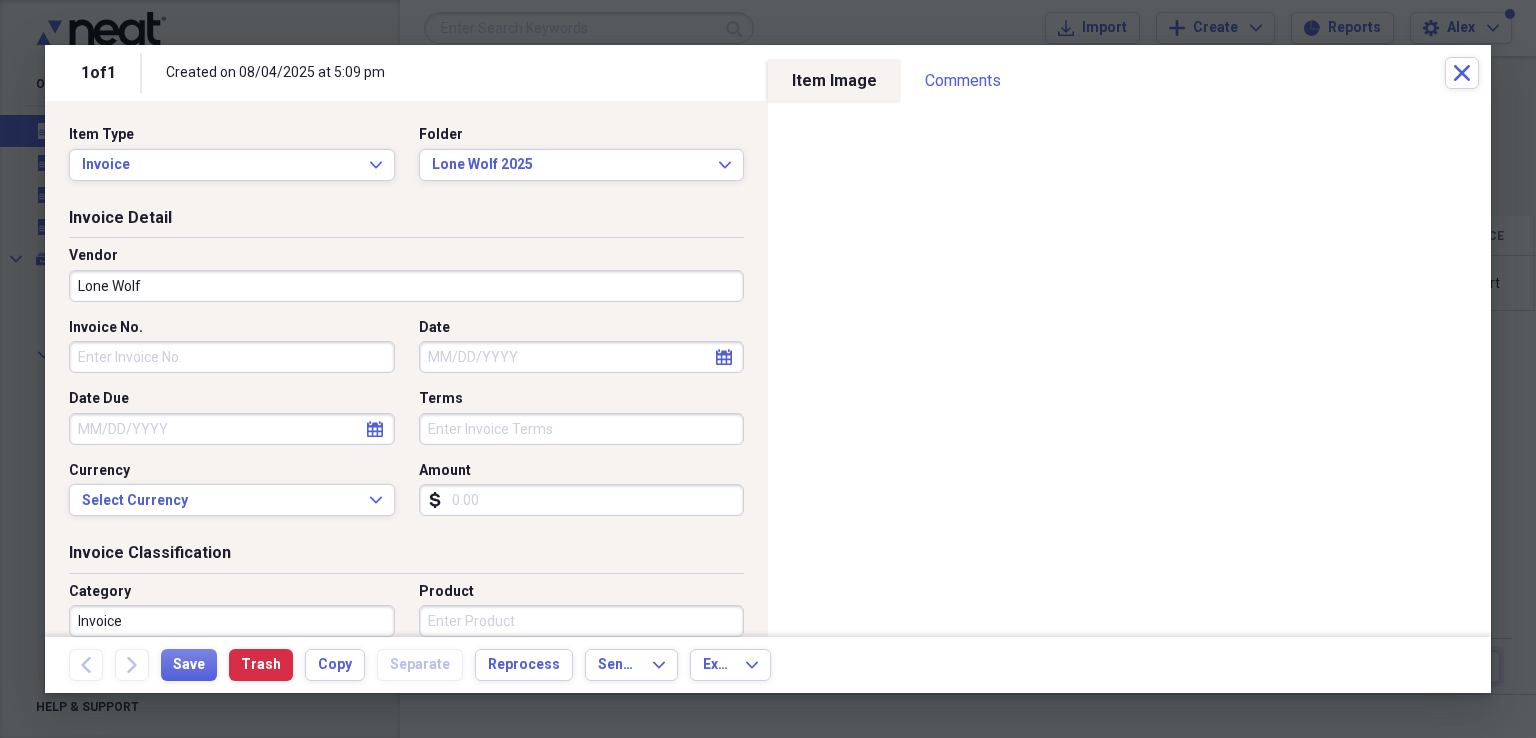select on "7" 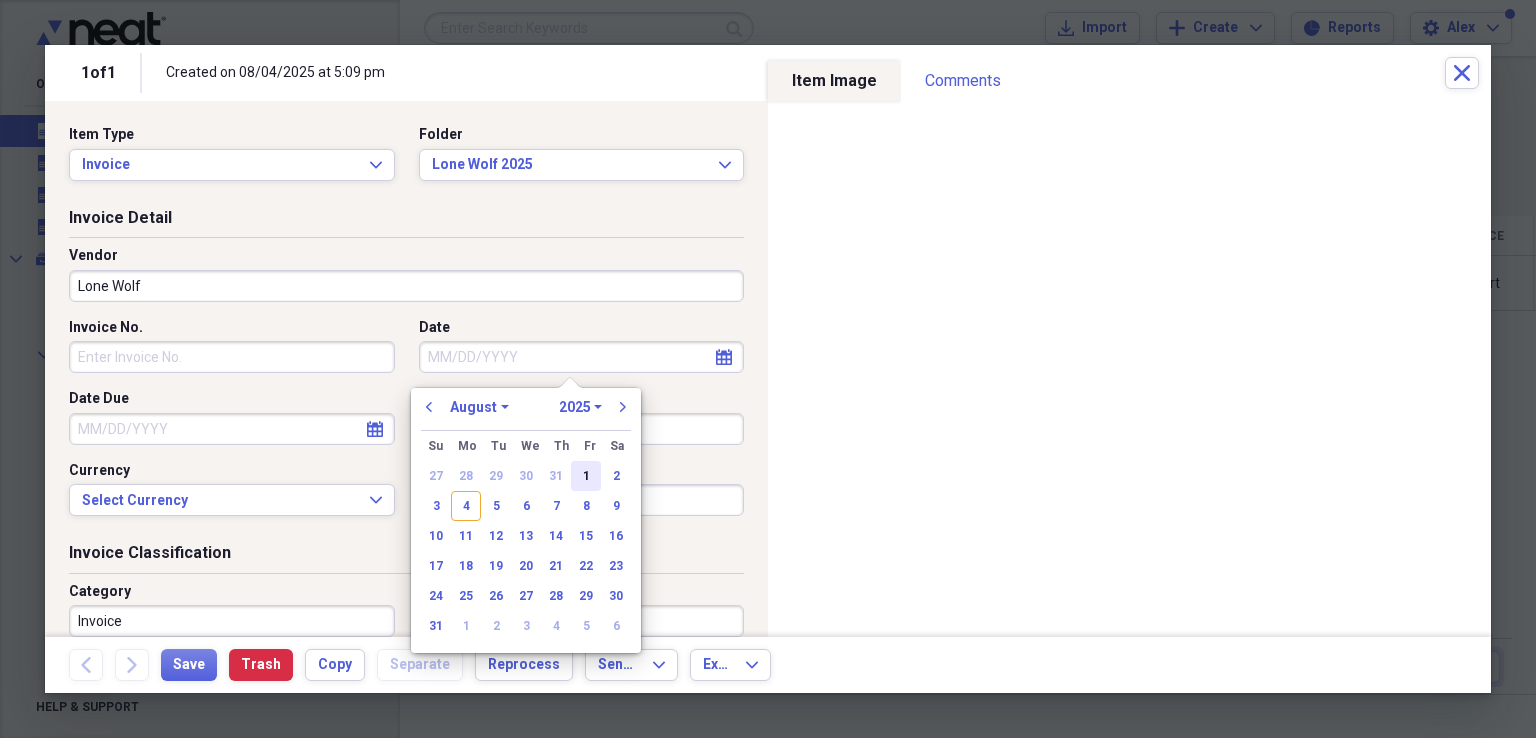 click on "1" at bounding box center [586, 476] 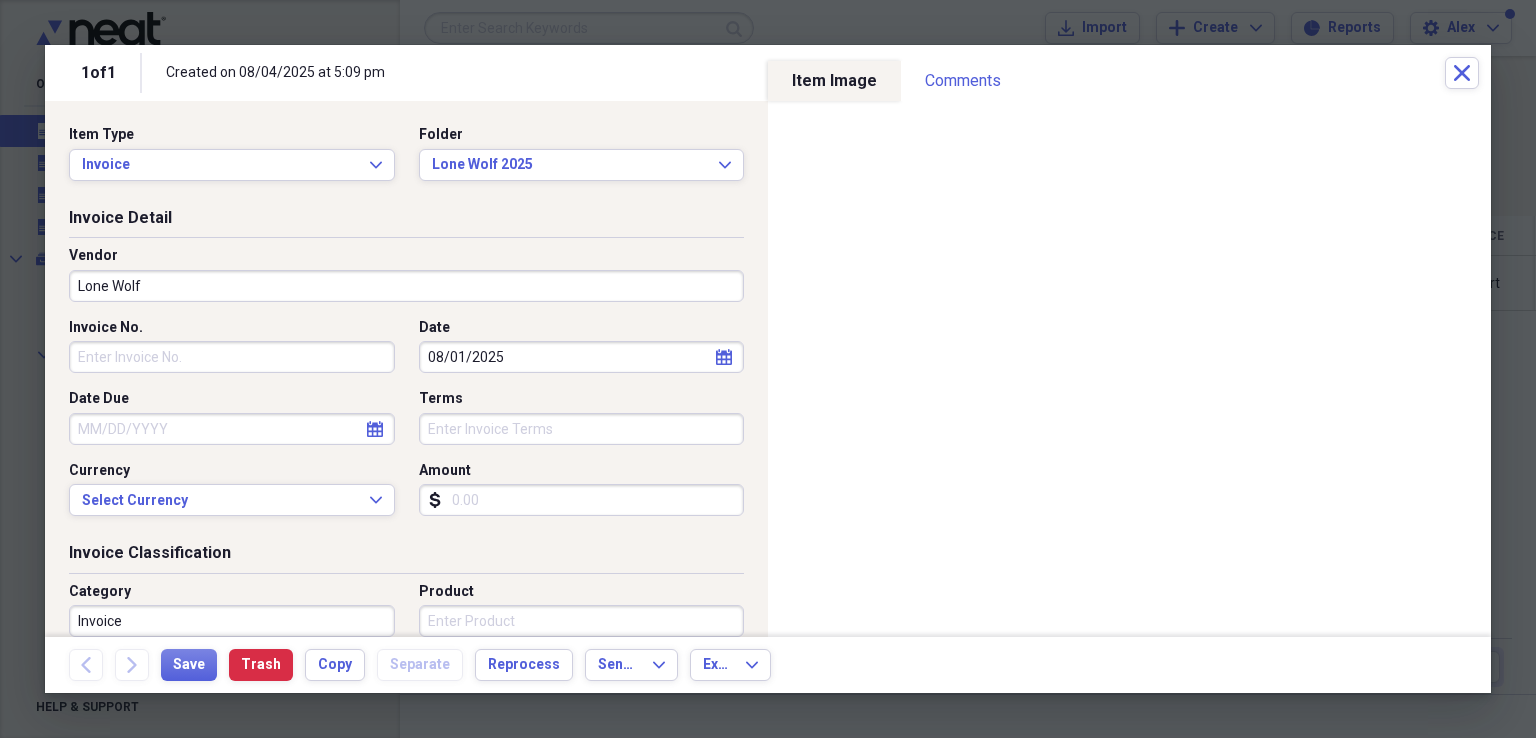 type on "08/01/2025" 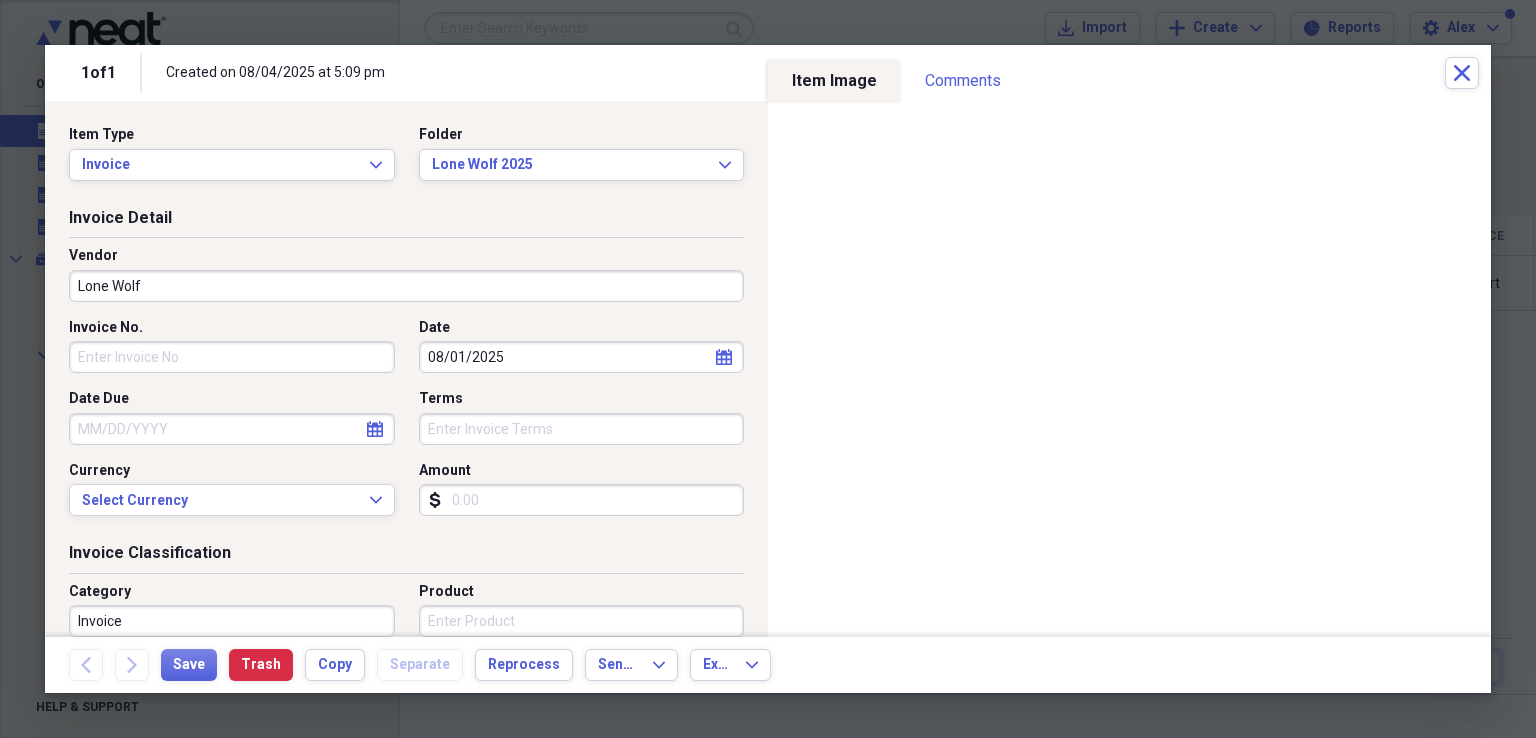 type 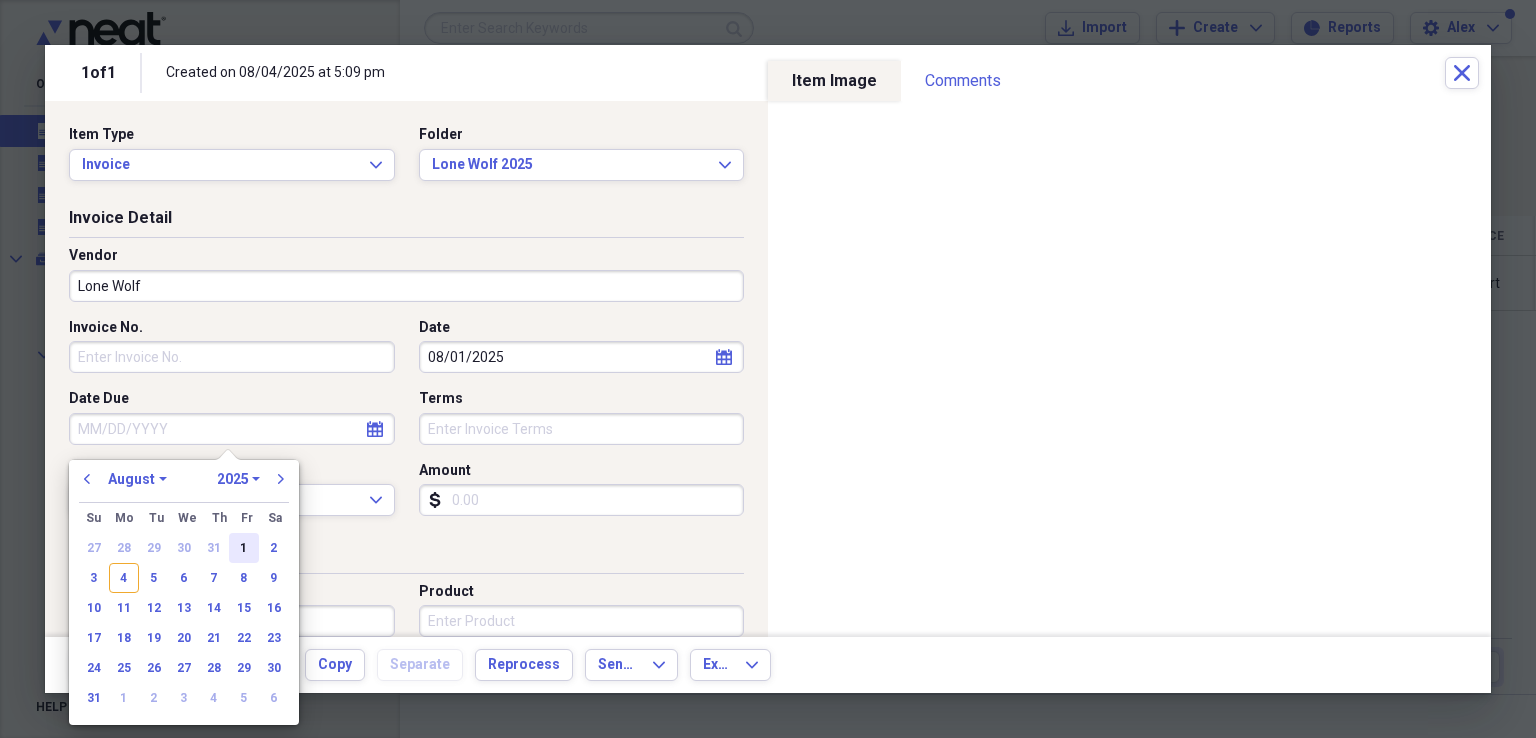 click on "1" at bounding box center [244, 548] 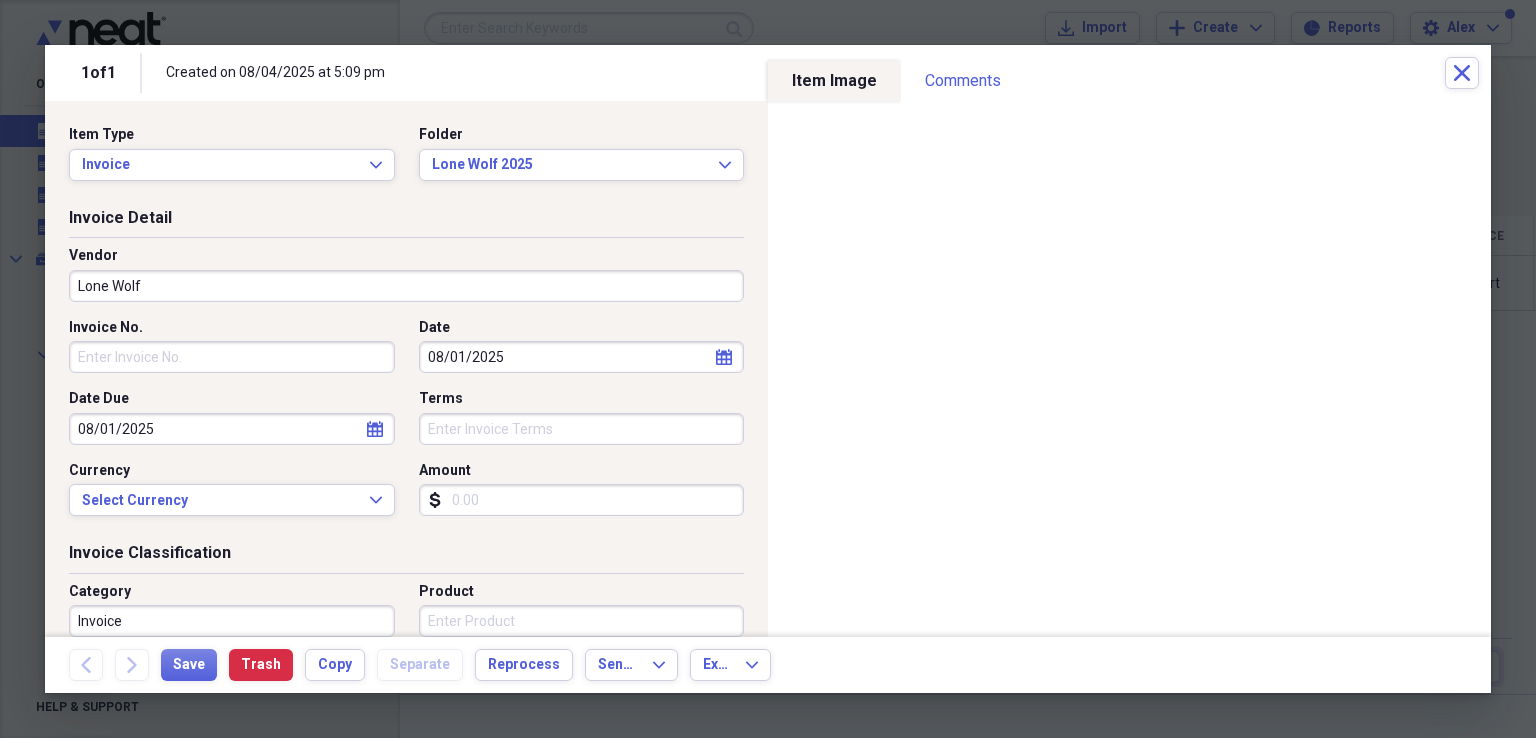 type on "08/01/2025" 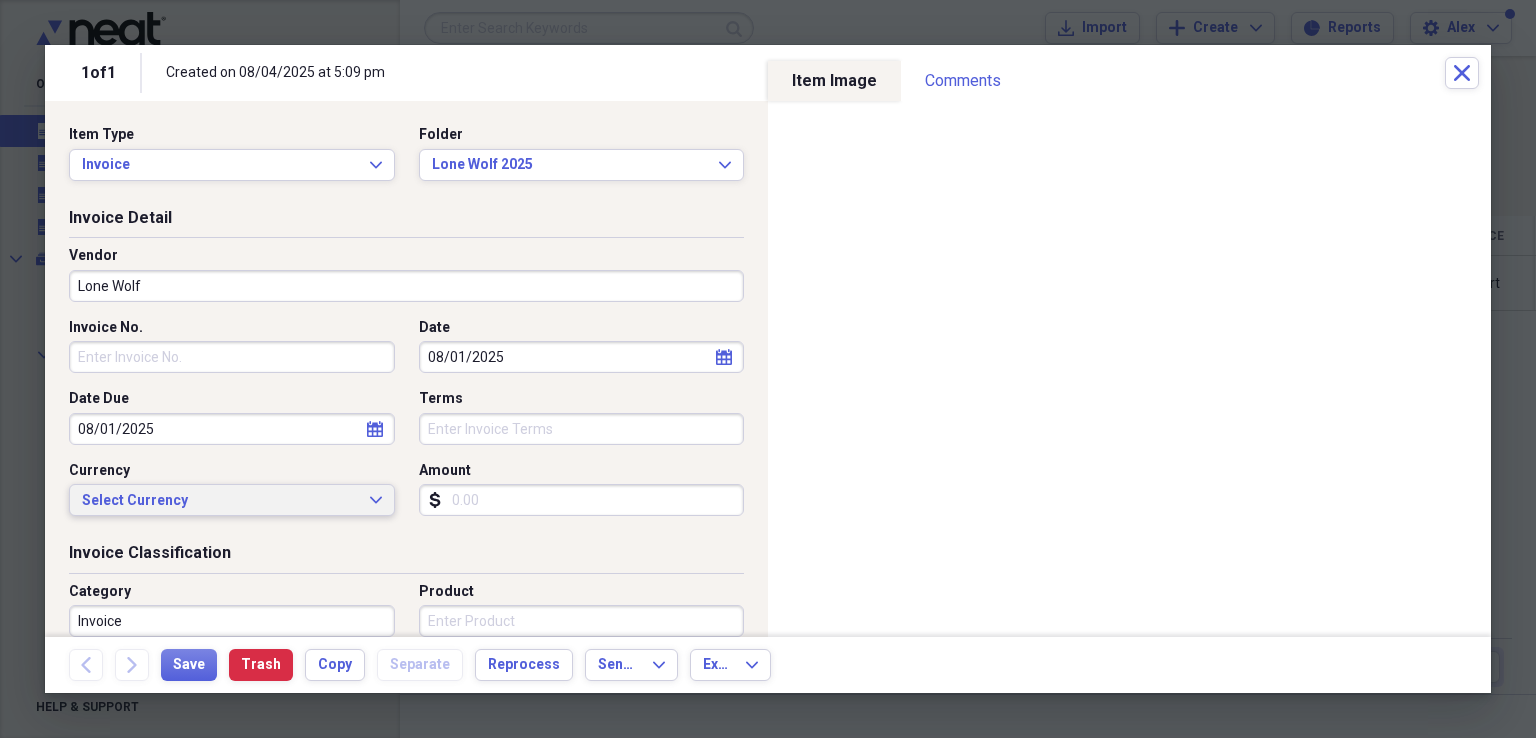 type 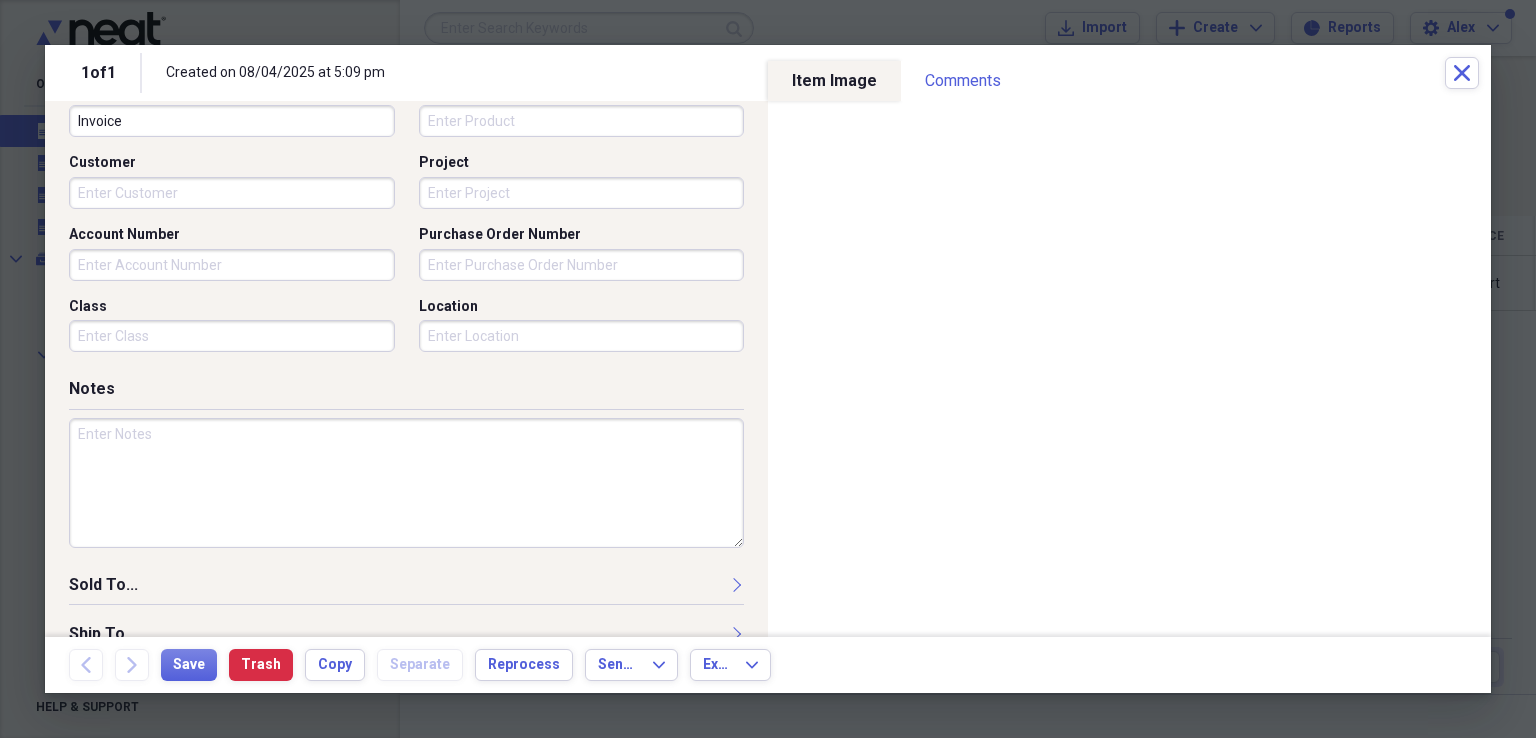 scroll, scrollTop: 0, scrollLeft: 0, axis: both 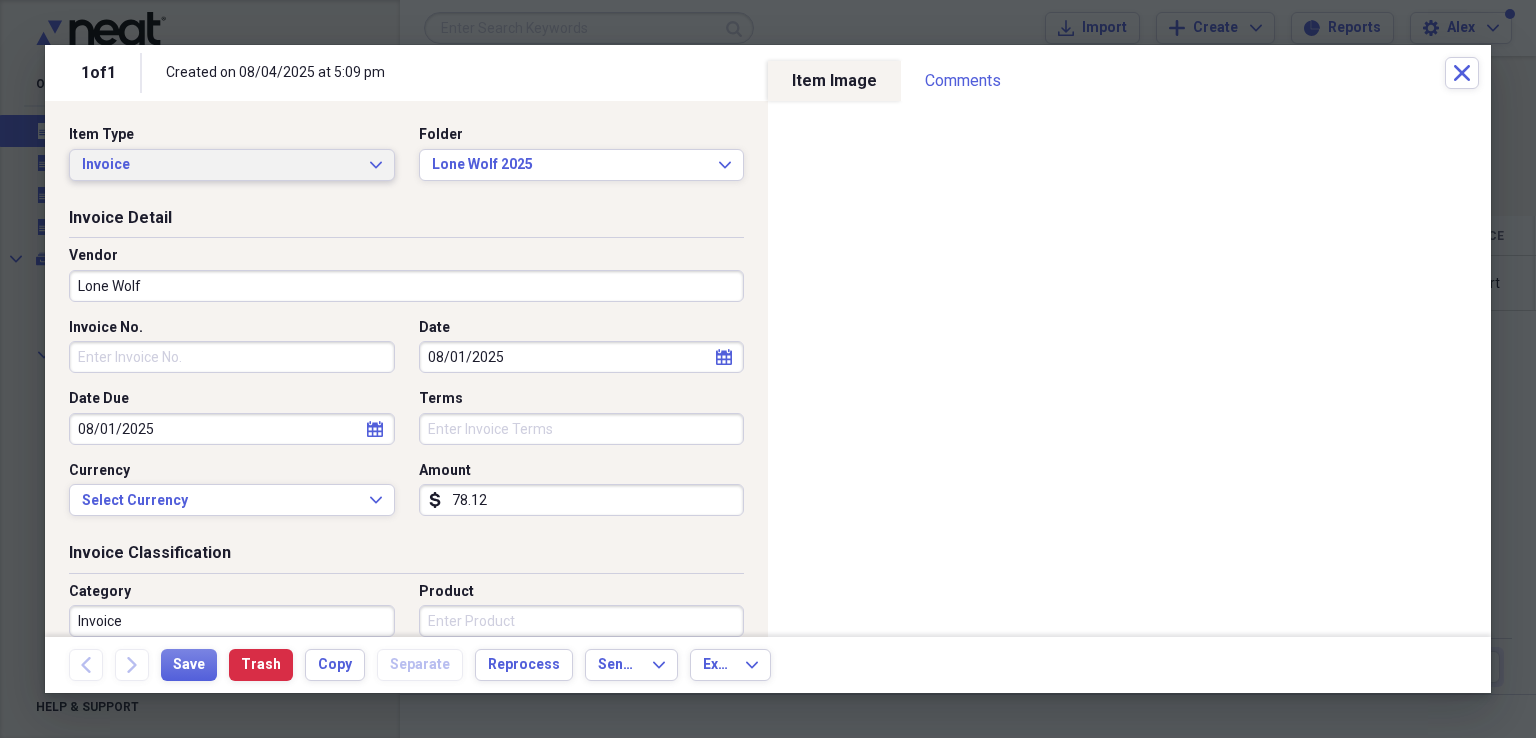 type on "78.12" 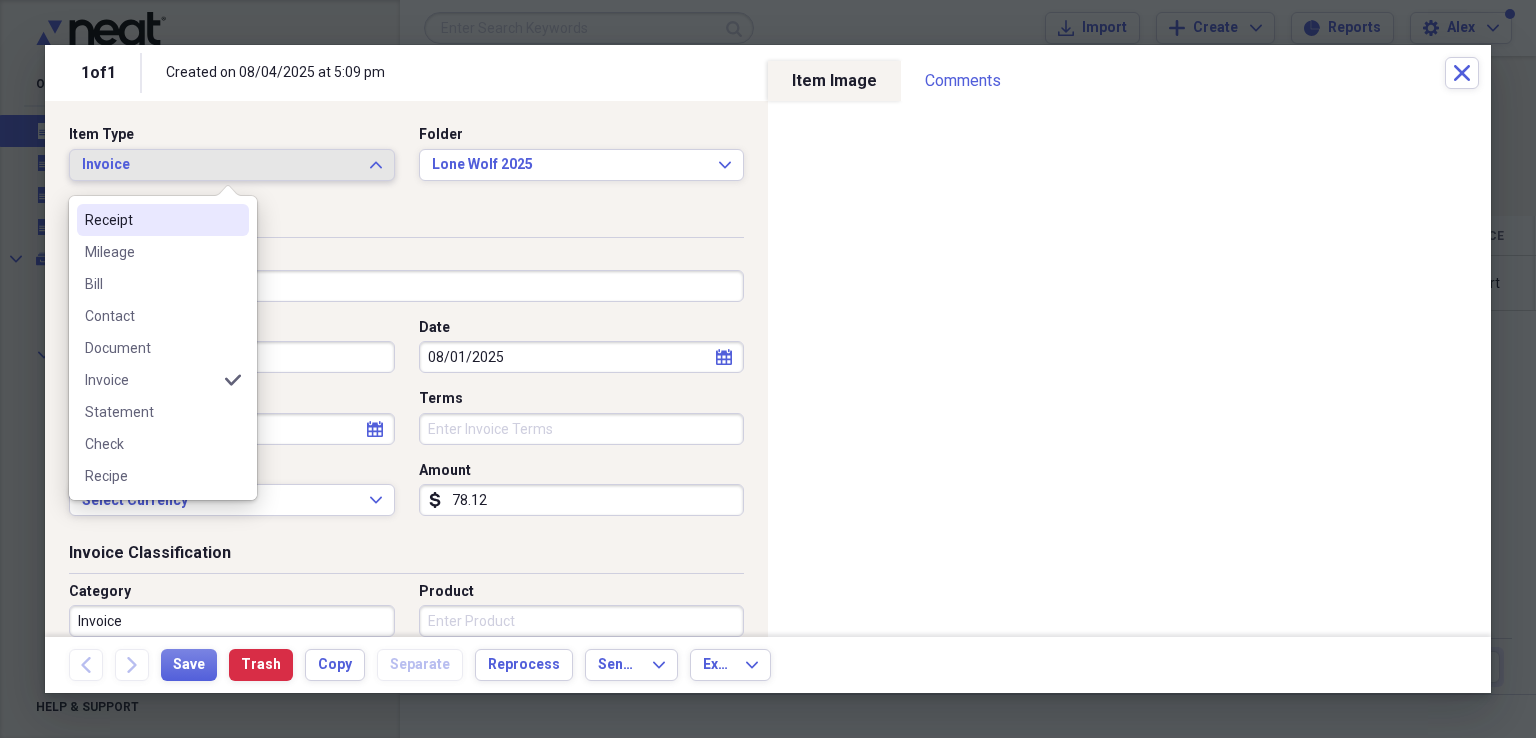 click on "Receipt" at bounding box center [151, 220] 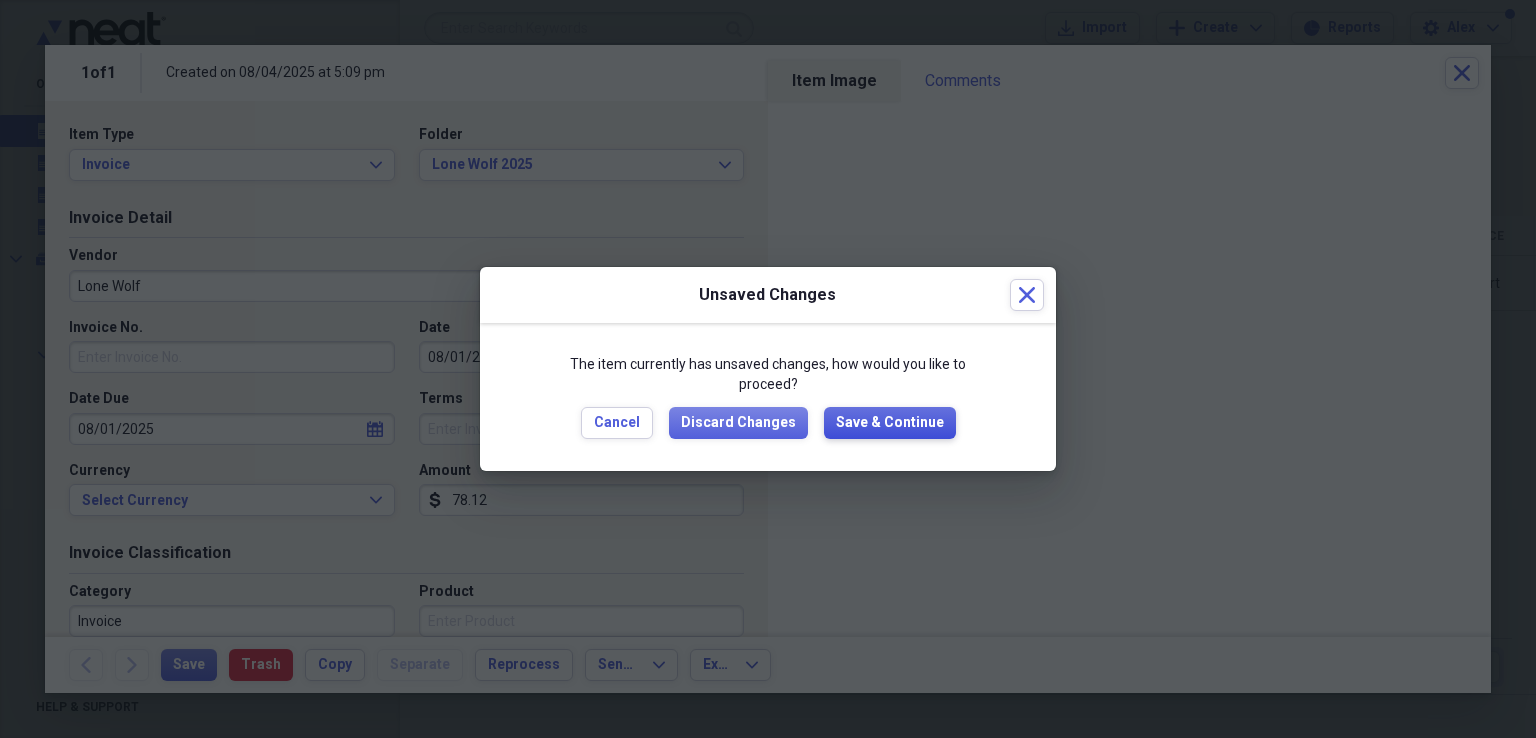 click on "Save & Continue" at bounding box center (890, 423) 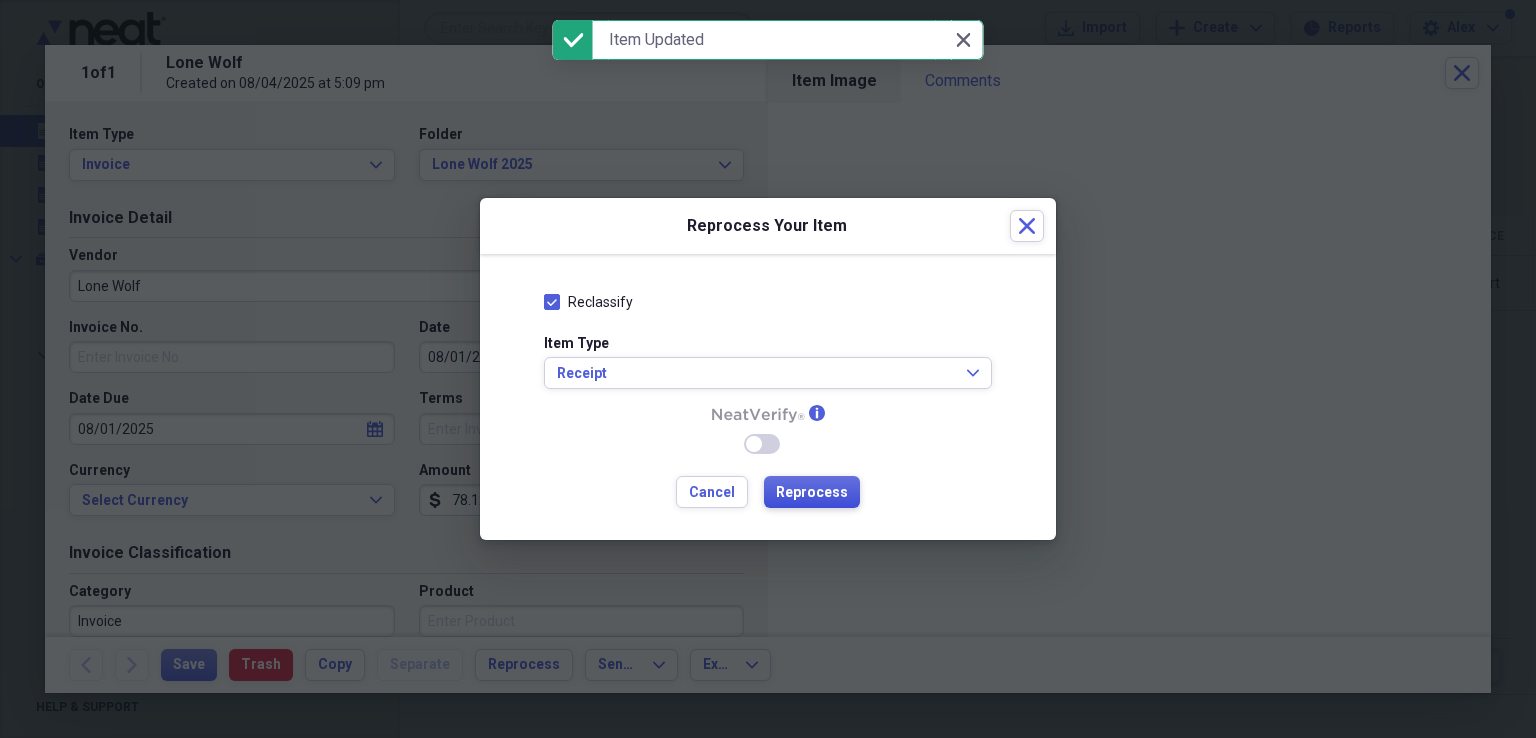 click on "Reprocess" at bounding box center [812, 493] 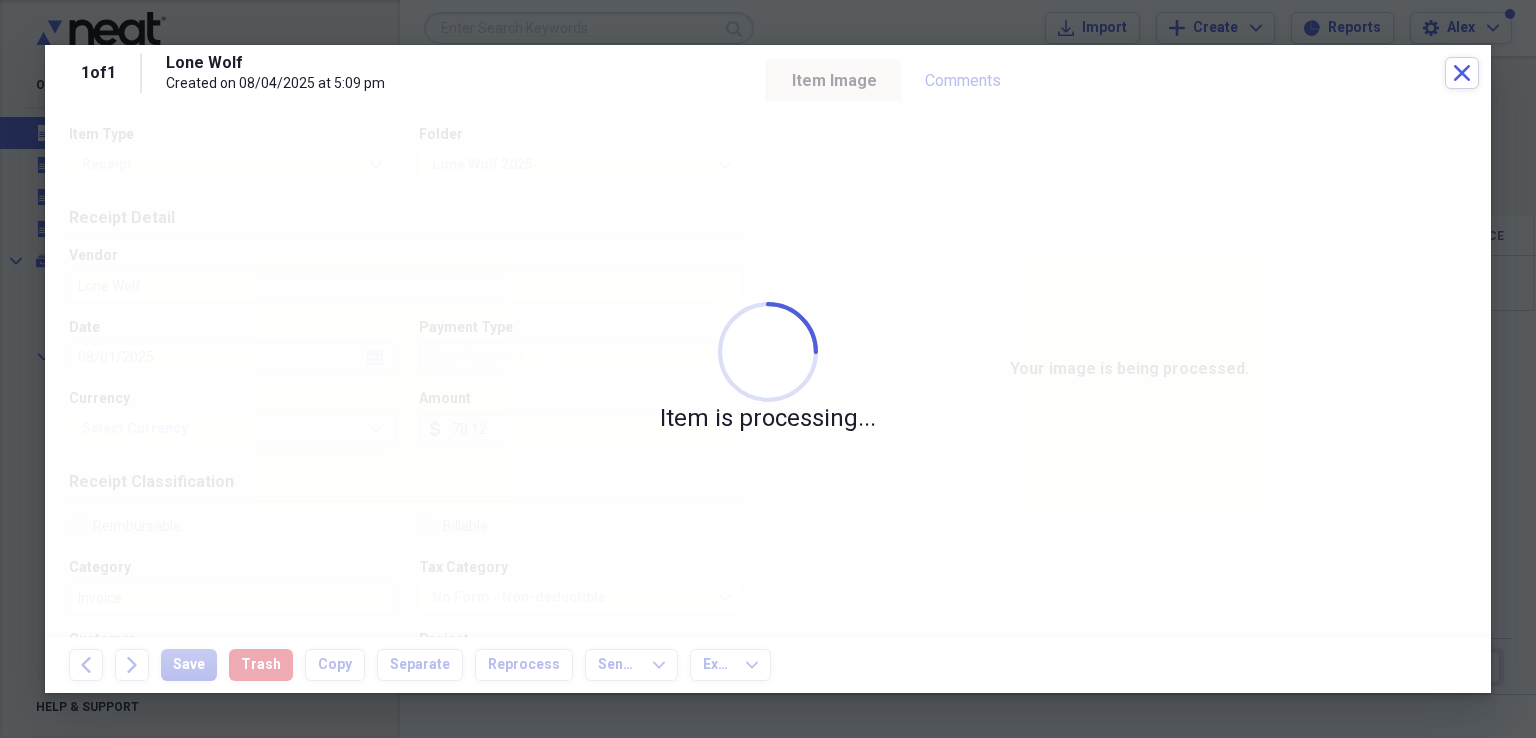 type on "Credit" 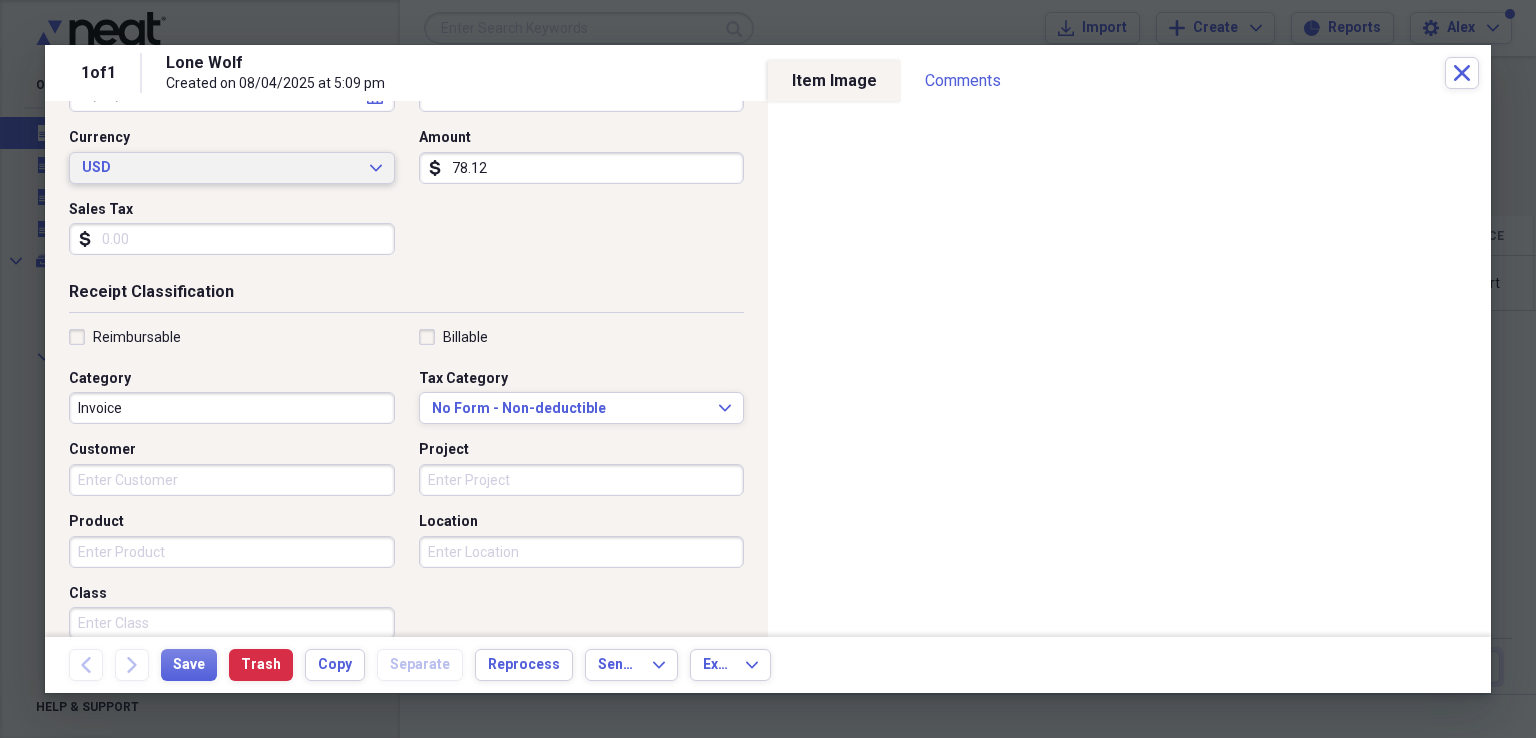 scroll, scrollTop: 400, scrollLeft: 0, axis: vertical 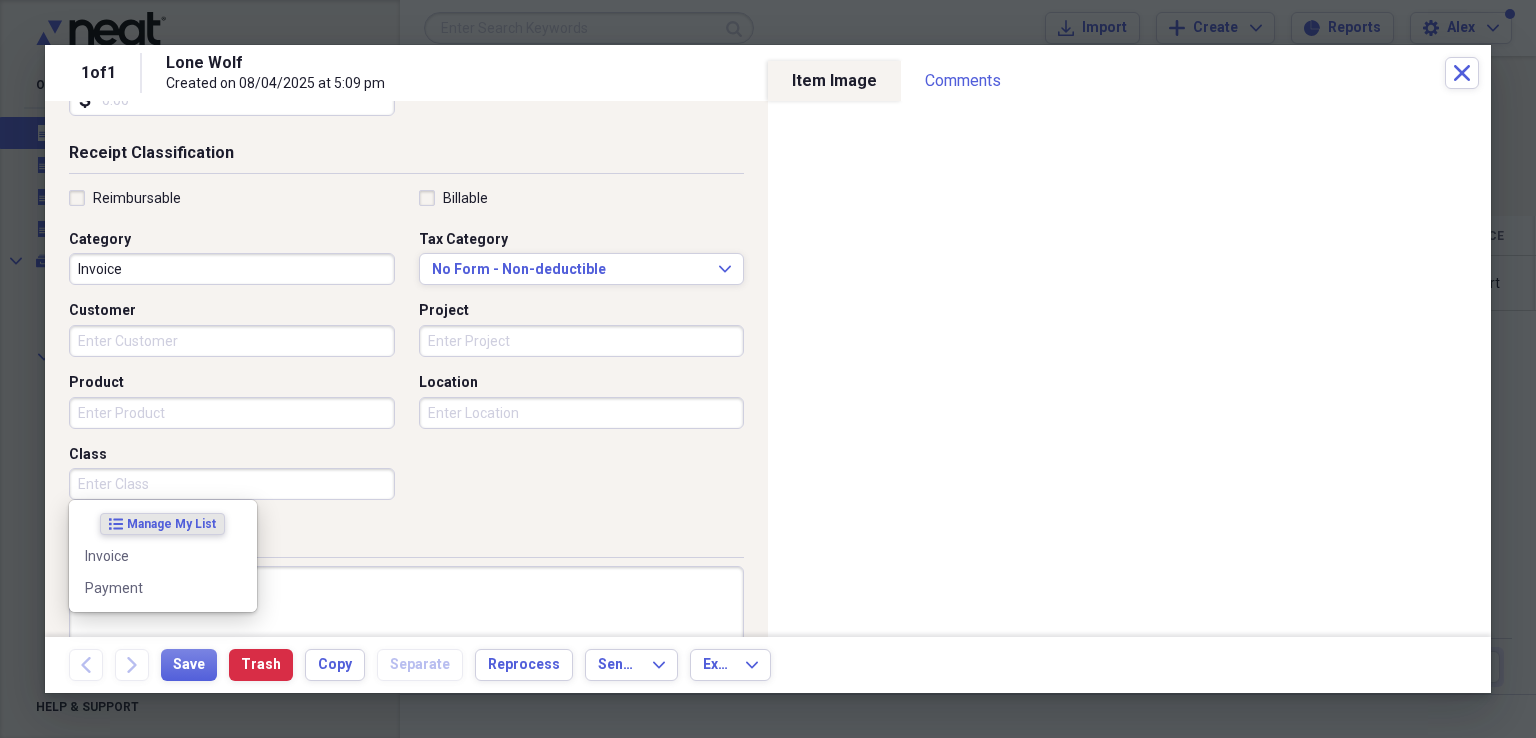 click on "Class" at bounding box center [232, 484] 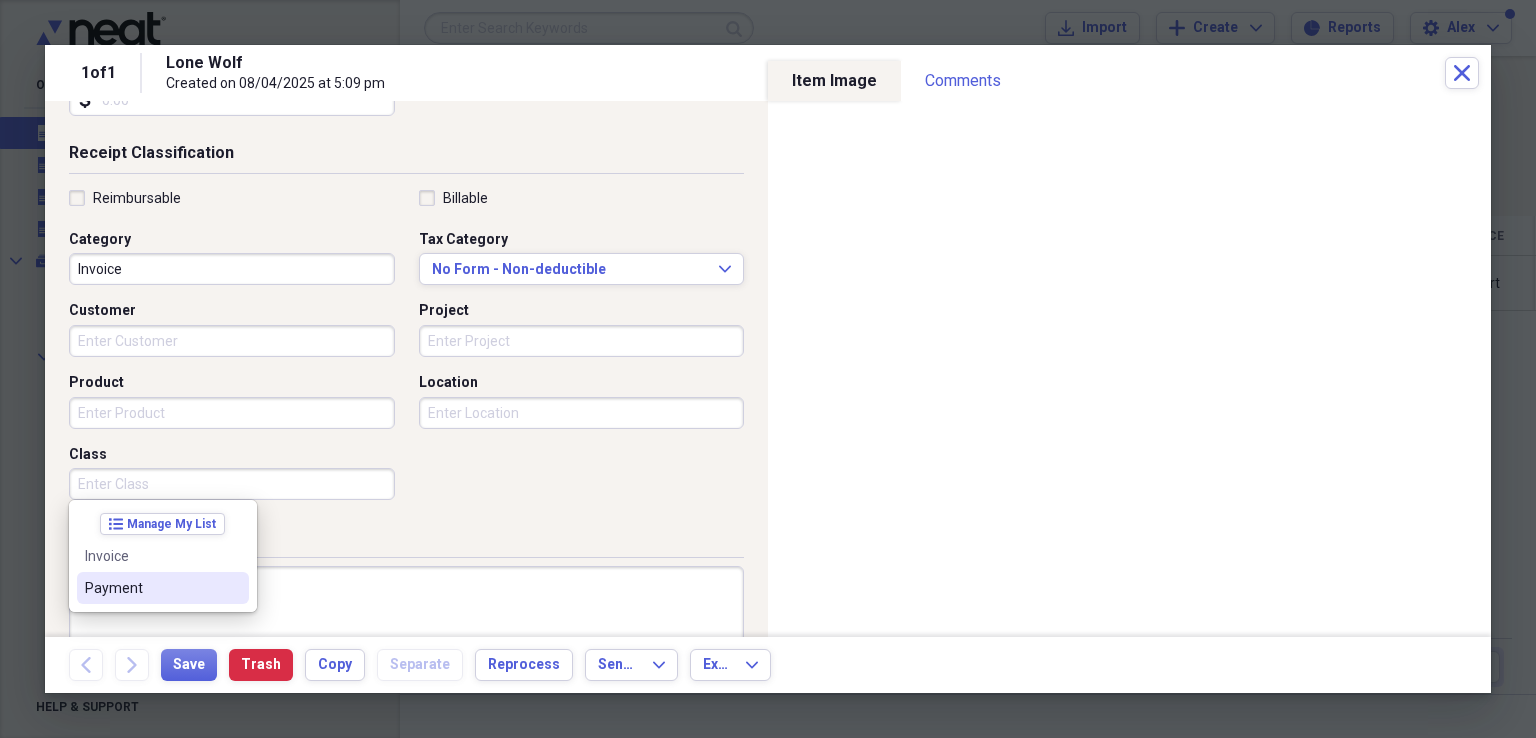 click on "Payment" at bounding box center [151, 588] 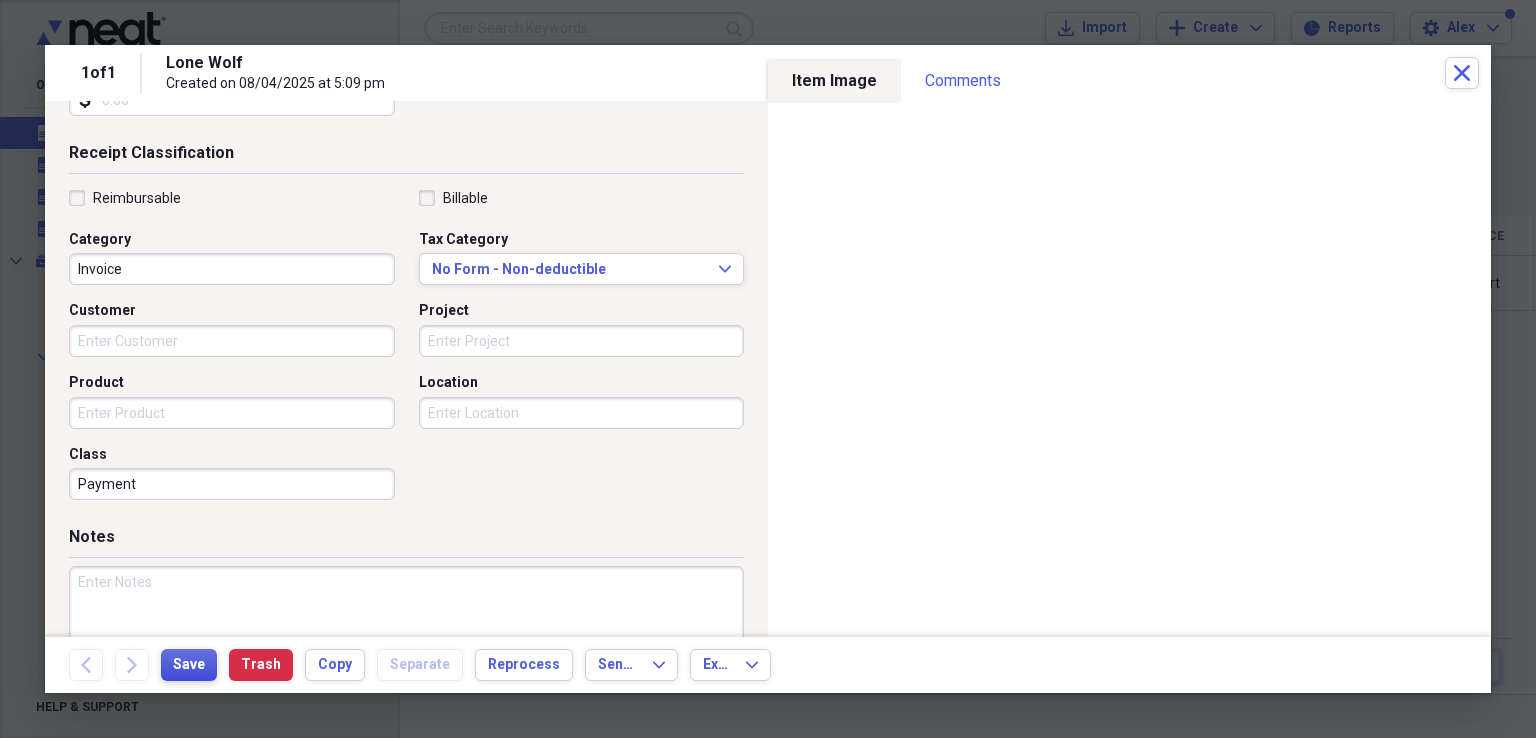 click on "Save" at bounding box center (189, 665) 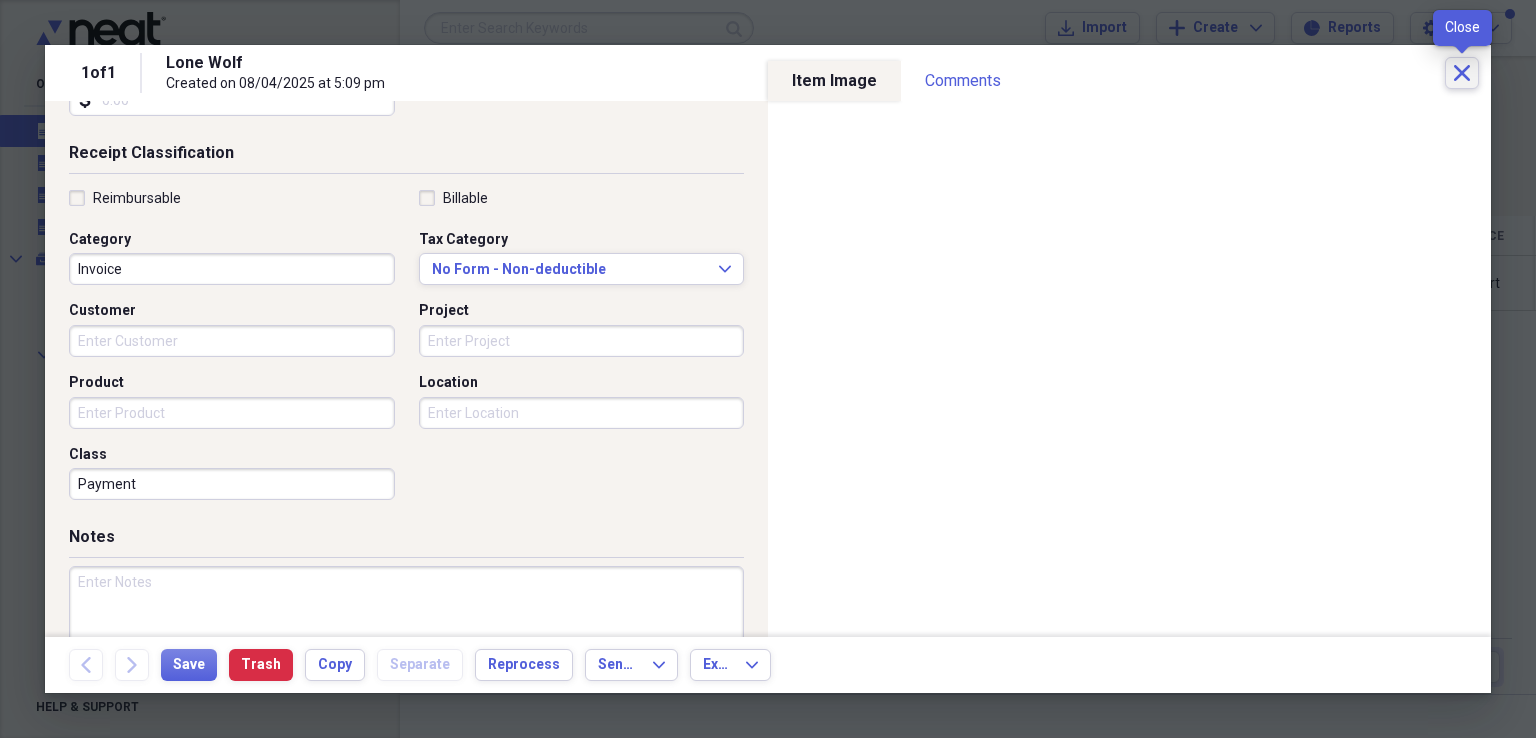 click 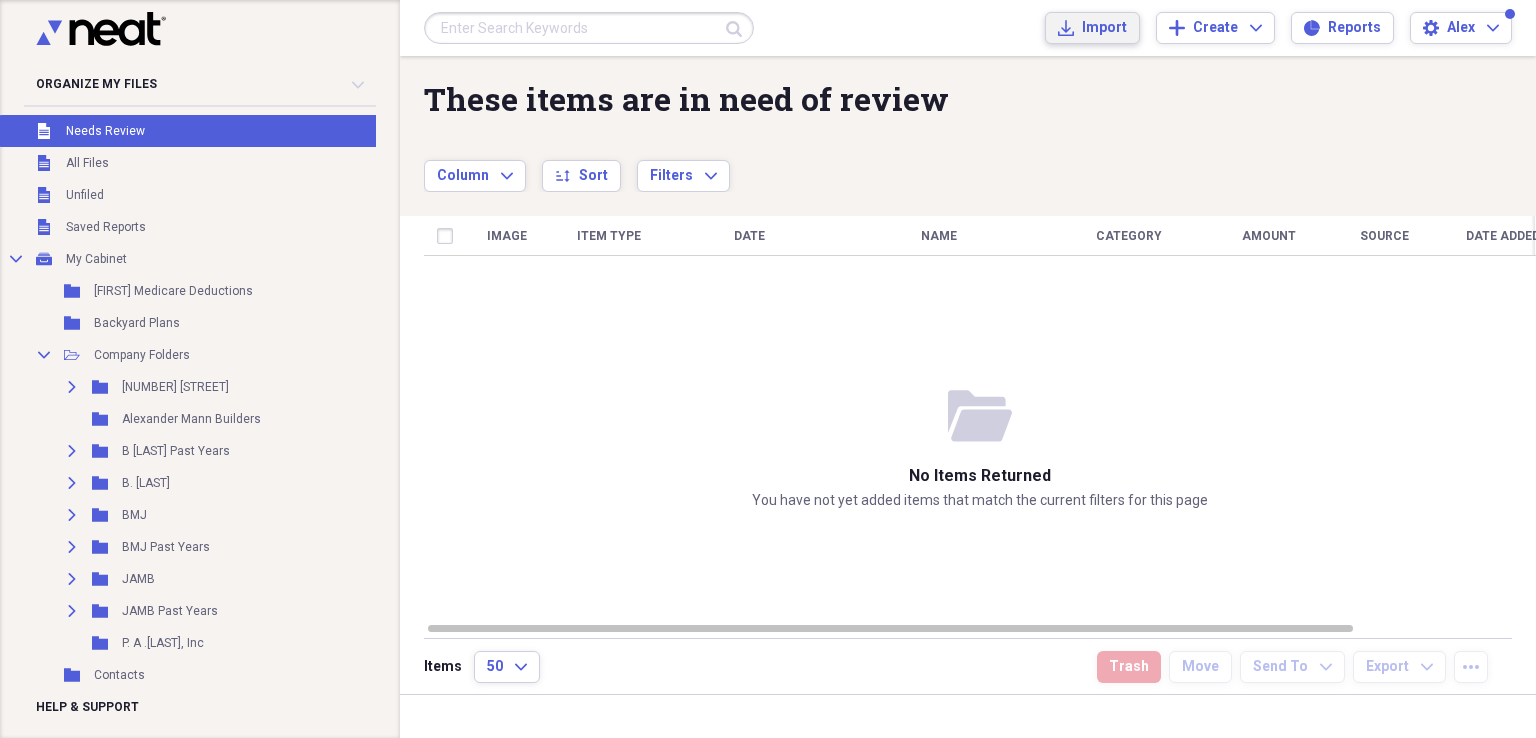 click on "Import" at bounding box center (1104, 28) 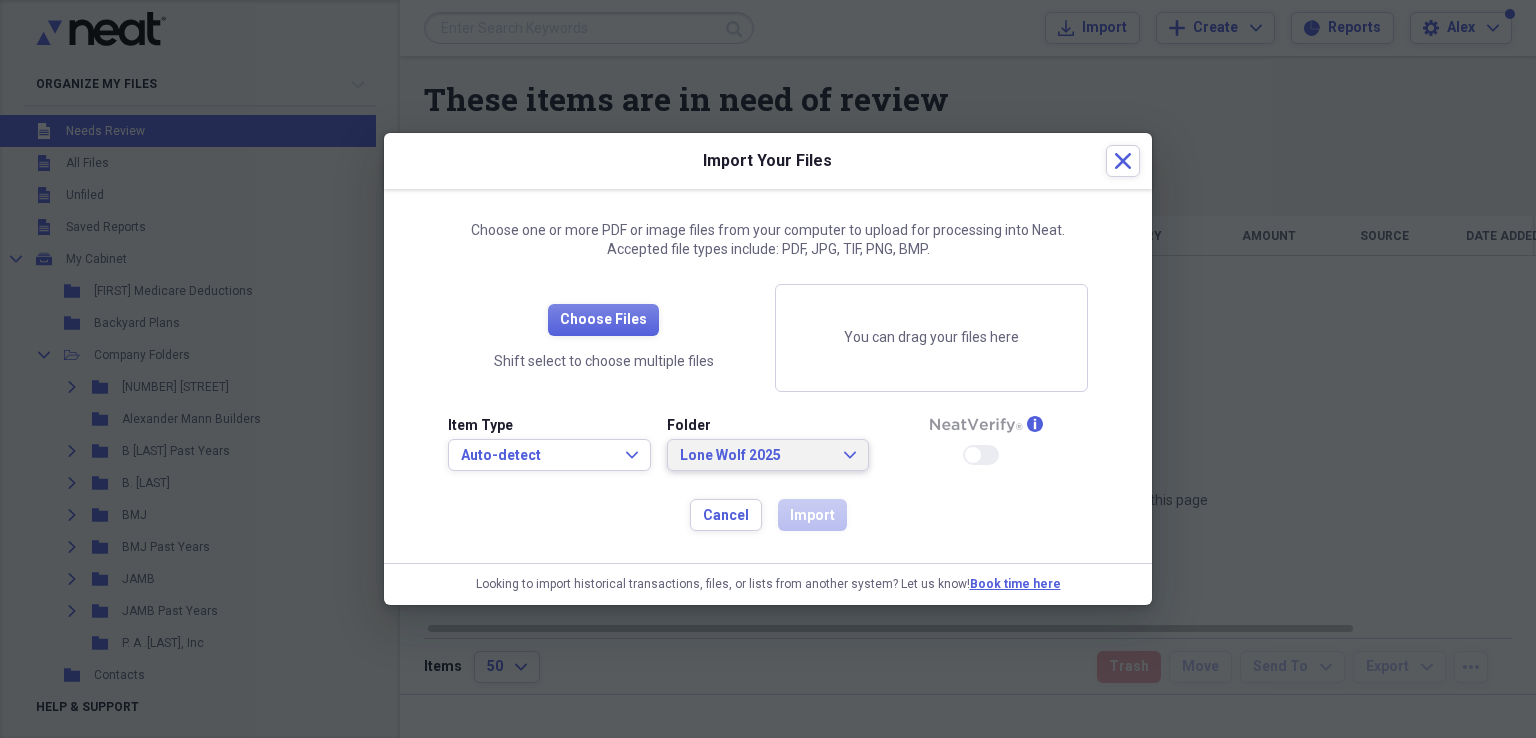 click on "[NAME] [YEAR] Expand" at bounding box center (768, 456) 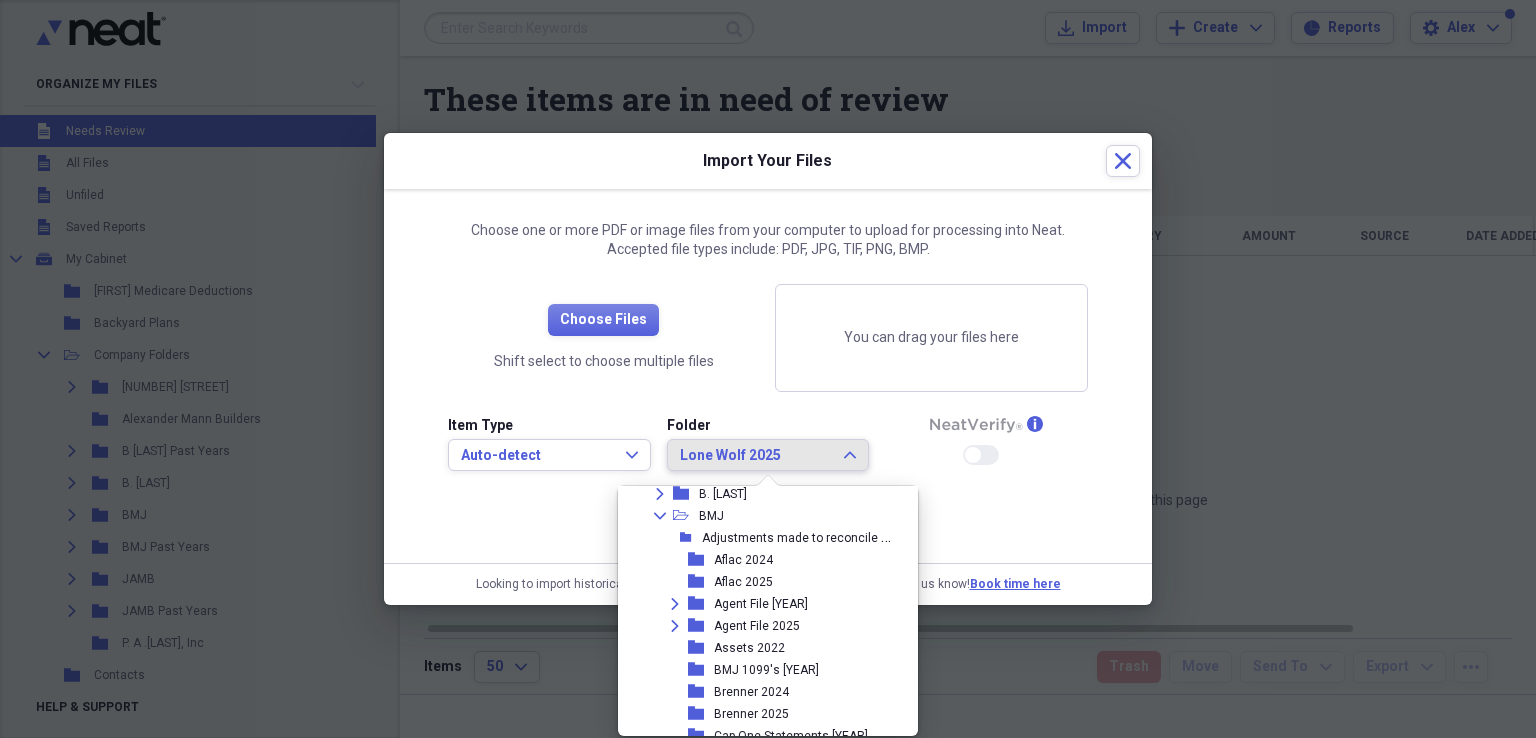 scroll, scrollTop: 178, scrollLeft: 0, axis: vertical 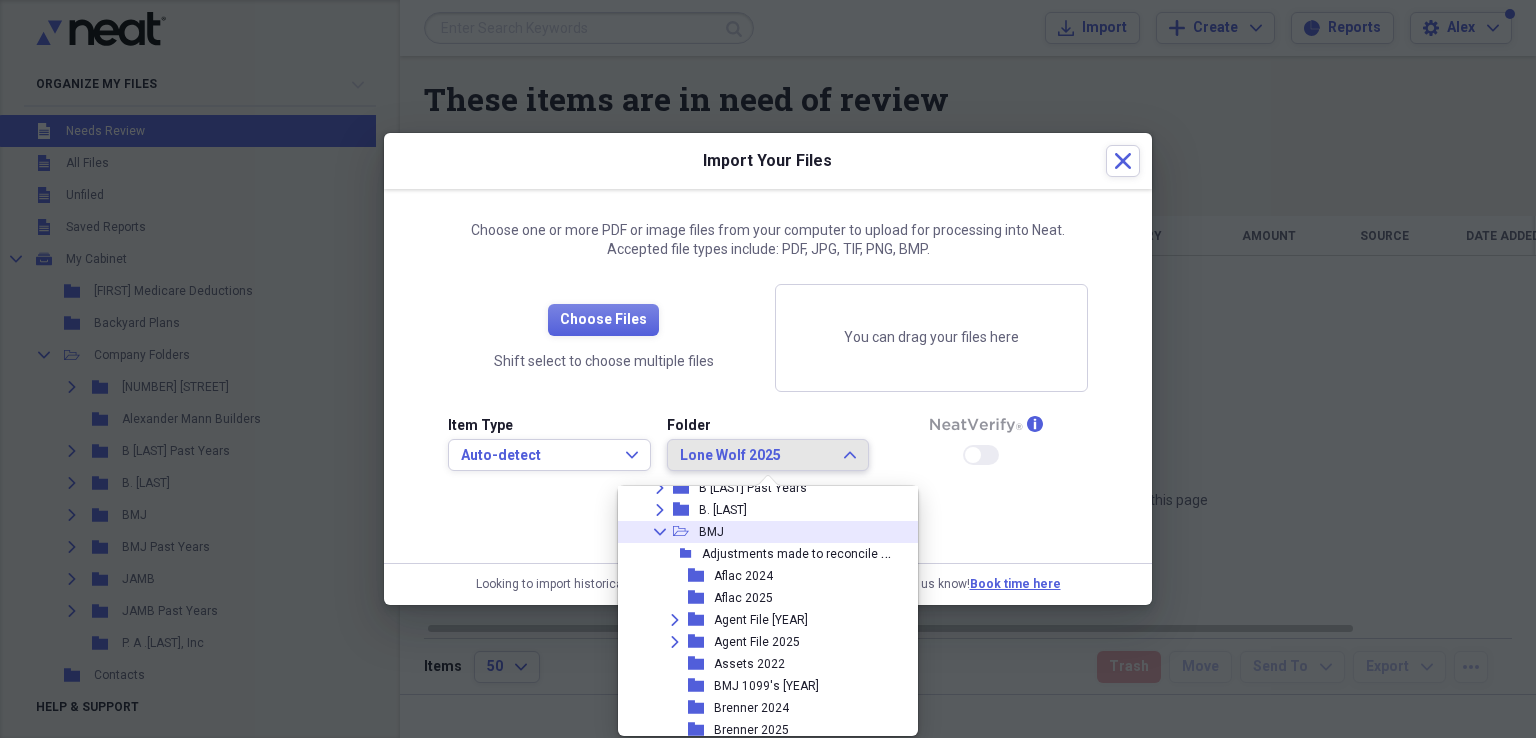 click 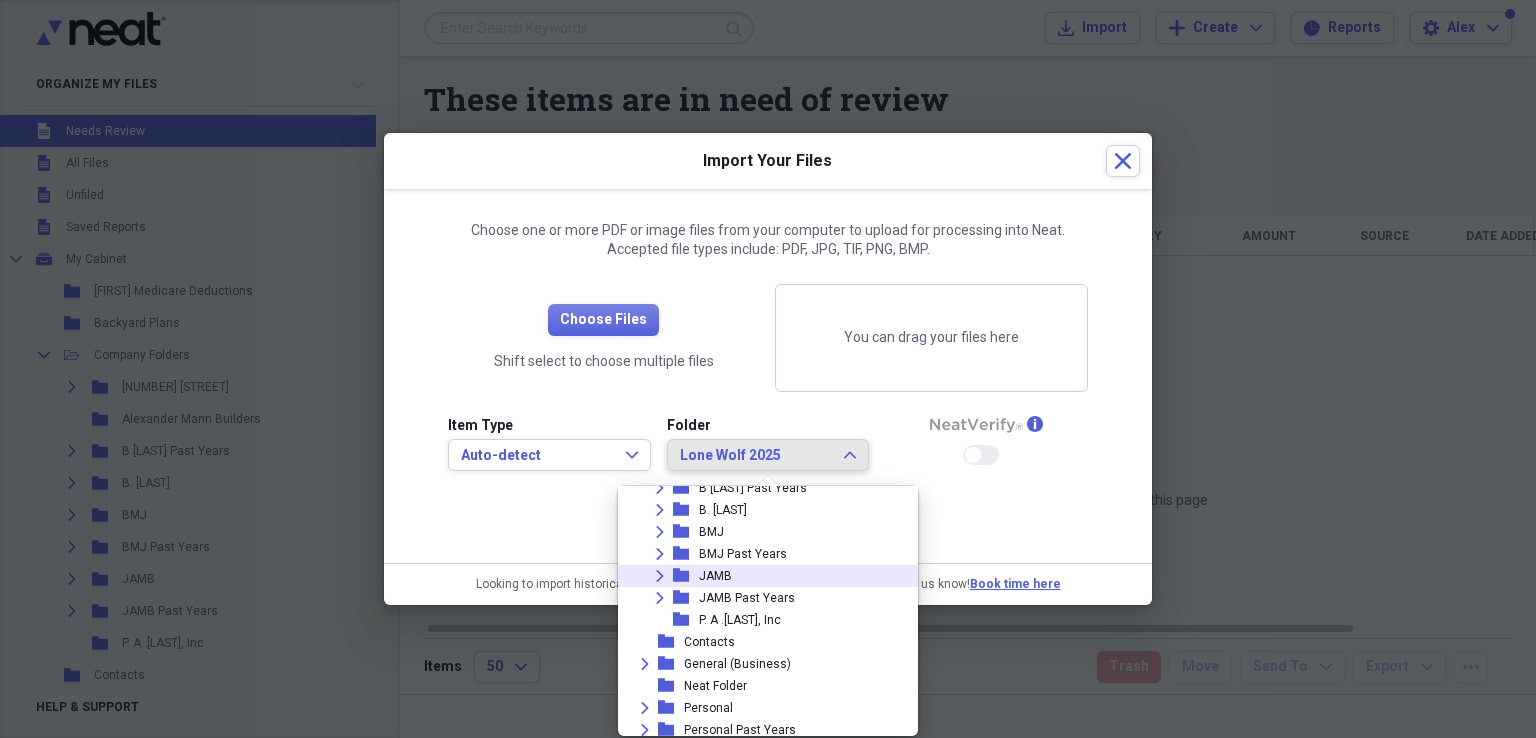 click 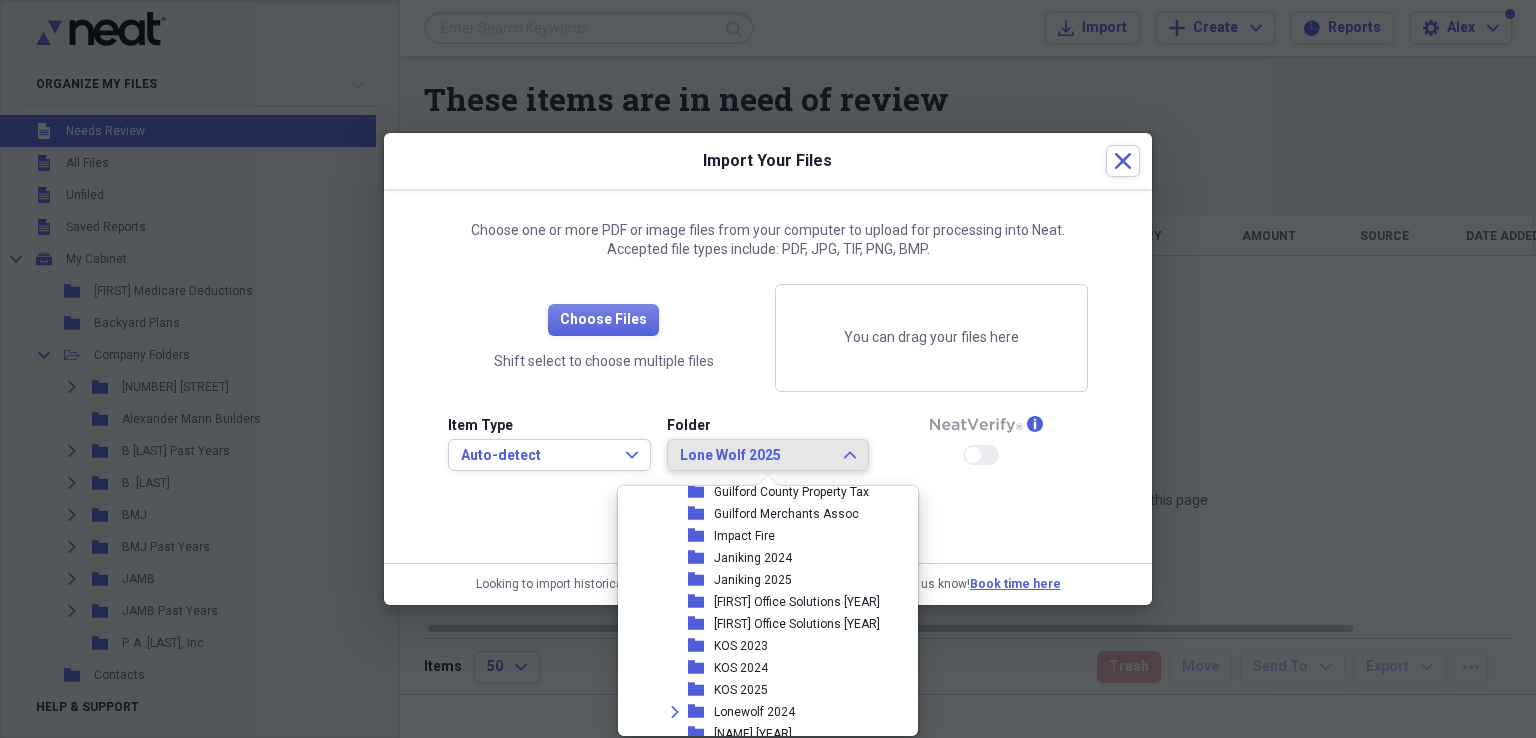 scroll, scrollTop: 1178, scrollLeft: 0, axis: vertical 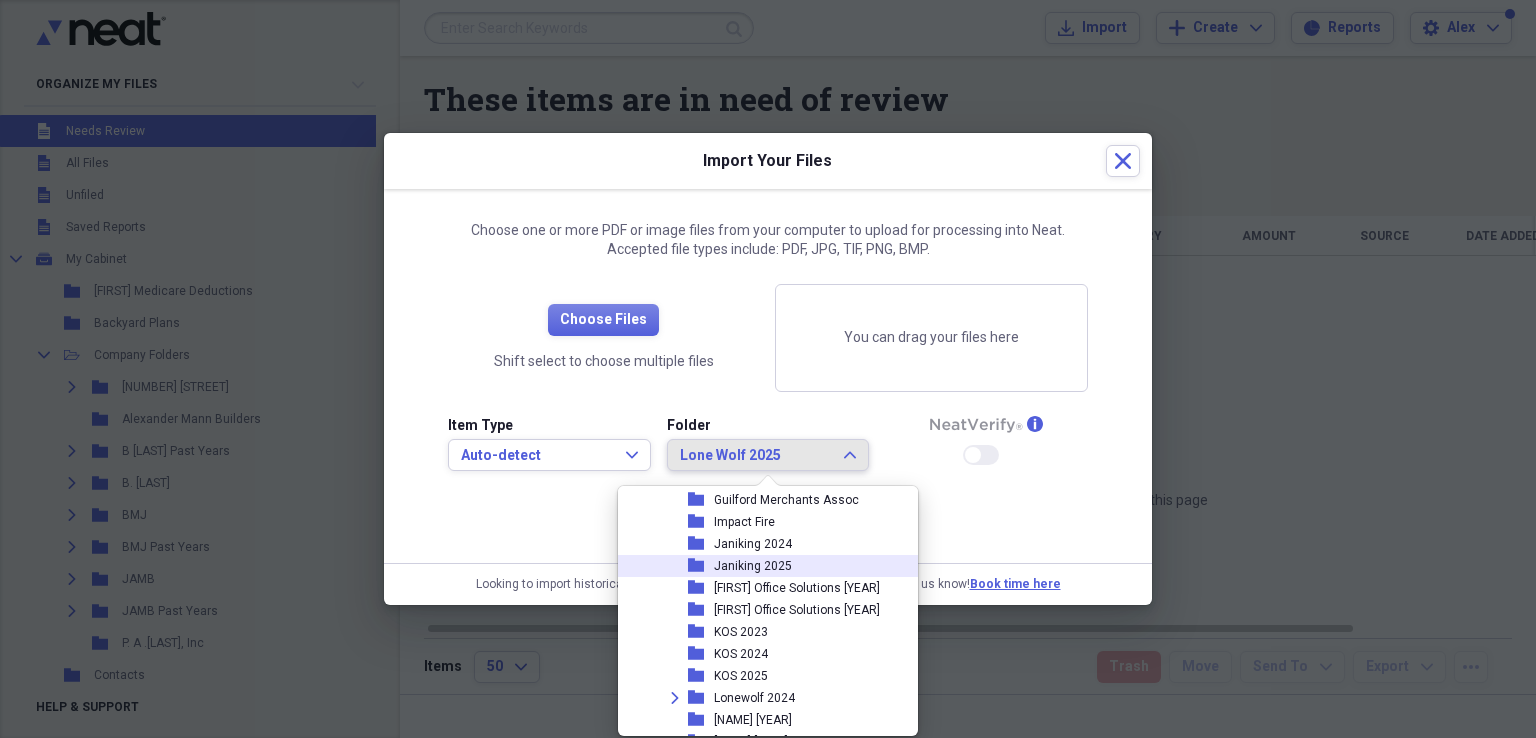 click on "Janiking 2025" at bounding box center (753, 566) 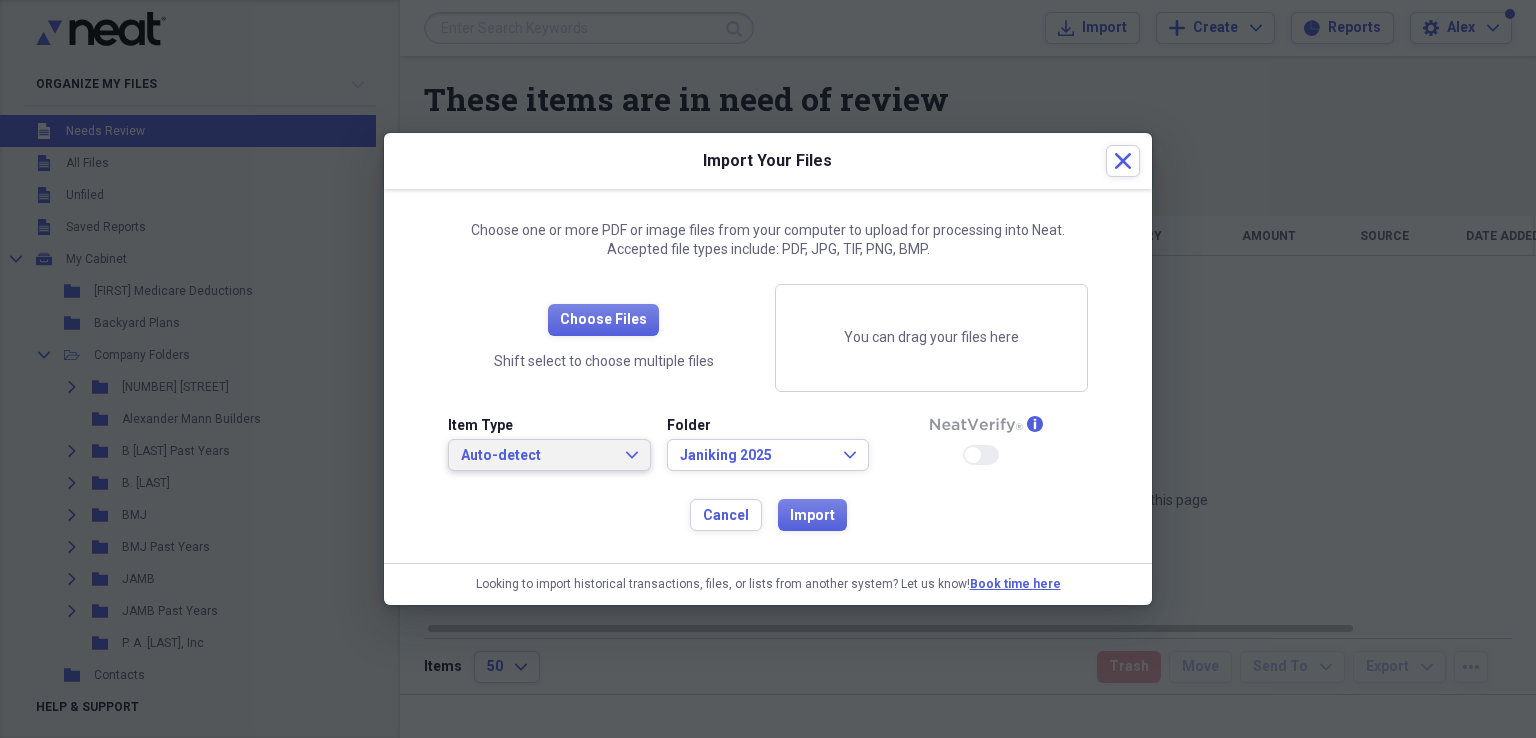click on "Expand" 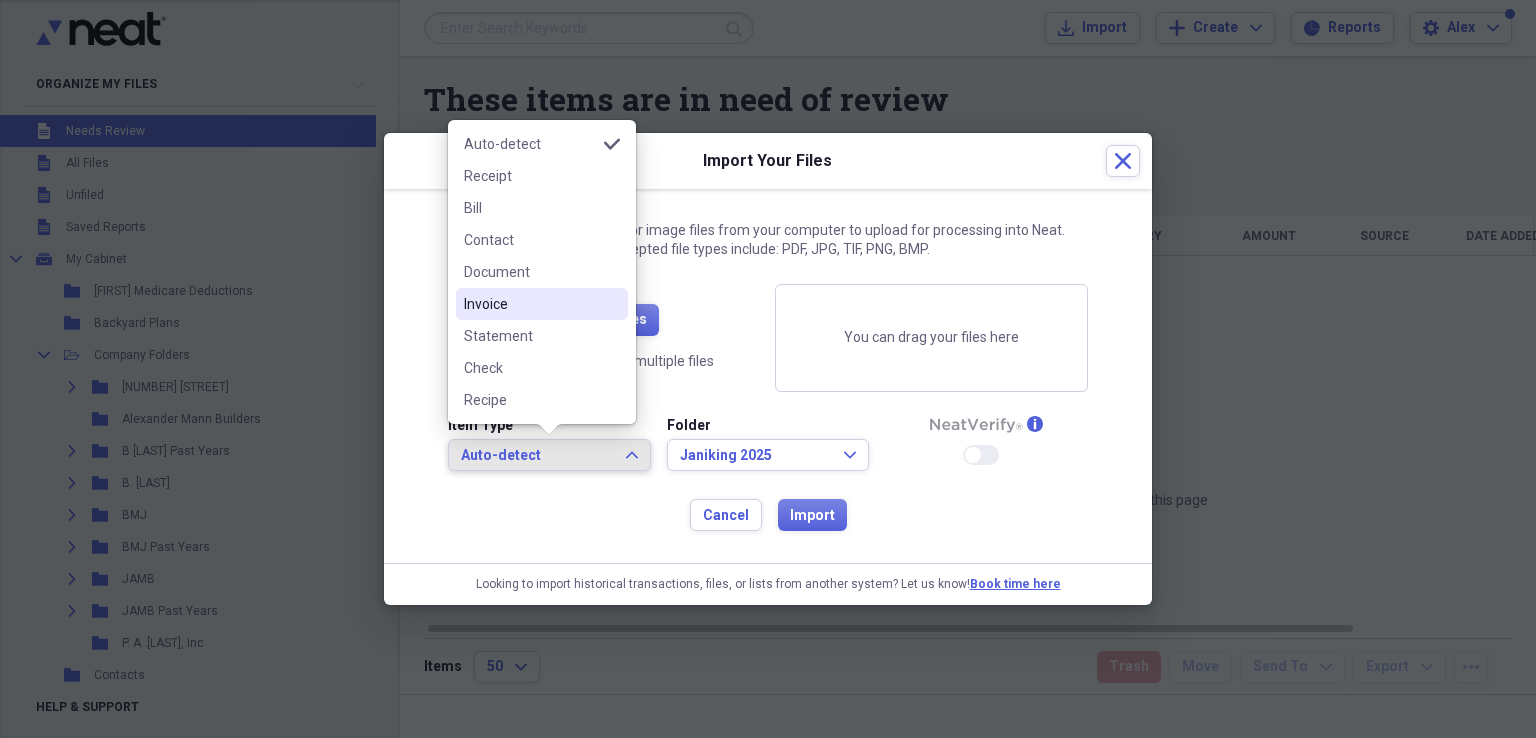 click on "Invoice" at bounding box center [530, 304] 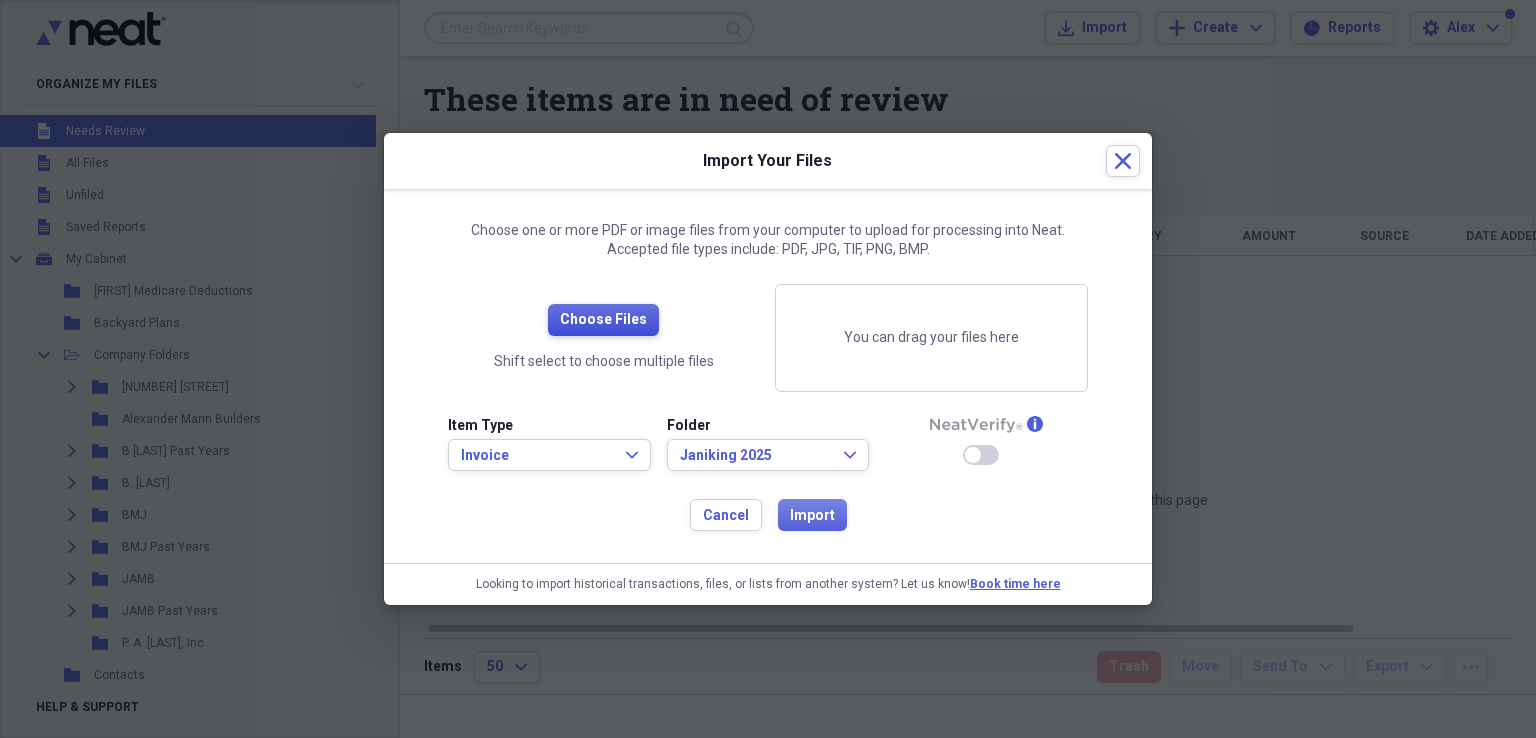click on "Choose Files" at bounding box center [603, 320] 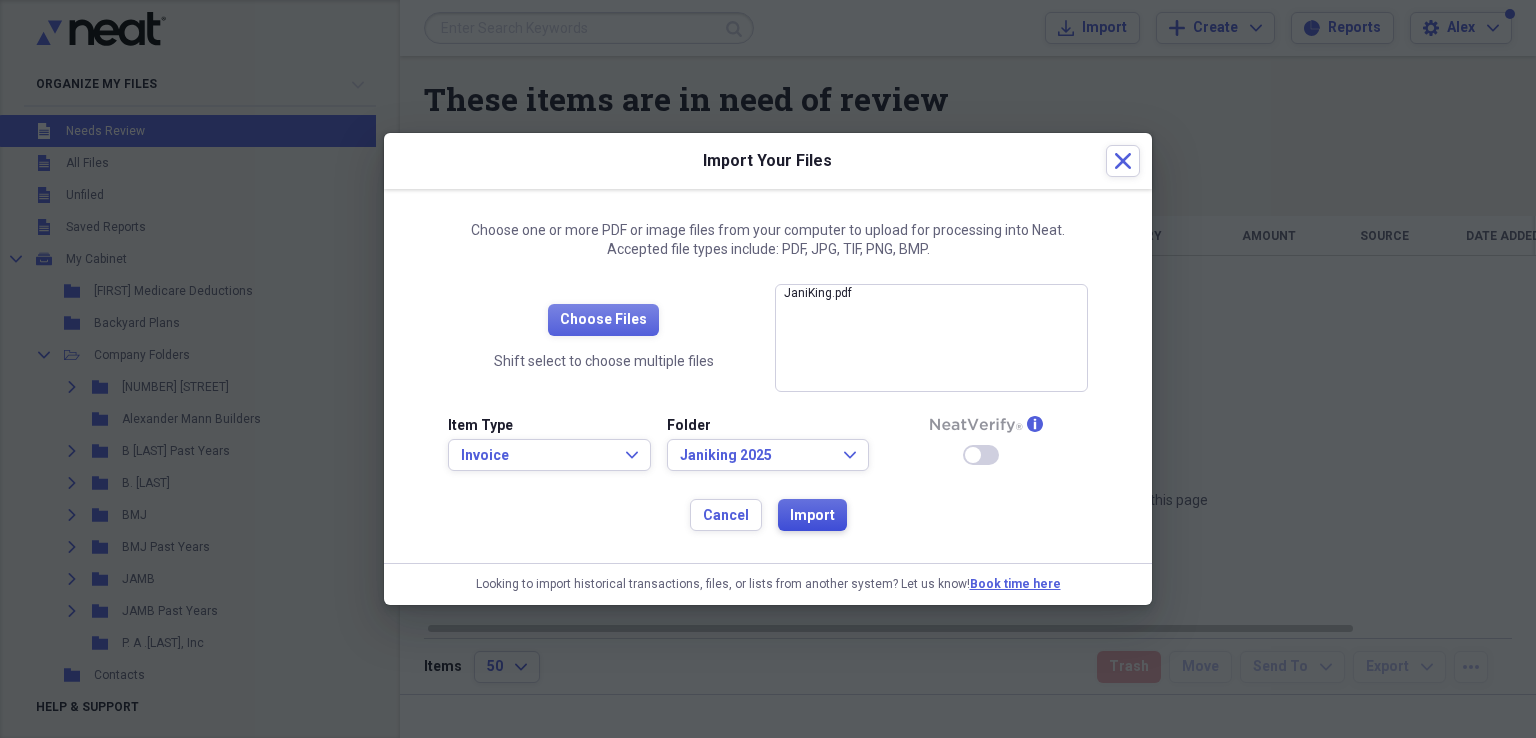 click on "Import" at bounding box center [812, 516] 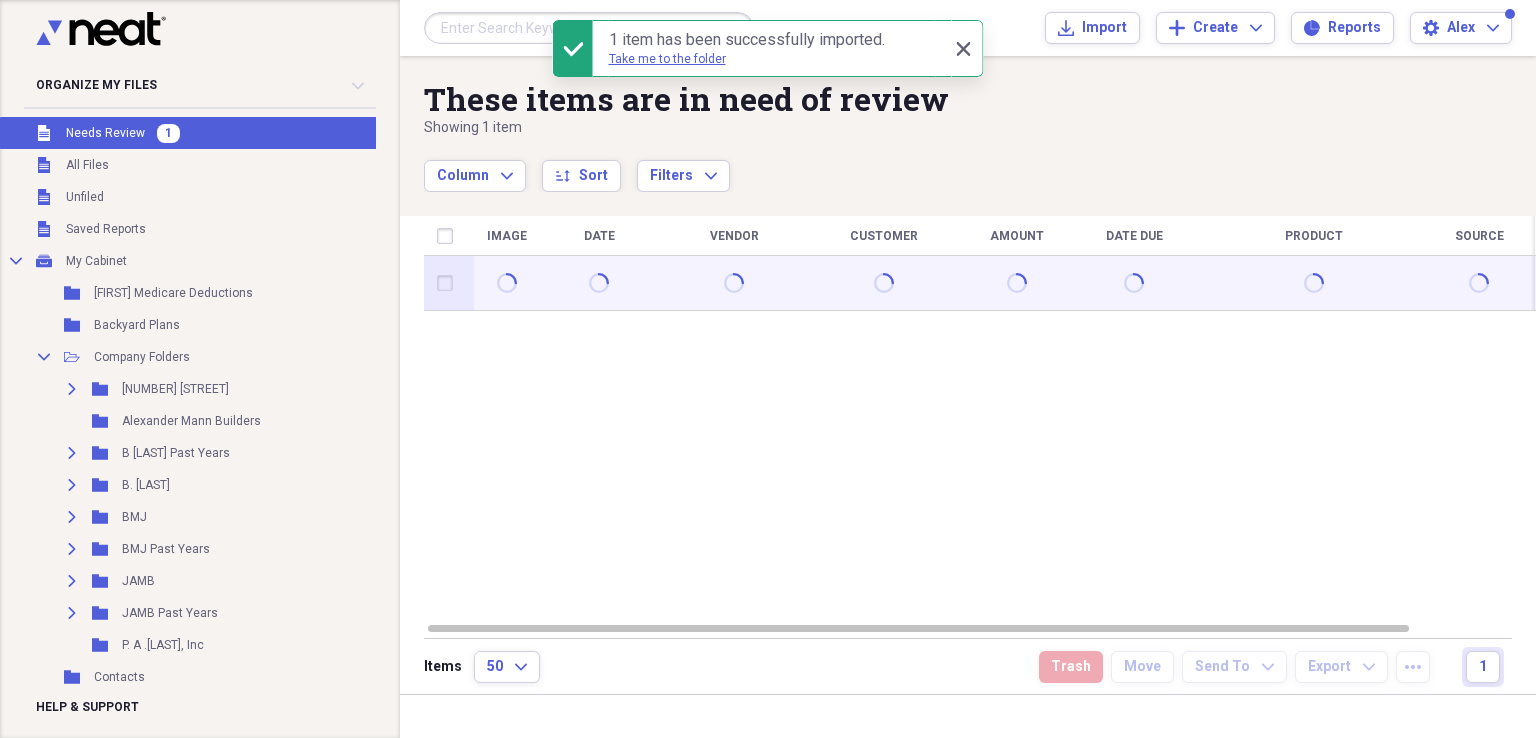 click at bounding box center [449, 283] 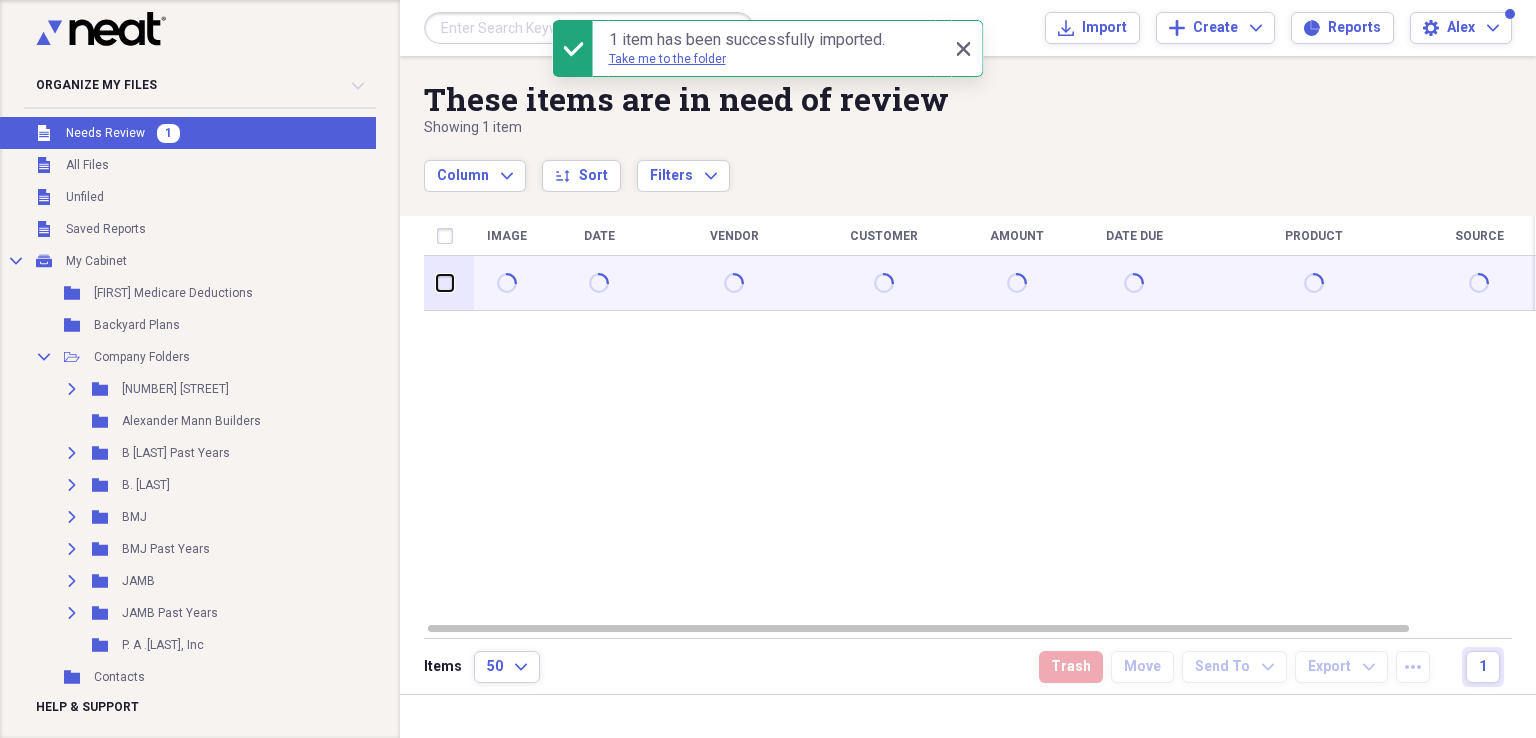 click at bounding box center (437, 283) 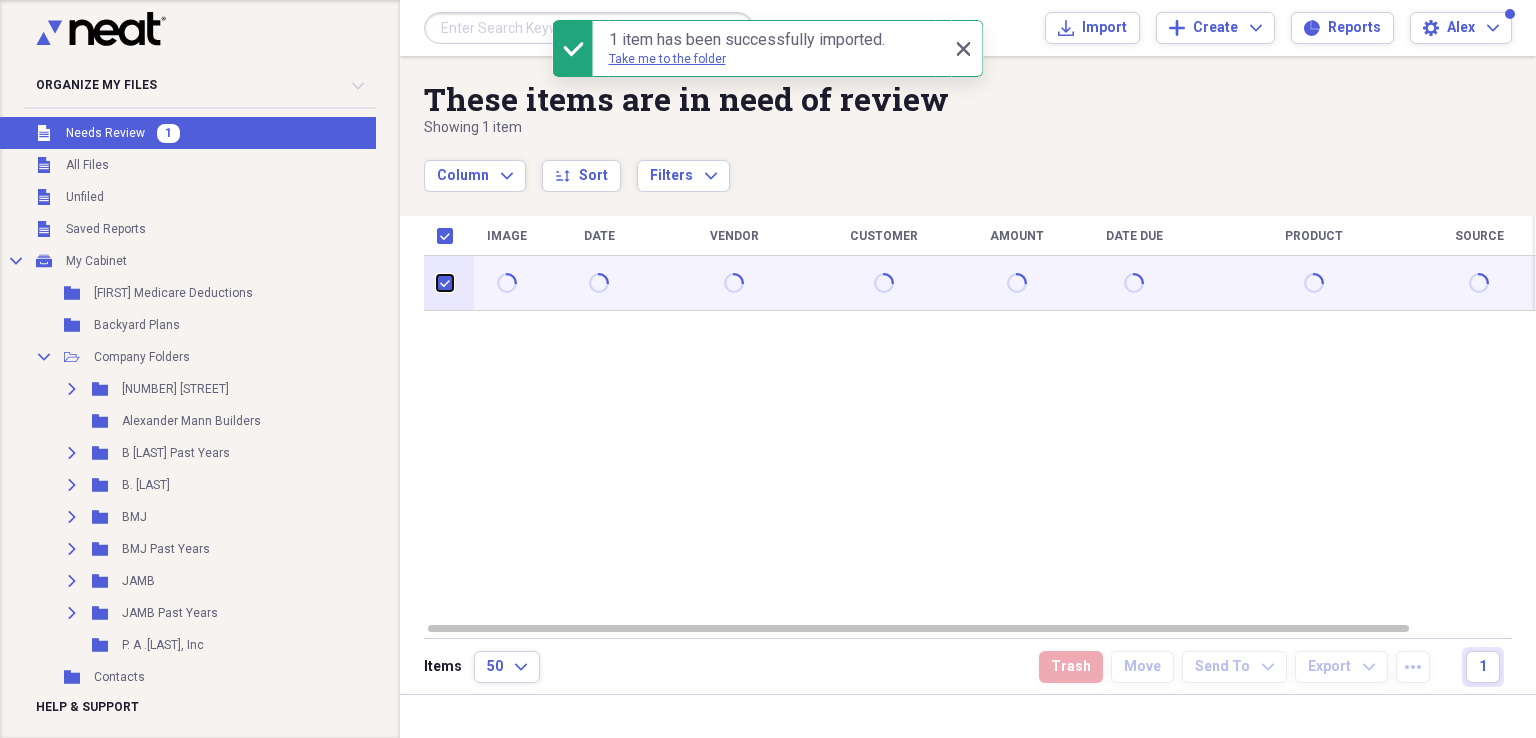 checkbox on "true" 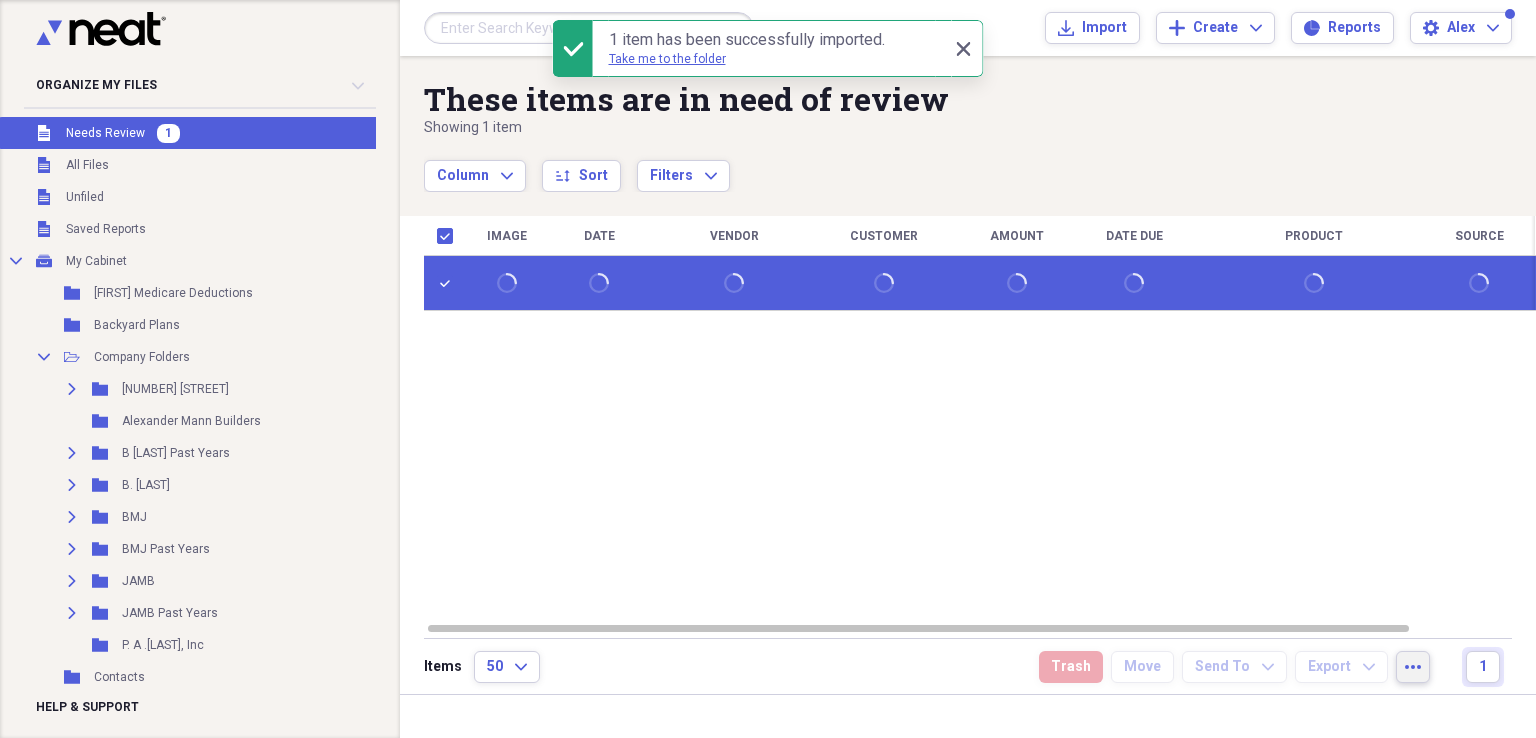 click on "more" 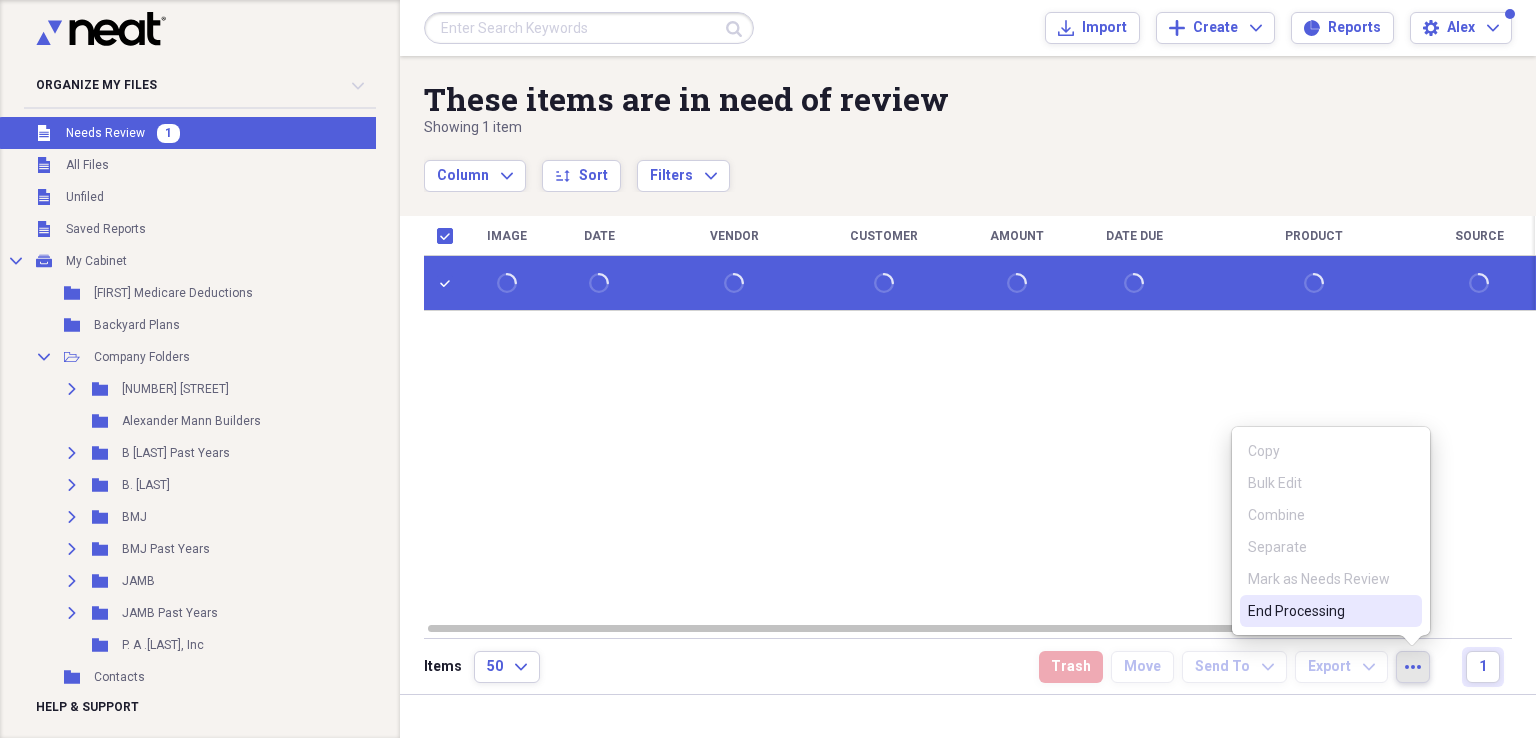 click on "End Processing" at bounding box center [1319, 611] 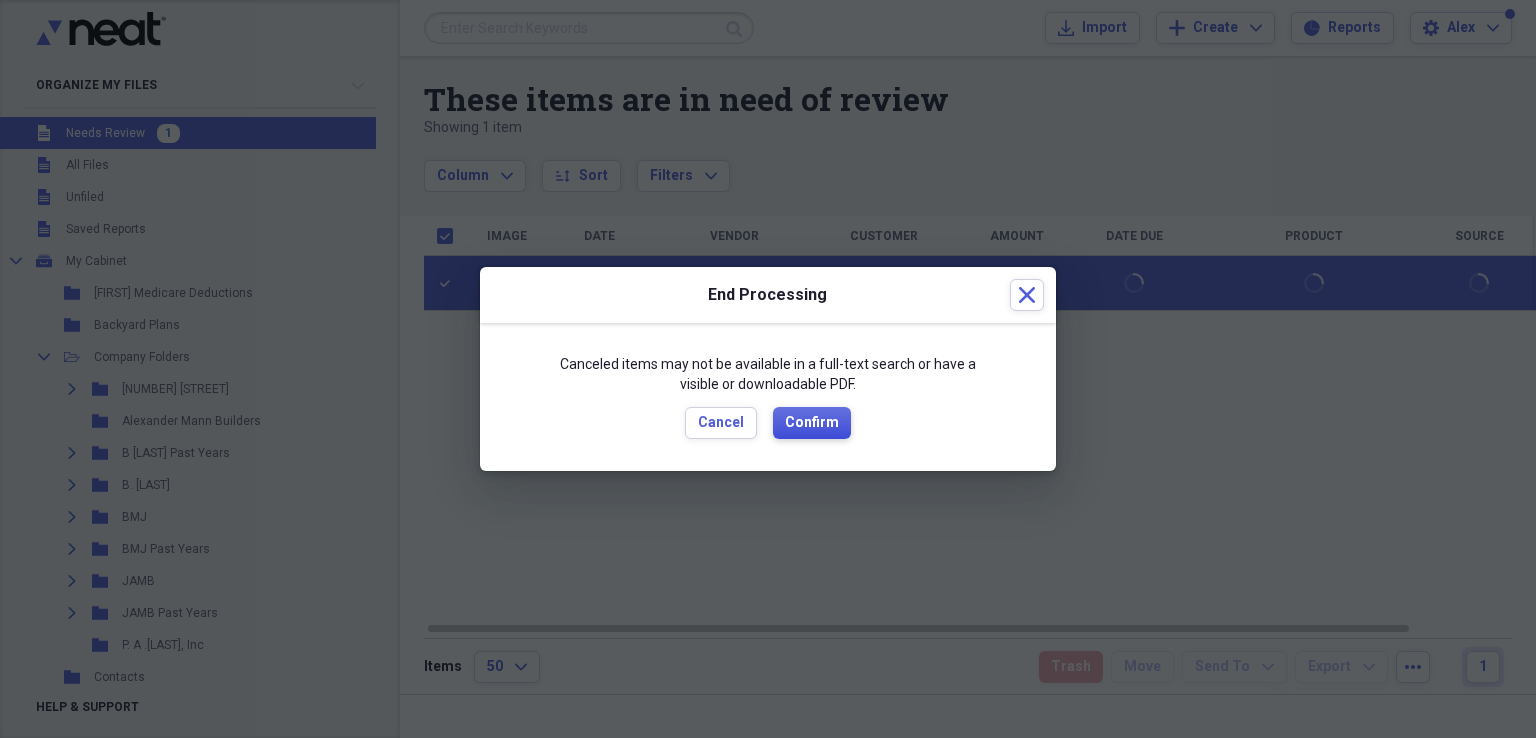 click on "Confirm" at bounding box center [812, 423] 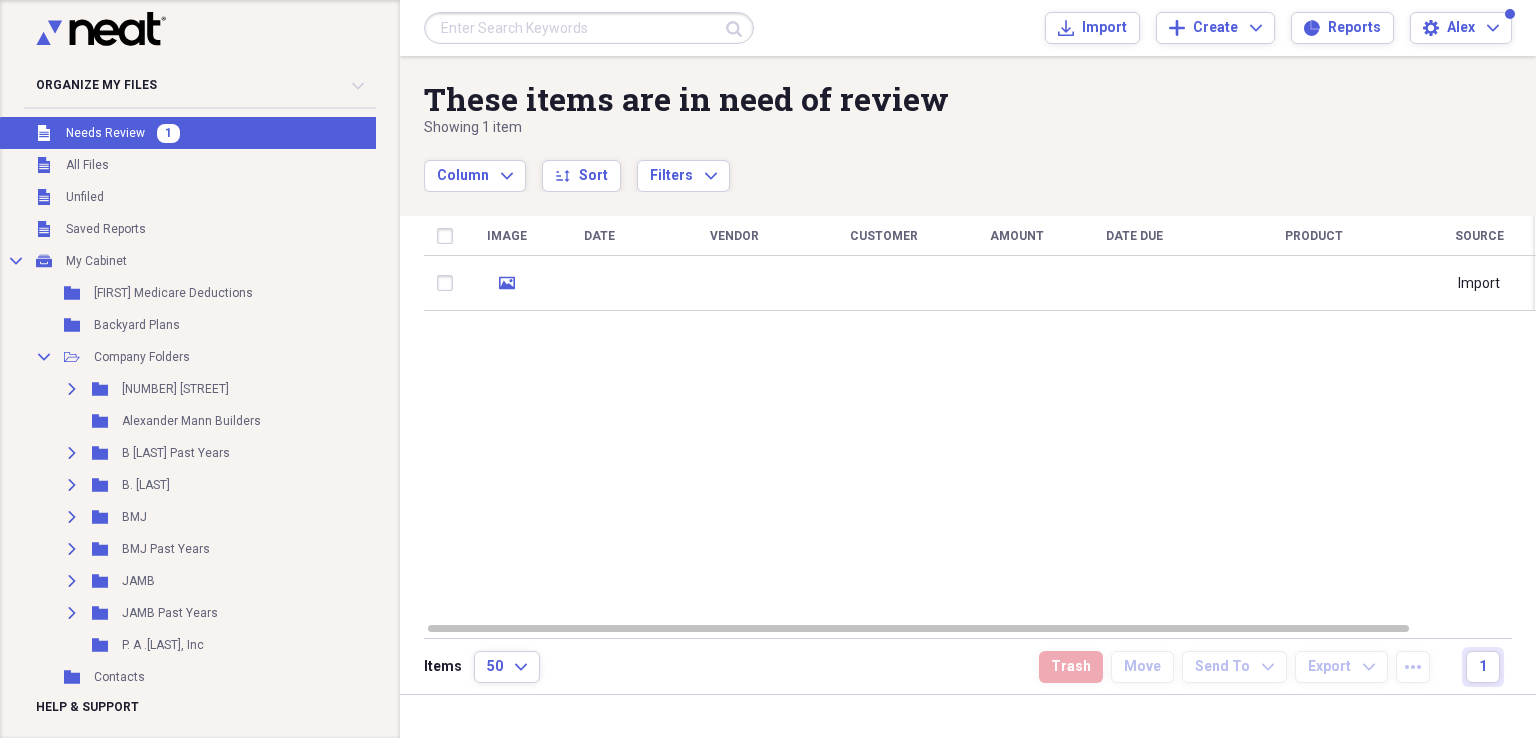 checkbox on "false" 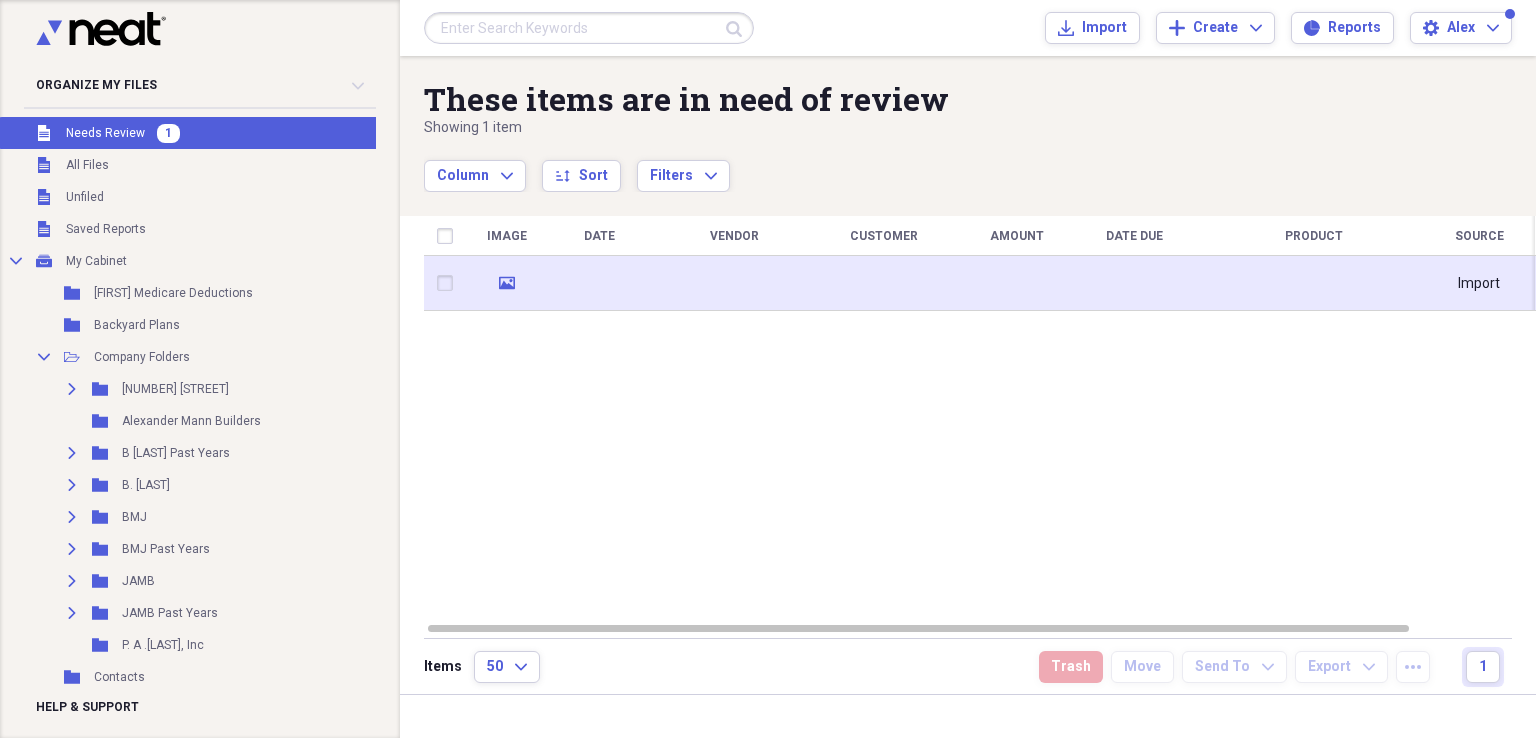 click on "media" 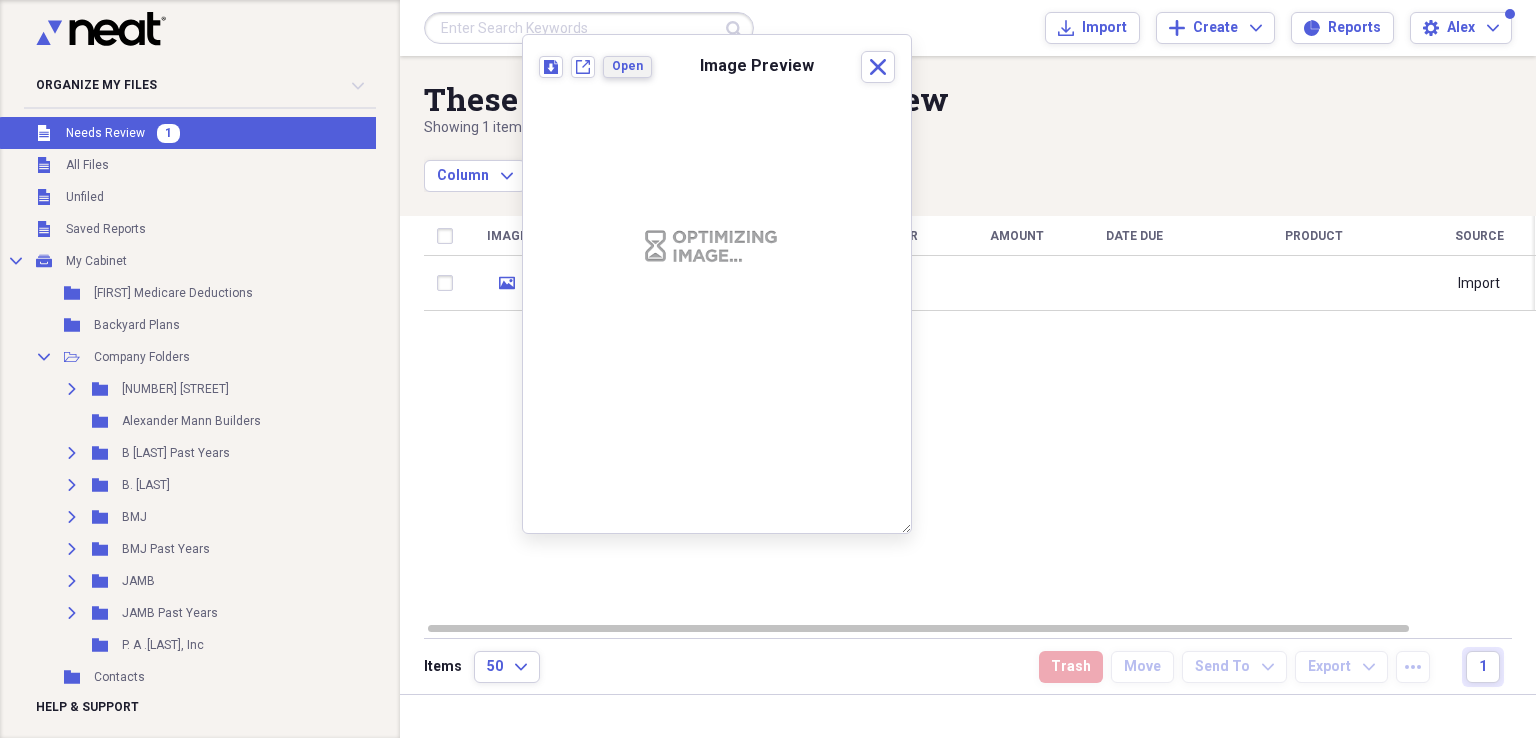 click on "Open" at bounding box center [627, 66] 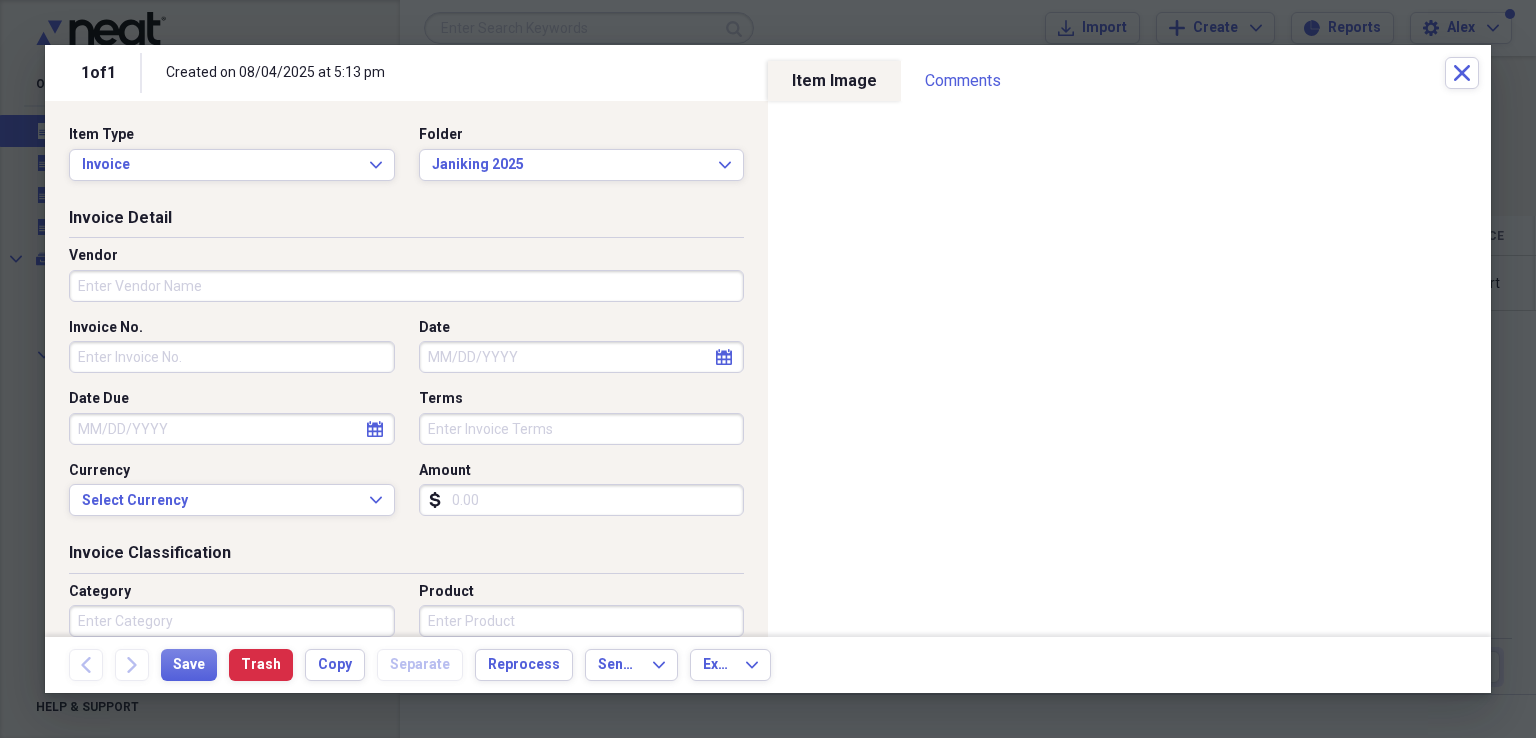 click on "Vendor" at bounding box center (406, 286) 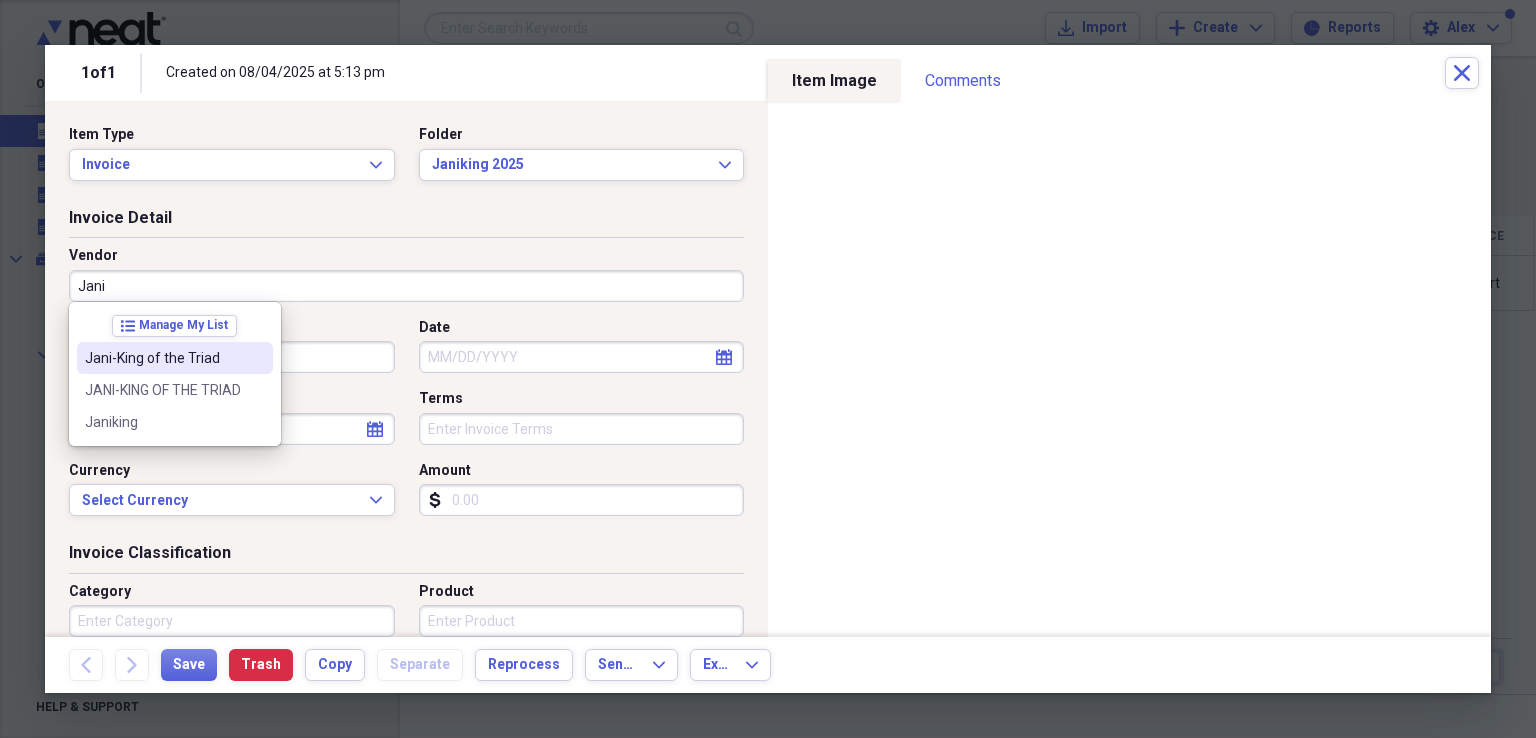 click on "Jani-King of the Triad" at bounding box center [163, 358] 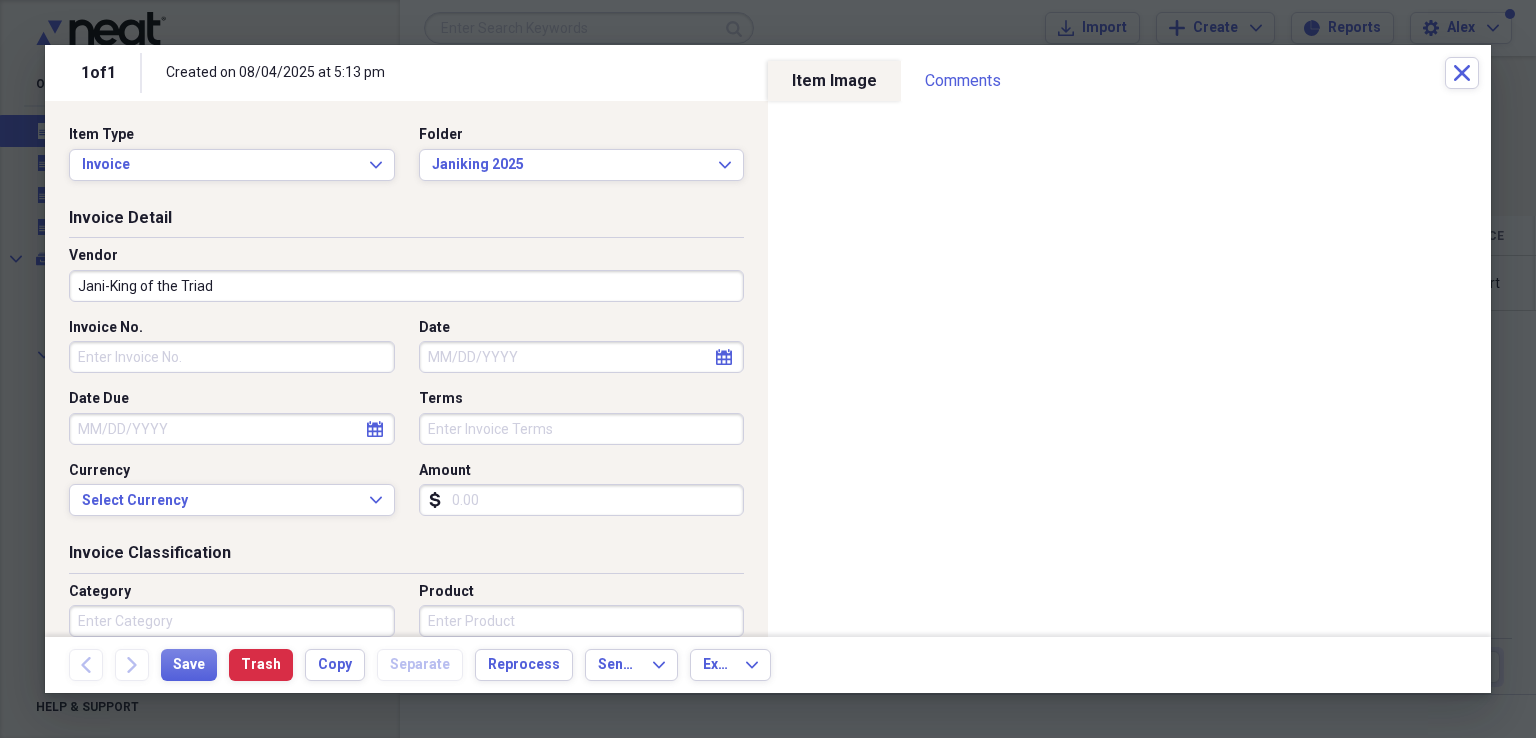 type on "Invoice" 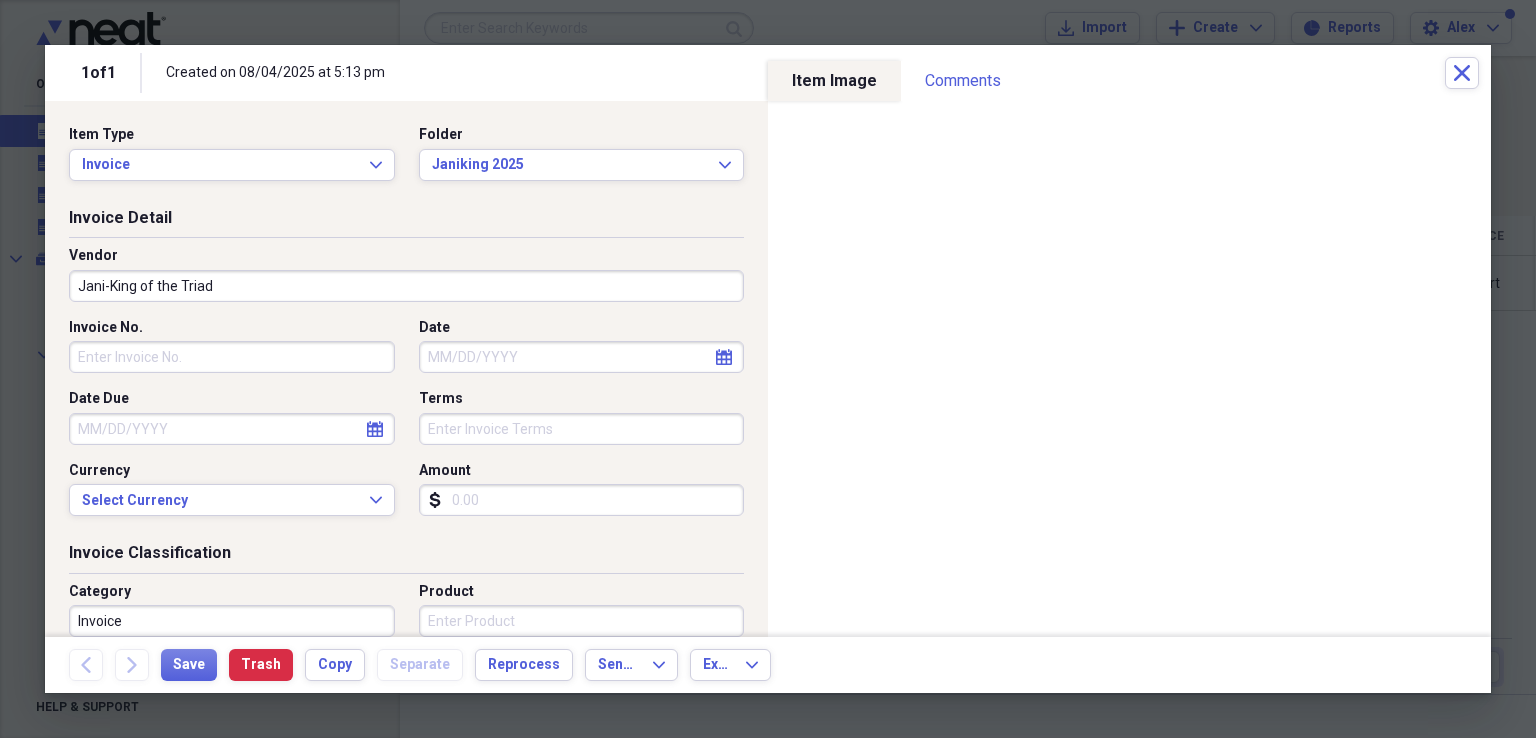 select on "7" 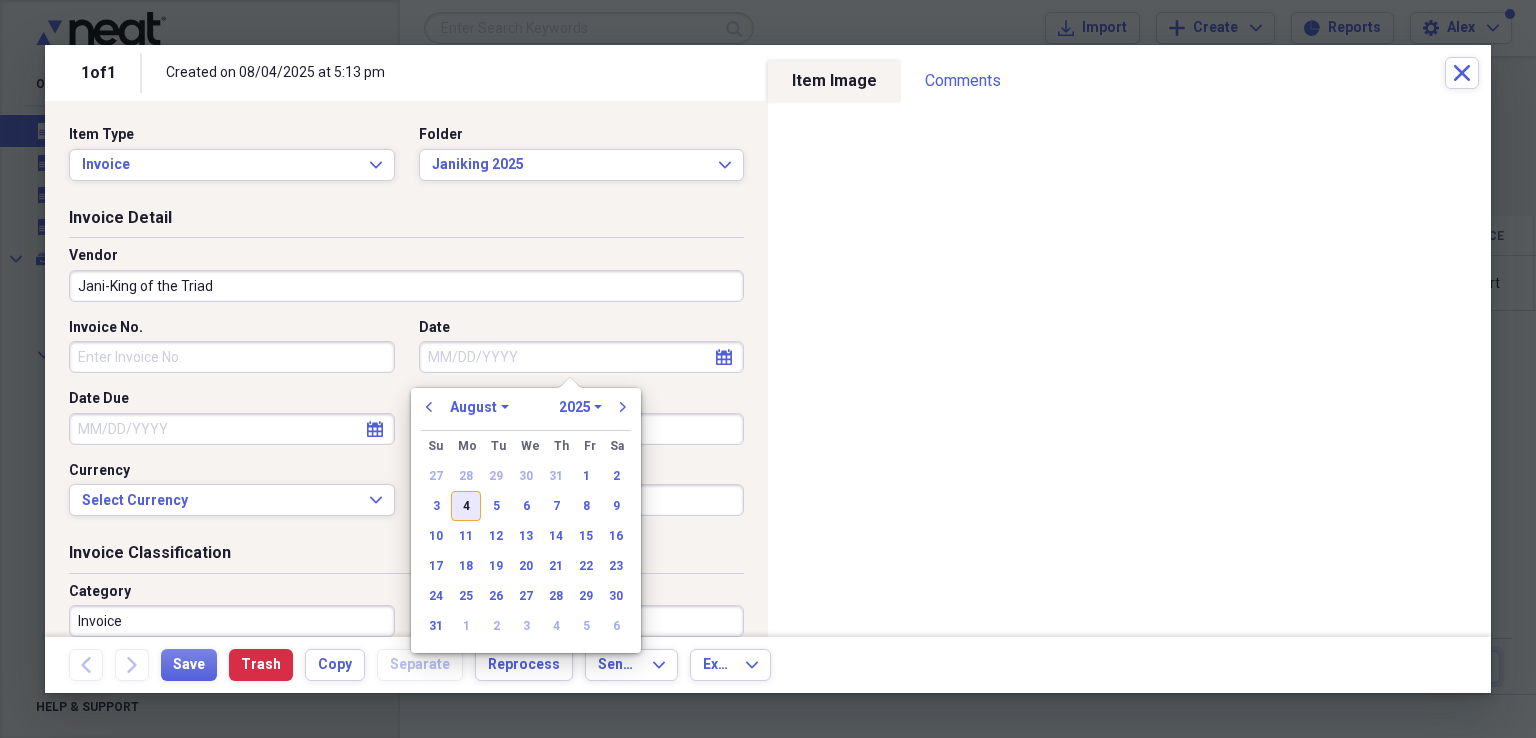 click on "4" at bounding box center (466, 506) 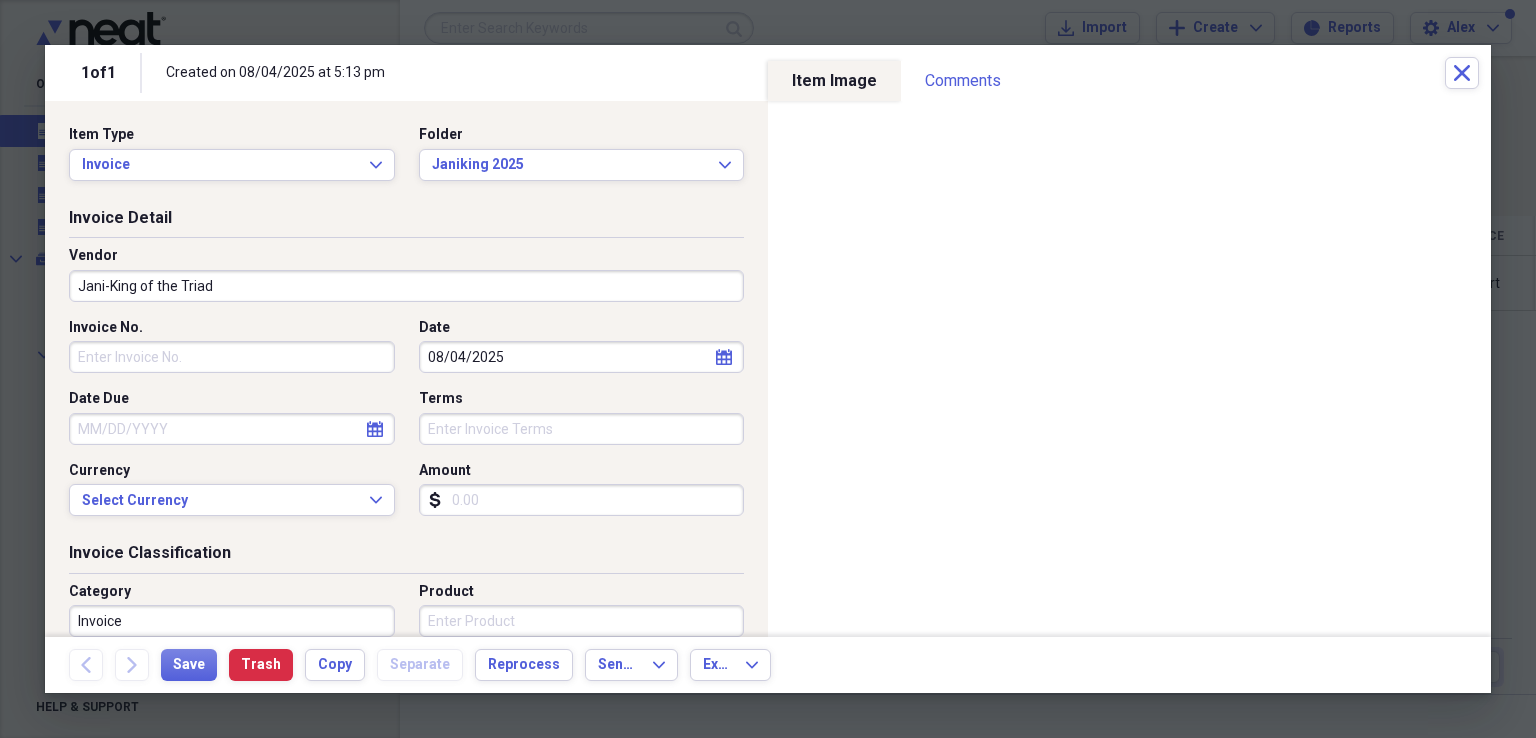 type on "08/04/2025" 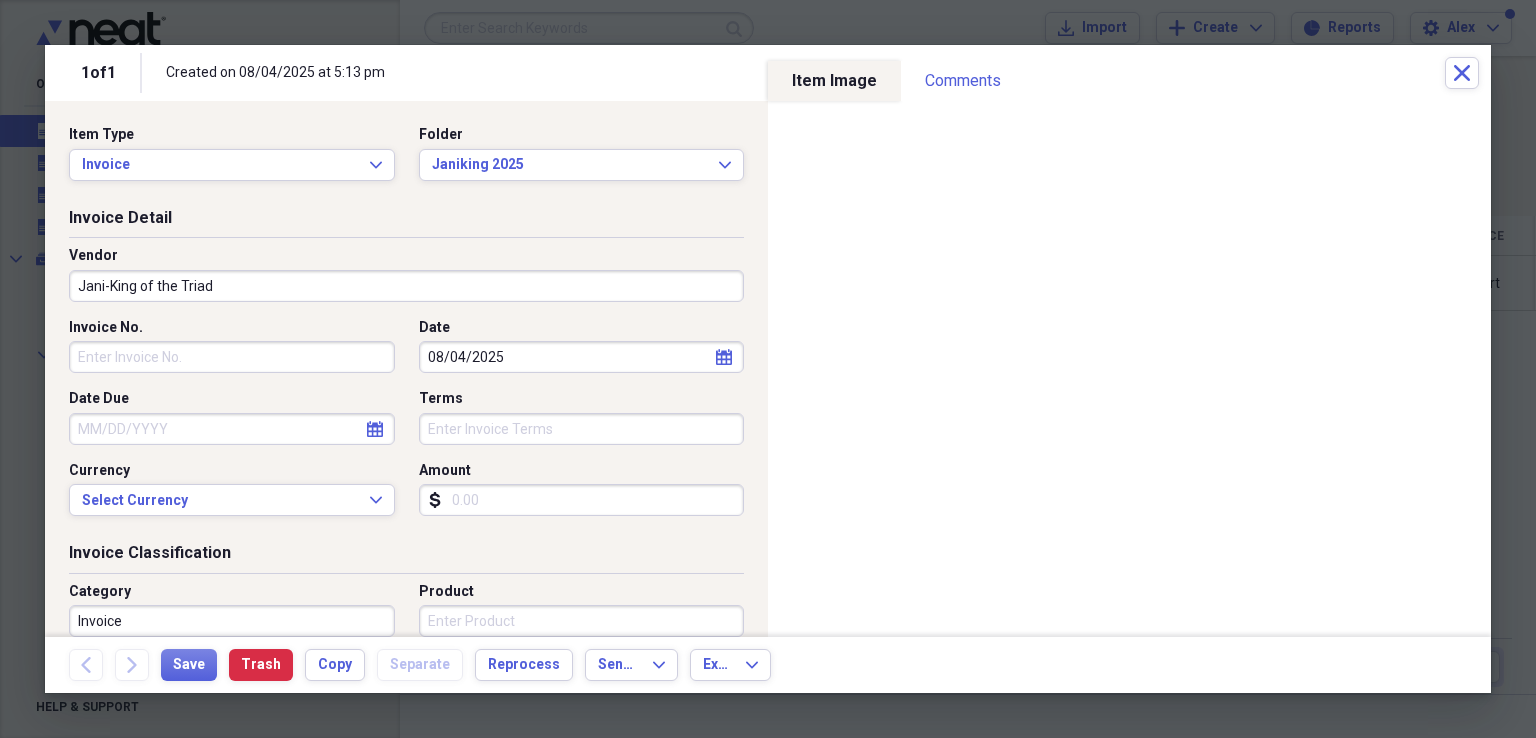 type 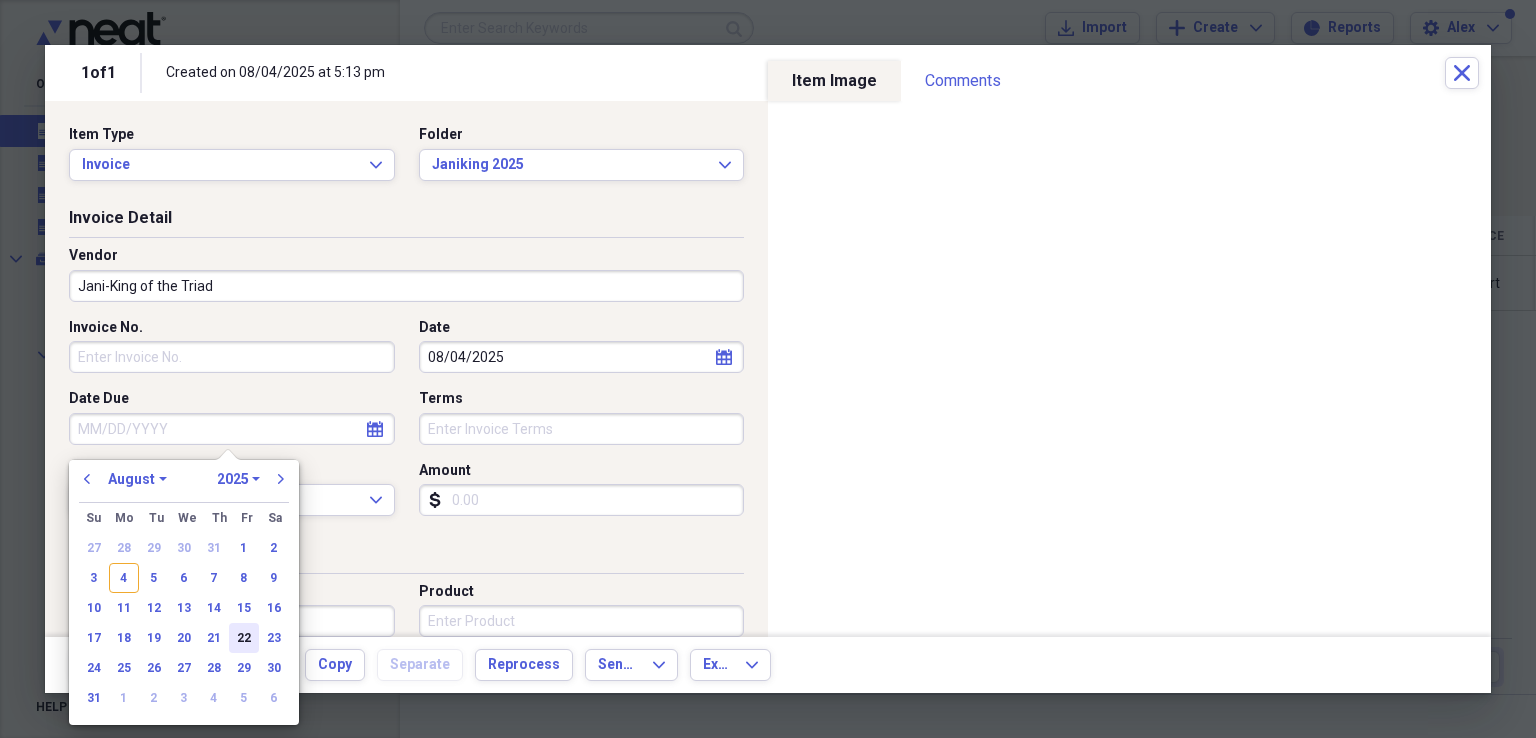 click on "22" at bounding box center [244, 638] 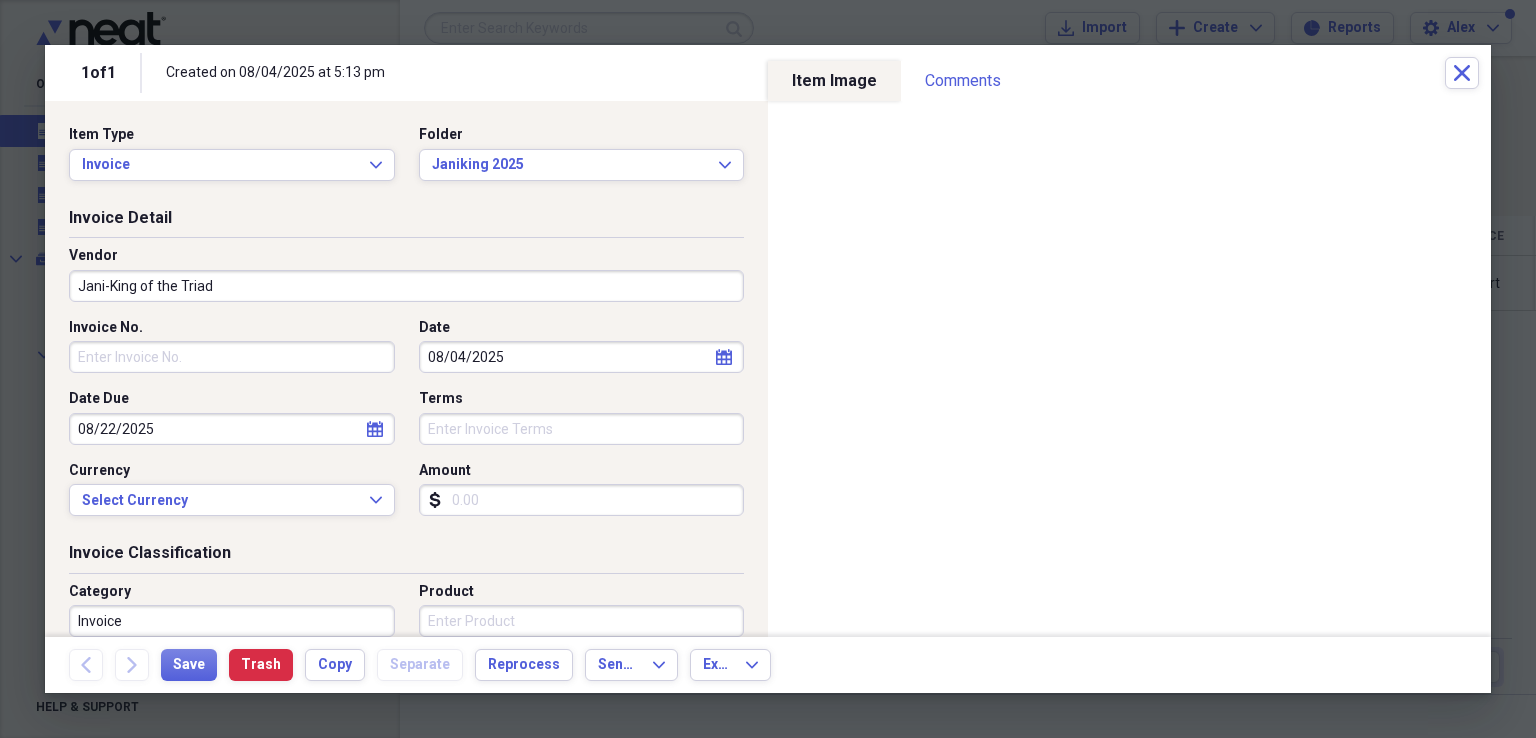 type 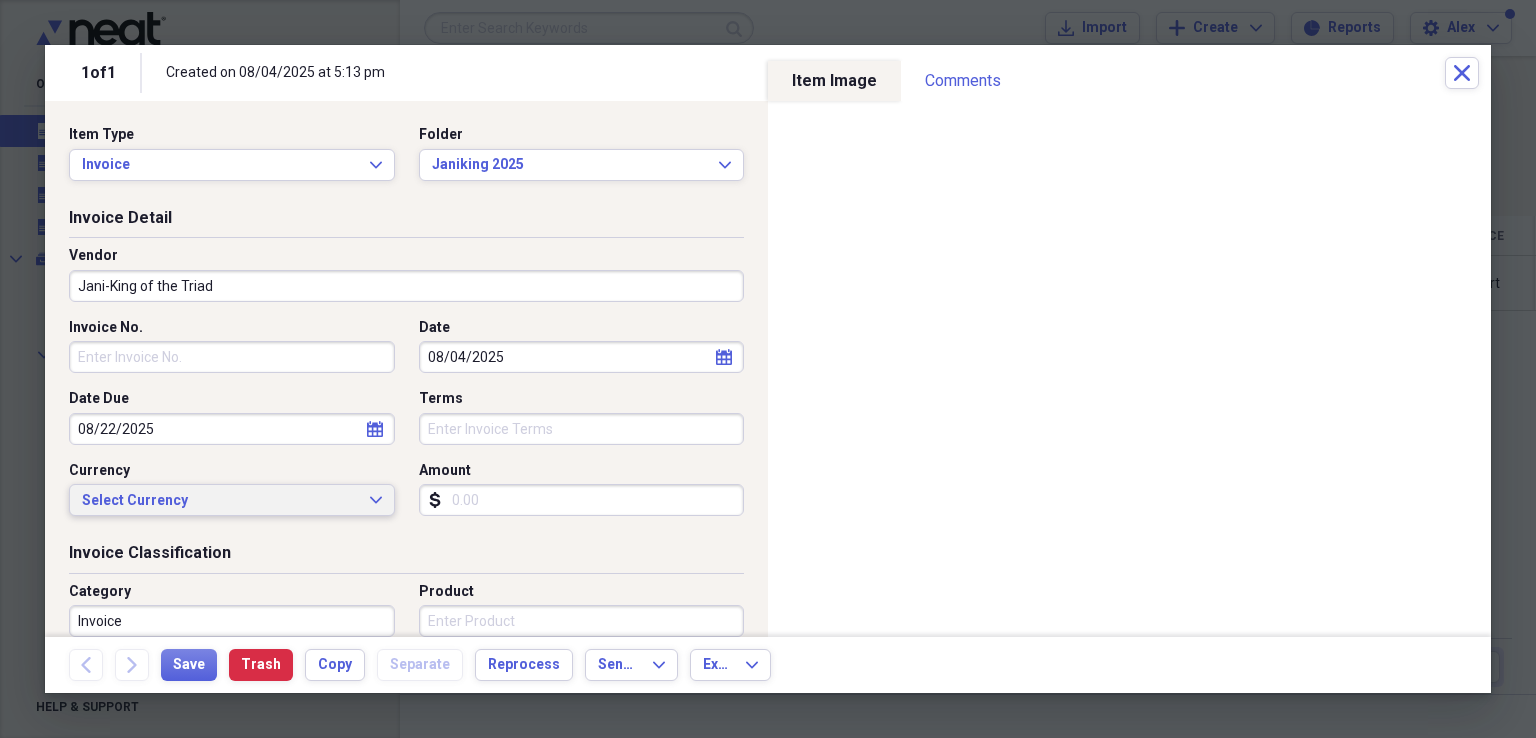 type 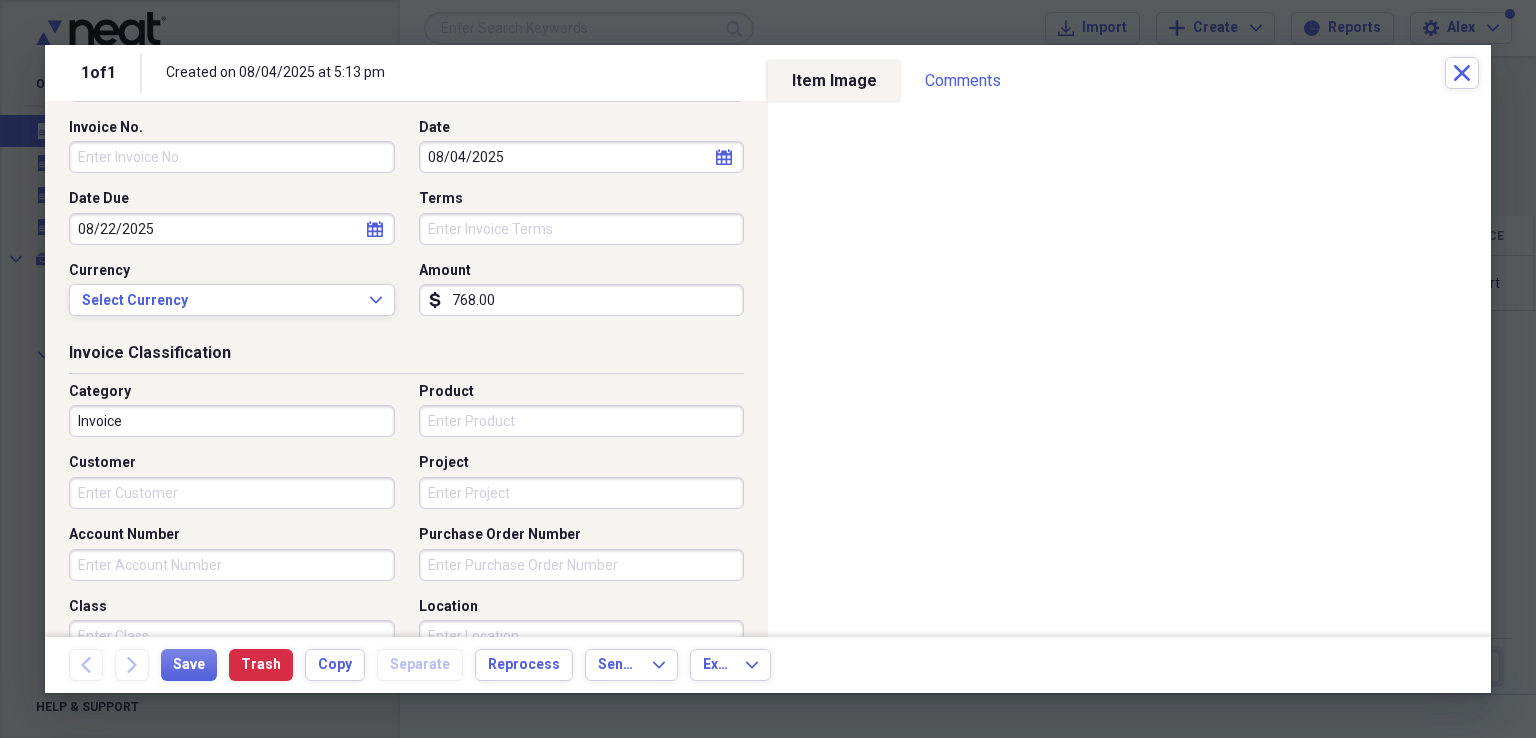 scroll, scrollTop: 300, scrollLeft: 0, axis: vertical 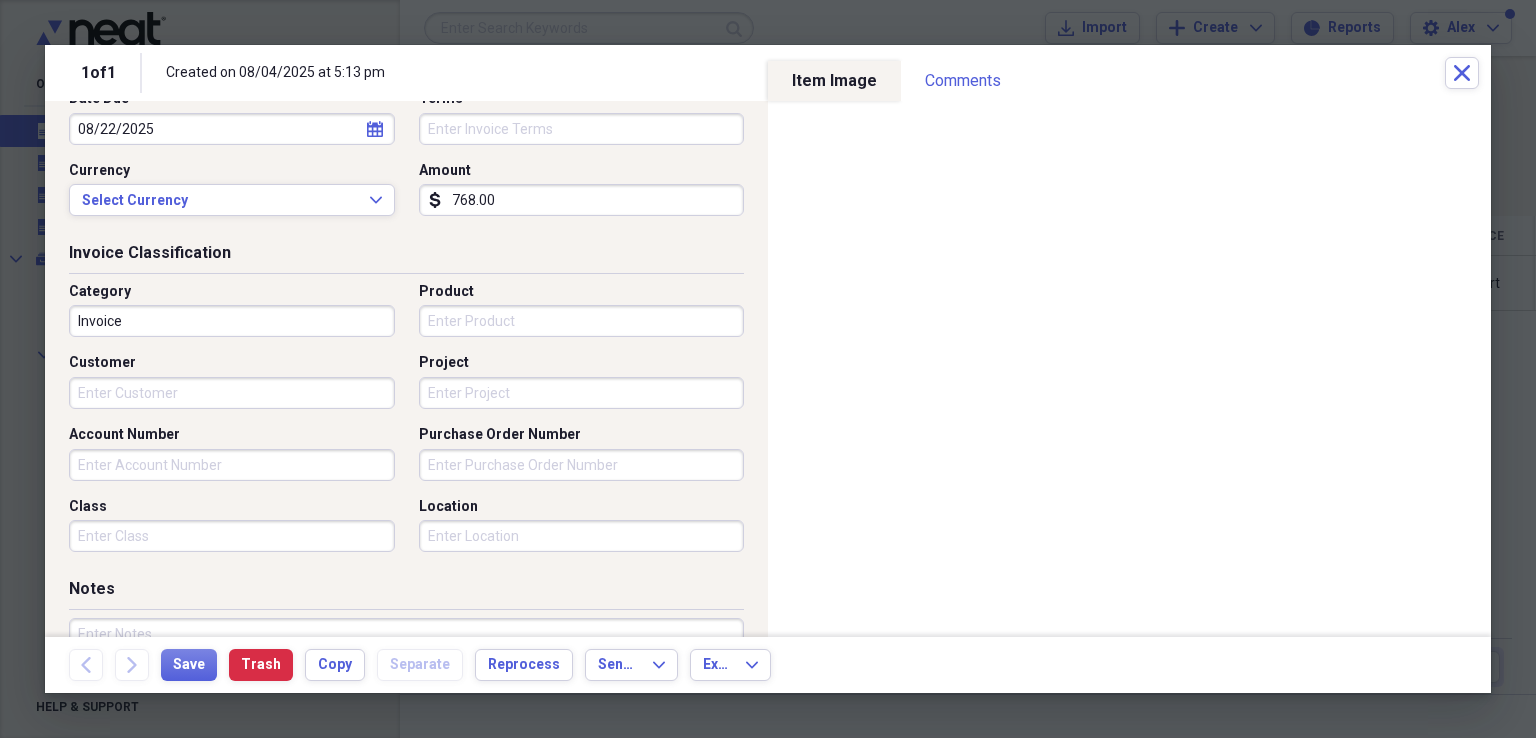 type on "768.00" 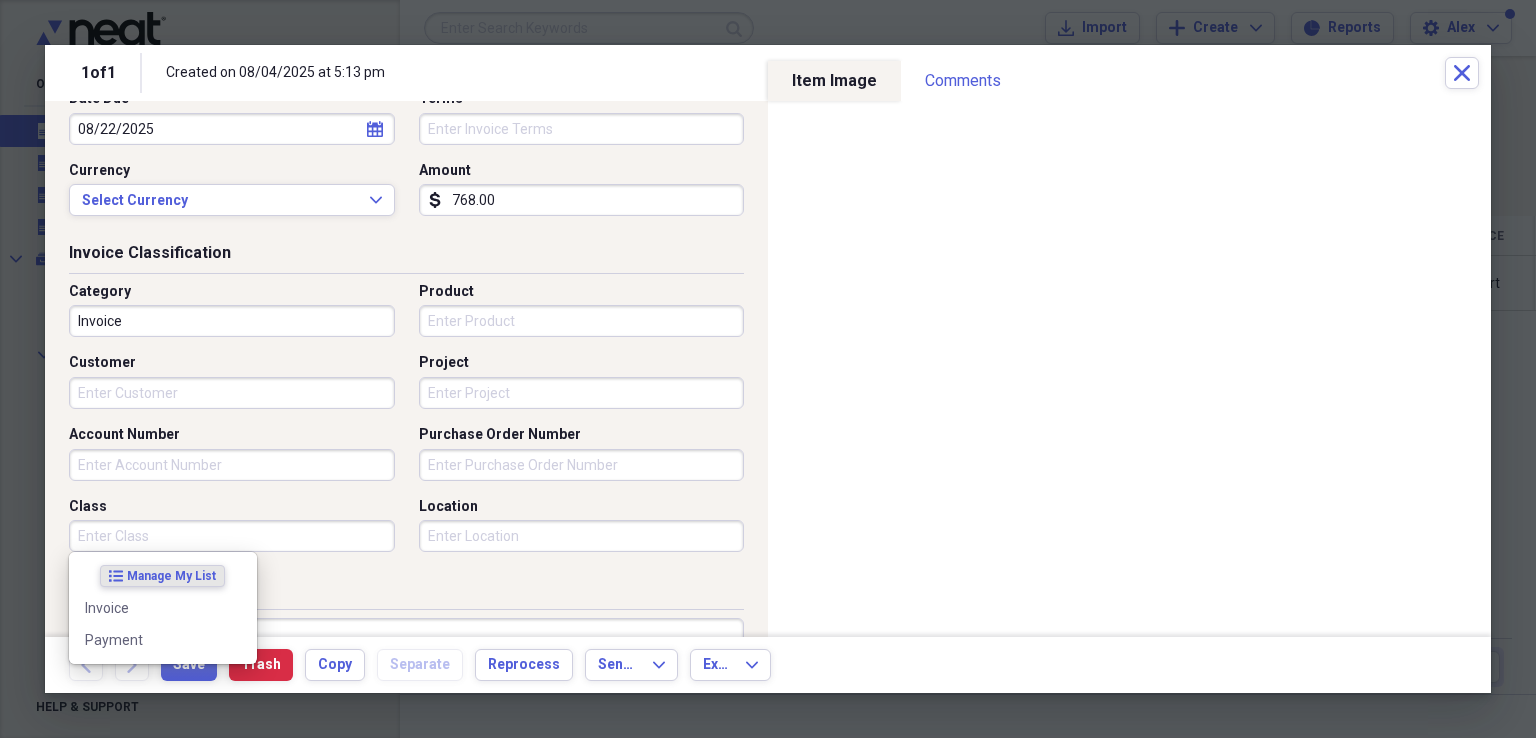 click on "Class" at bounding box center [232, 536] 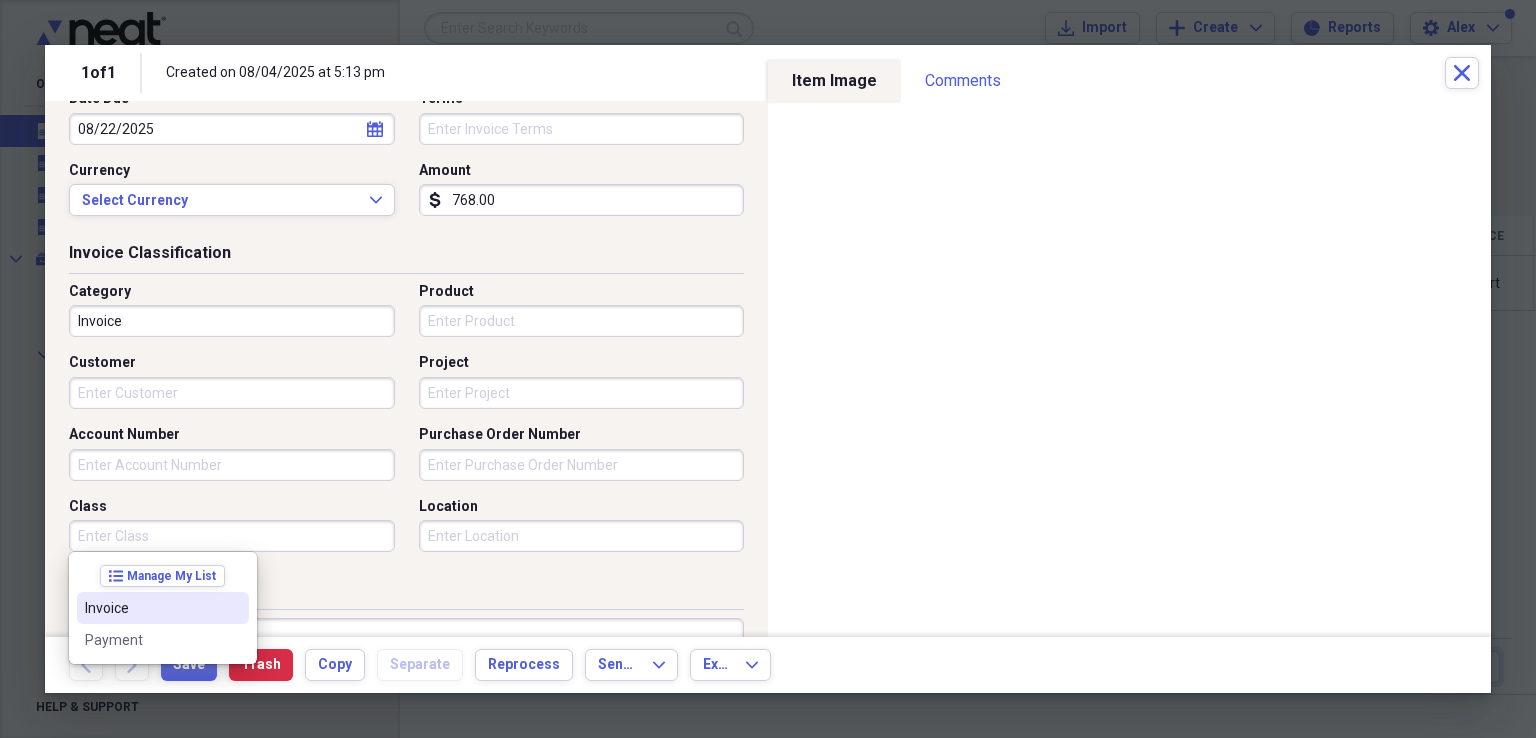 click on "Invoice" at bounding box center [151, 608] 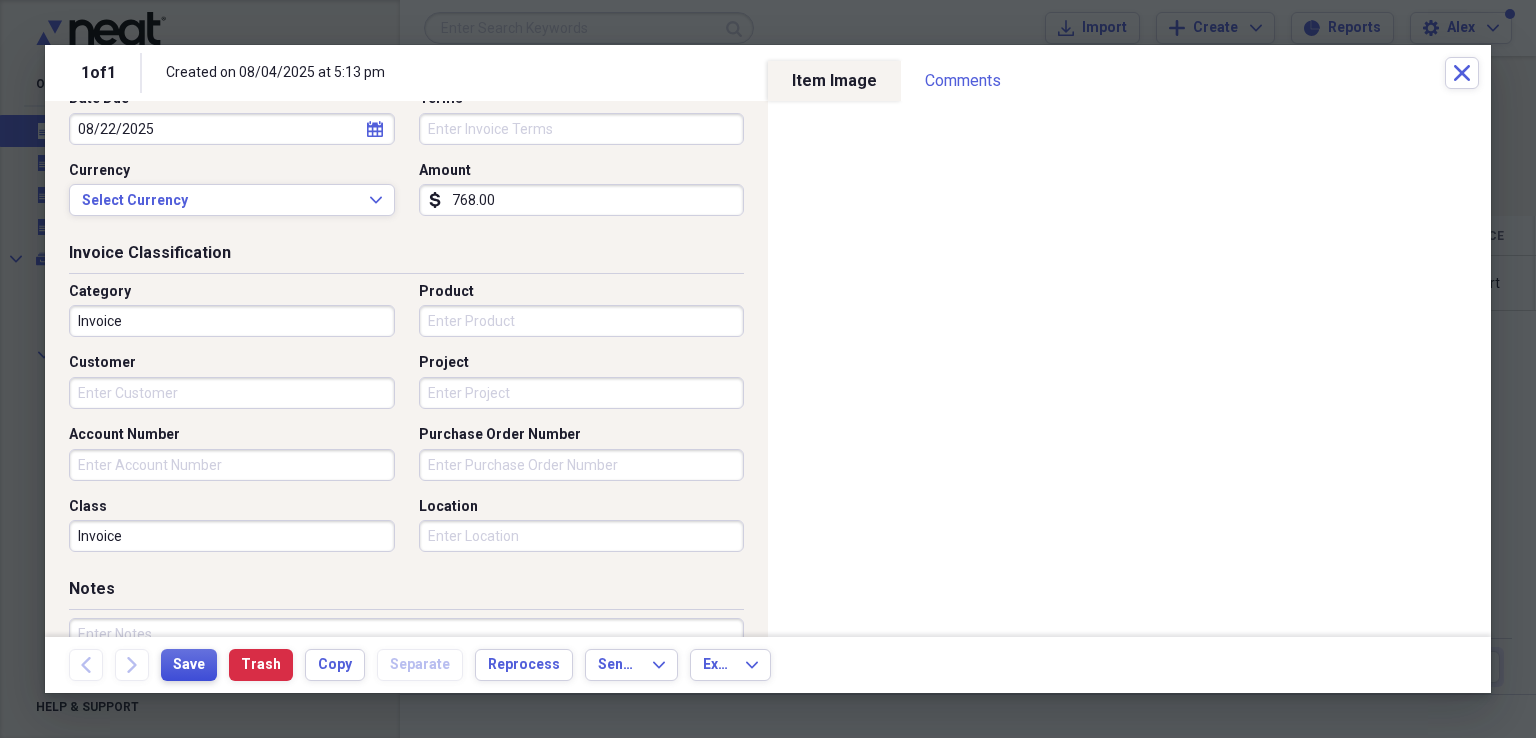 click on "Save" at bounding box center [189, 665] 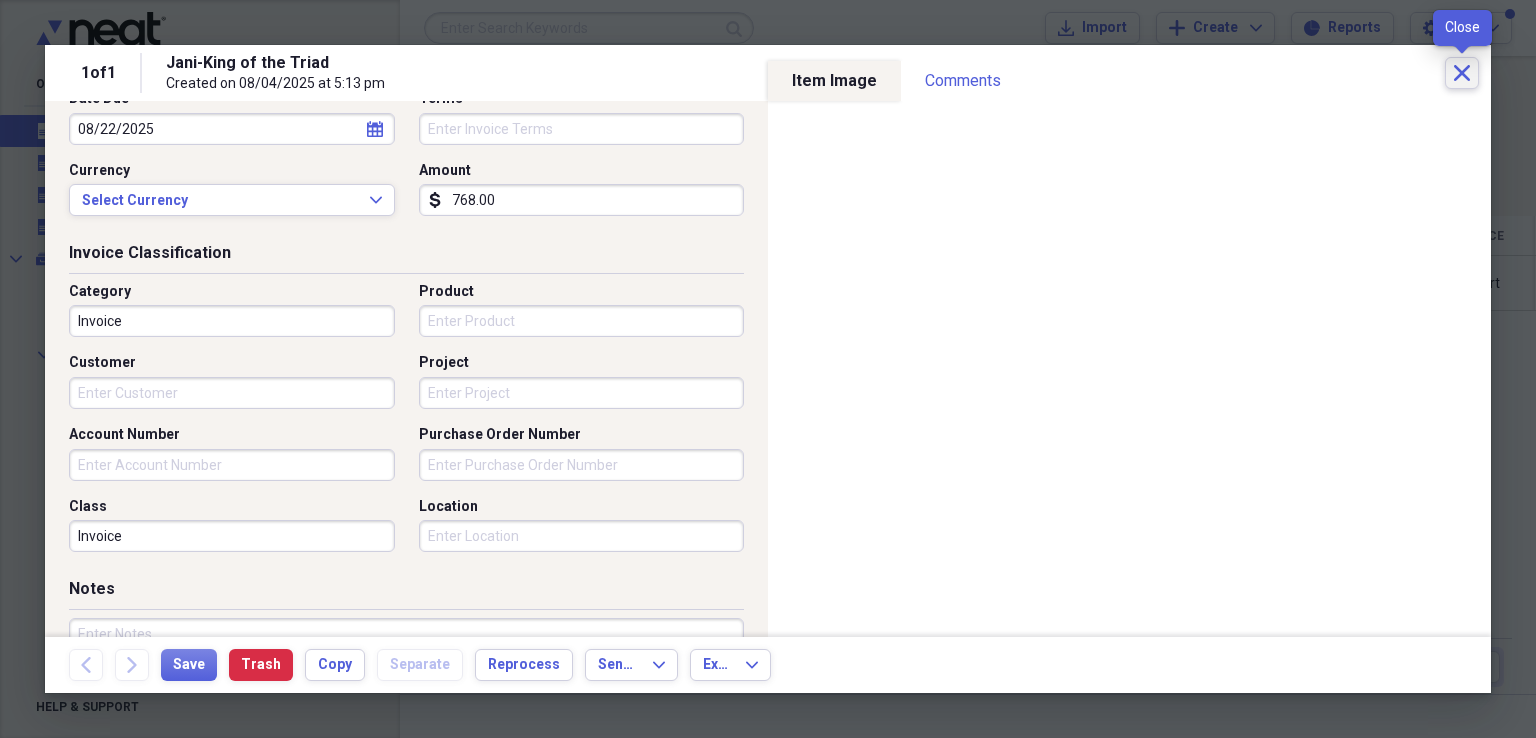 click on "Close" at bounding box center [1462, 73] 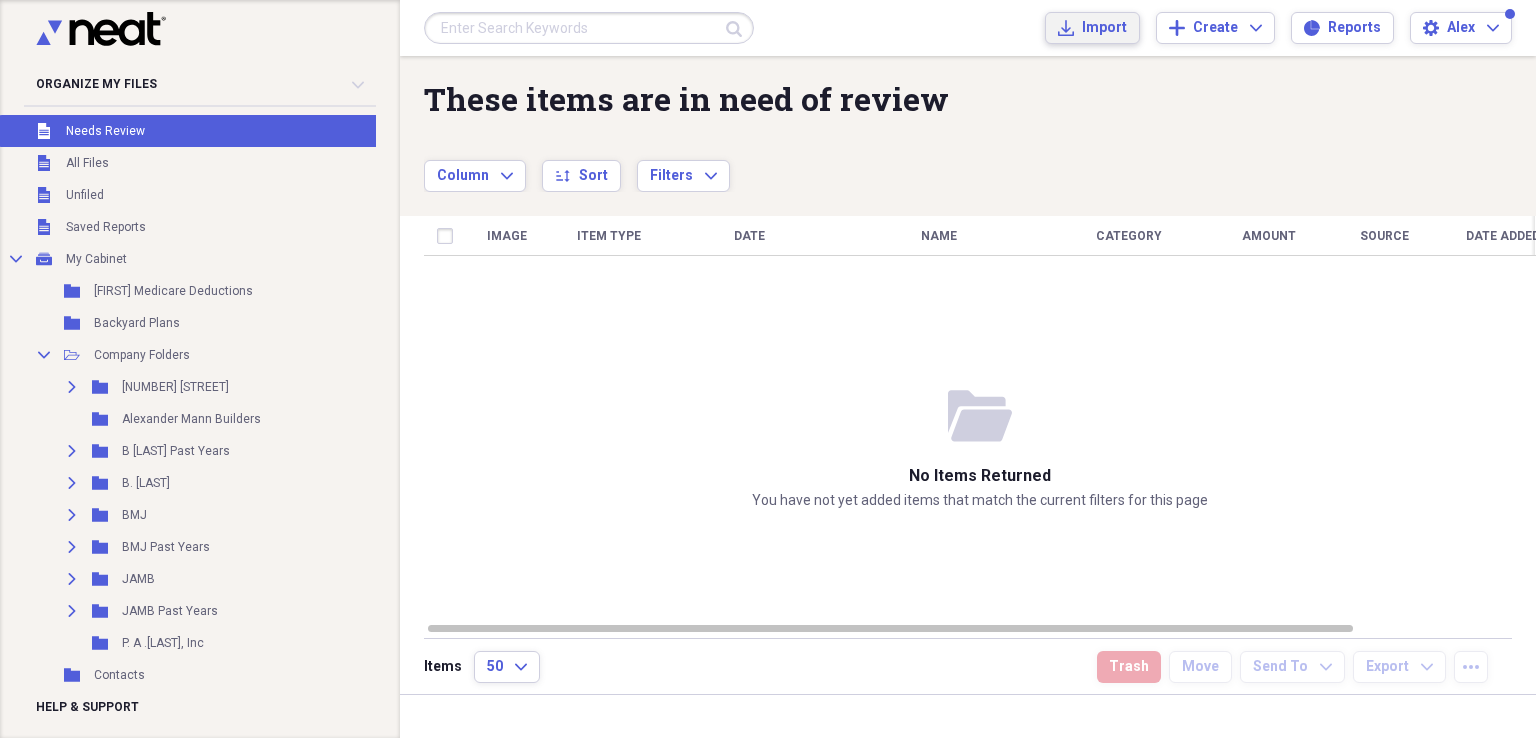 click on "Import" at bounding box center (1104, 28) 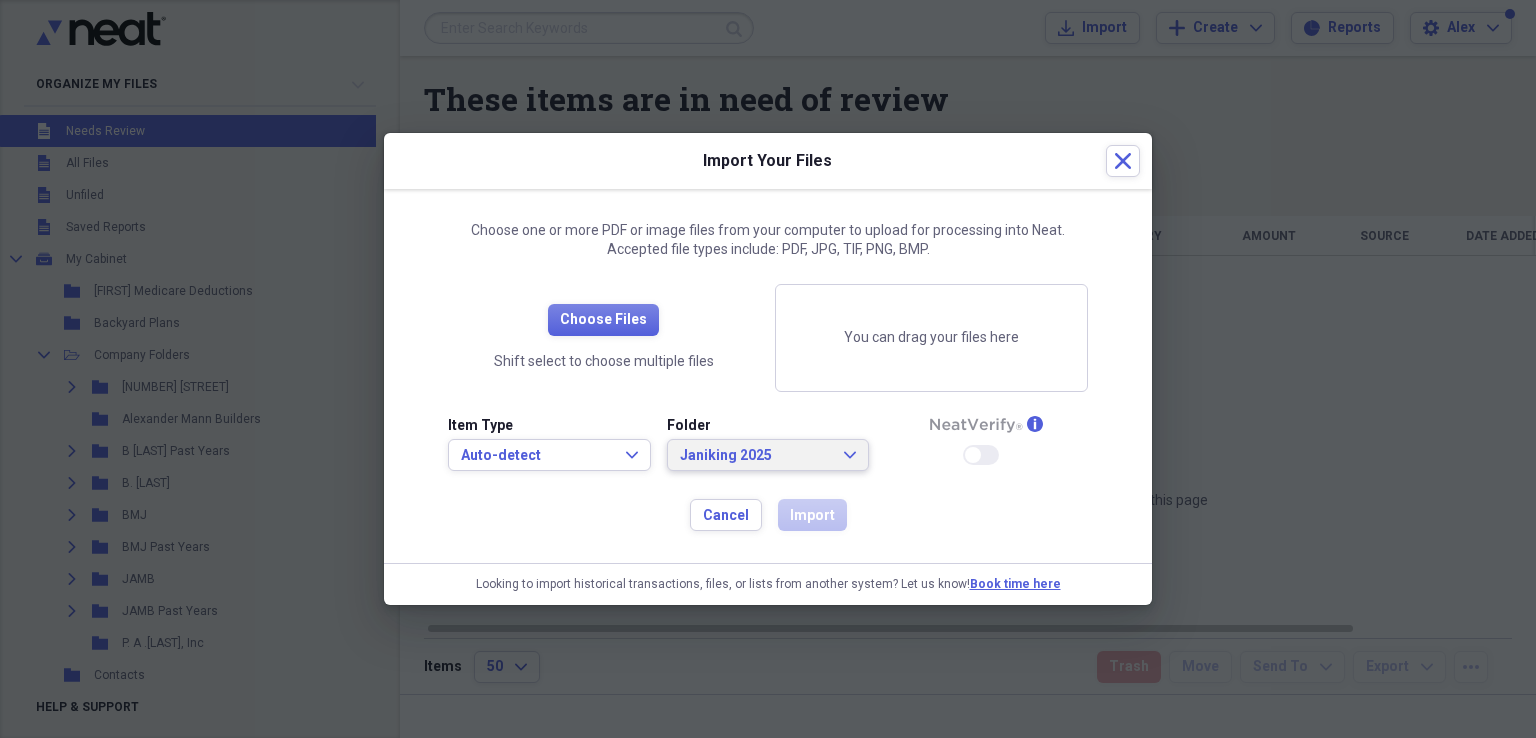 click 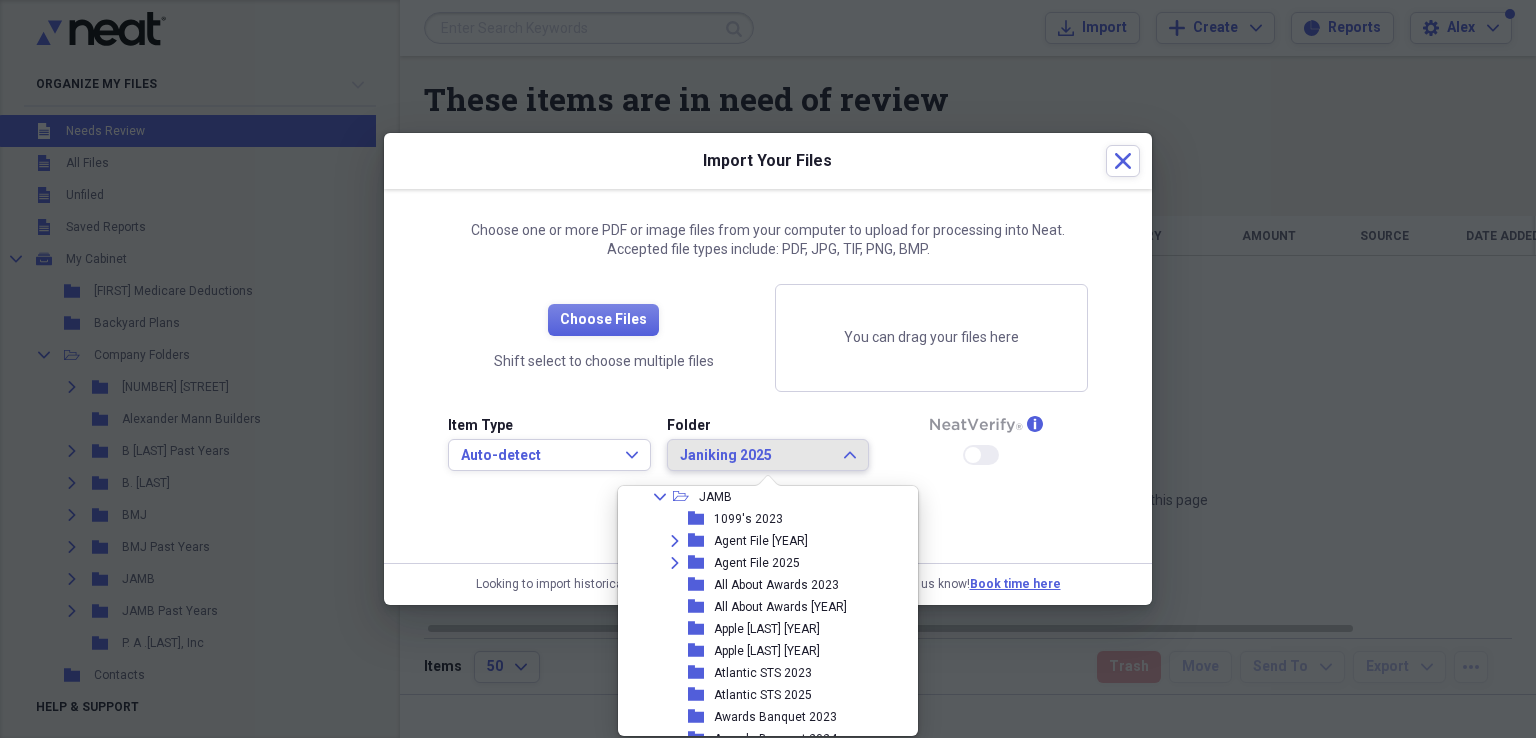 scroll, scrollTop: 240, scrollLeft: 0, axis: vertical 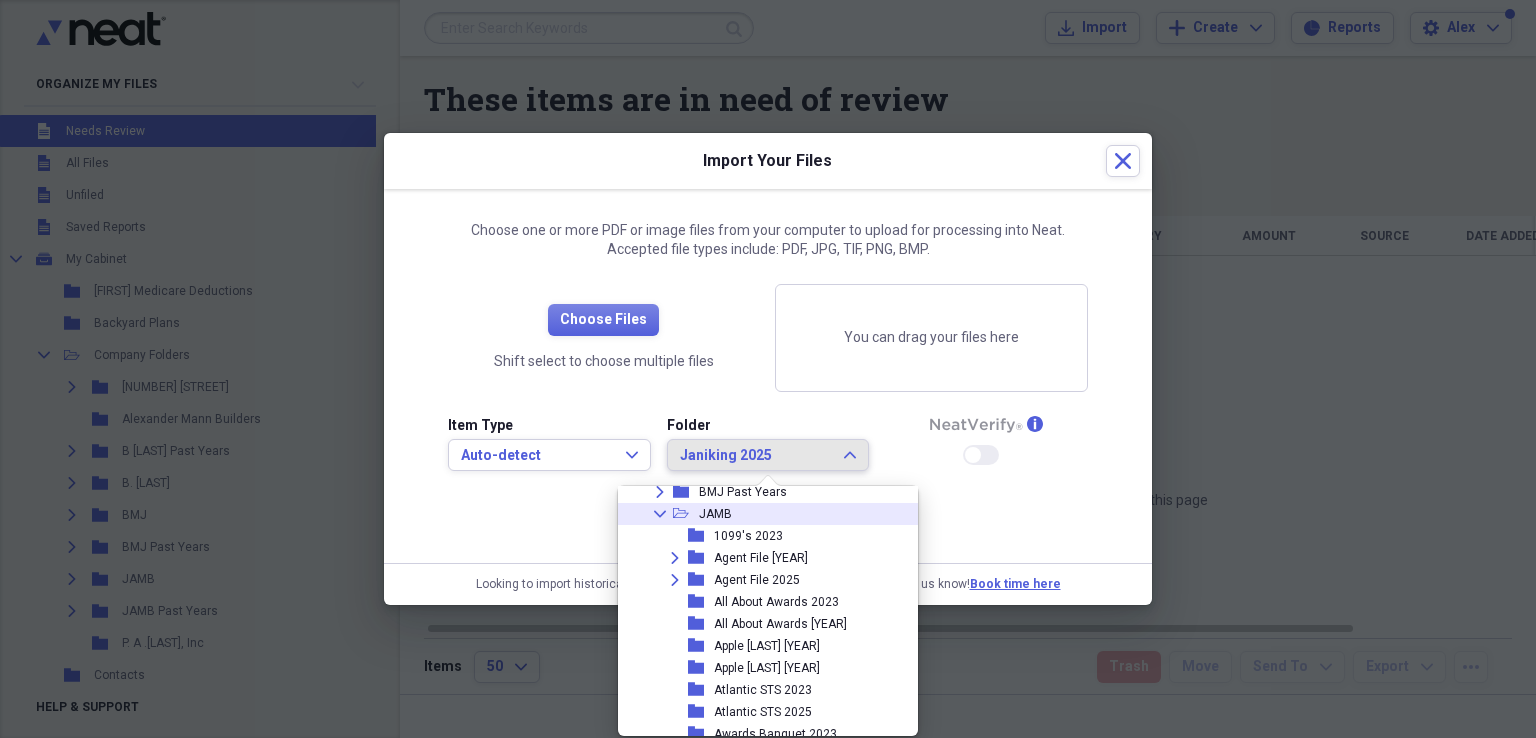click on "Collapse" at bounding box center [660, 514] 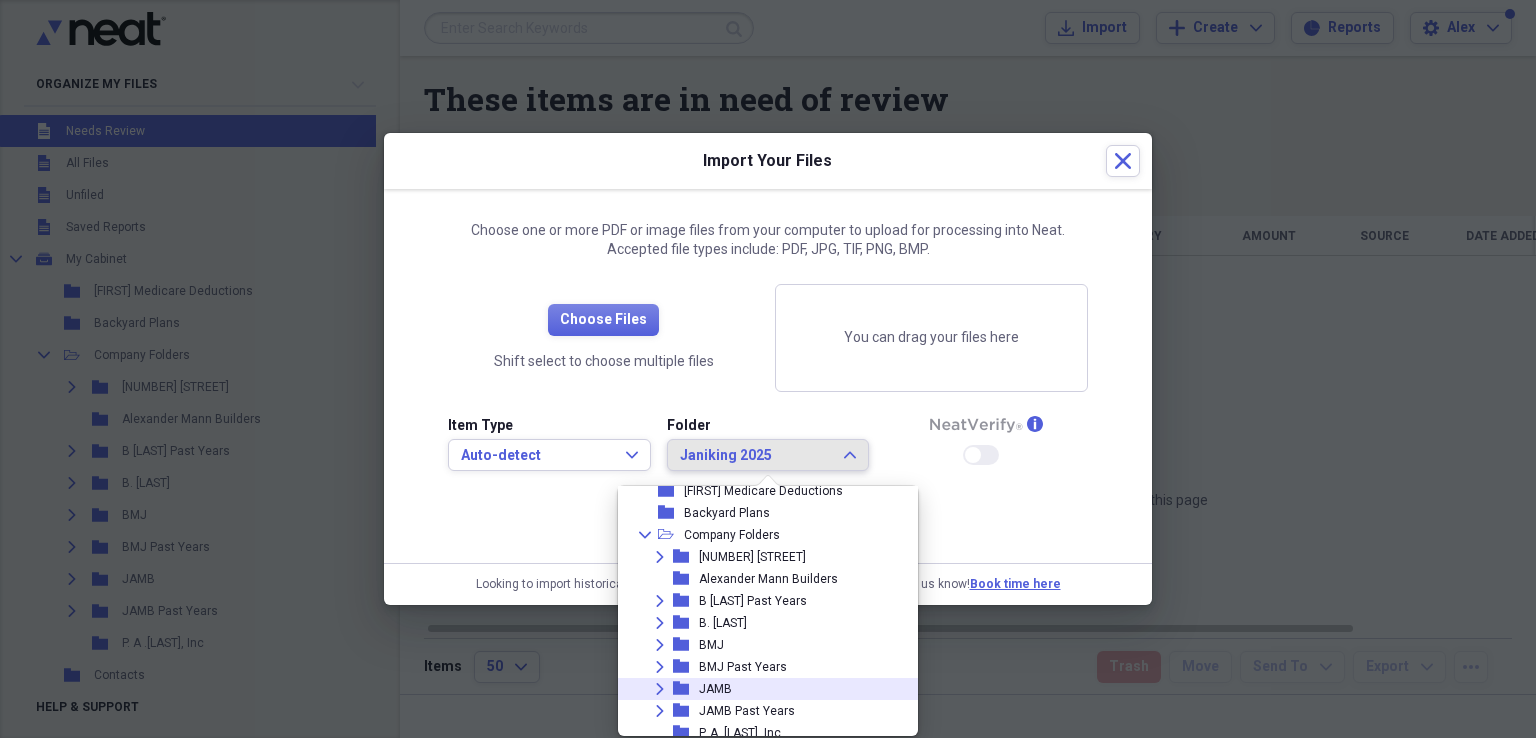 scroll, scrollTop: 26, scrollLeft: 0, axis: vertical 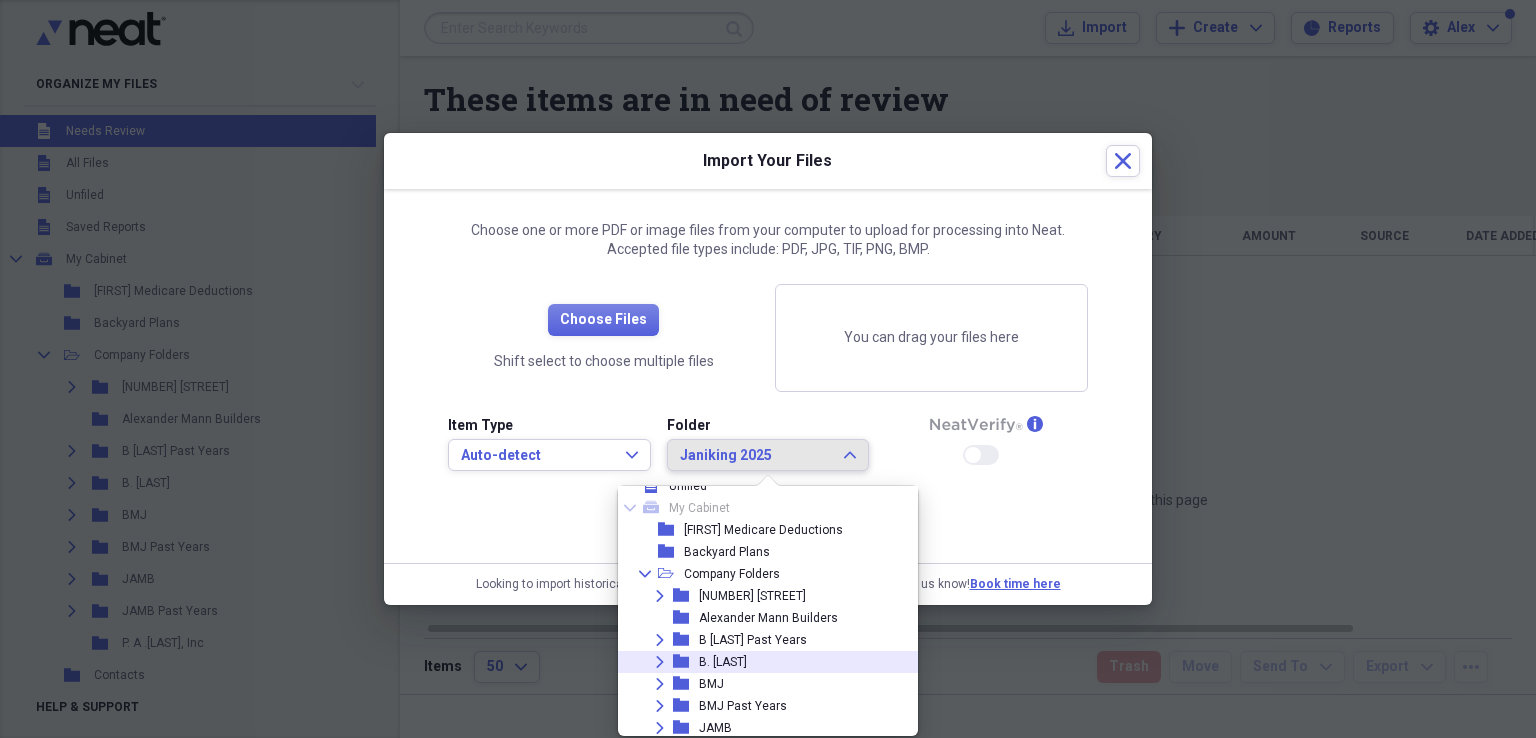 click on "Expand" 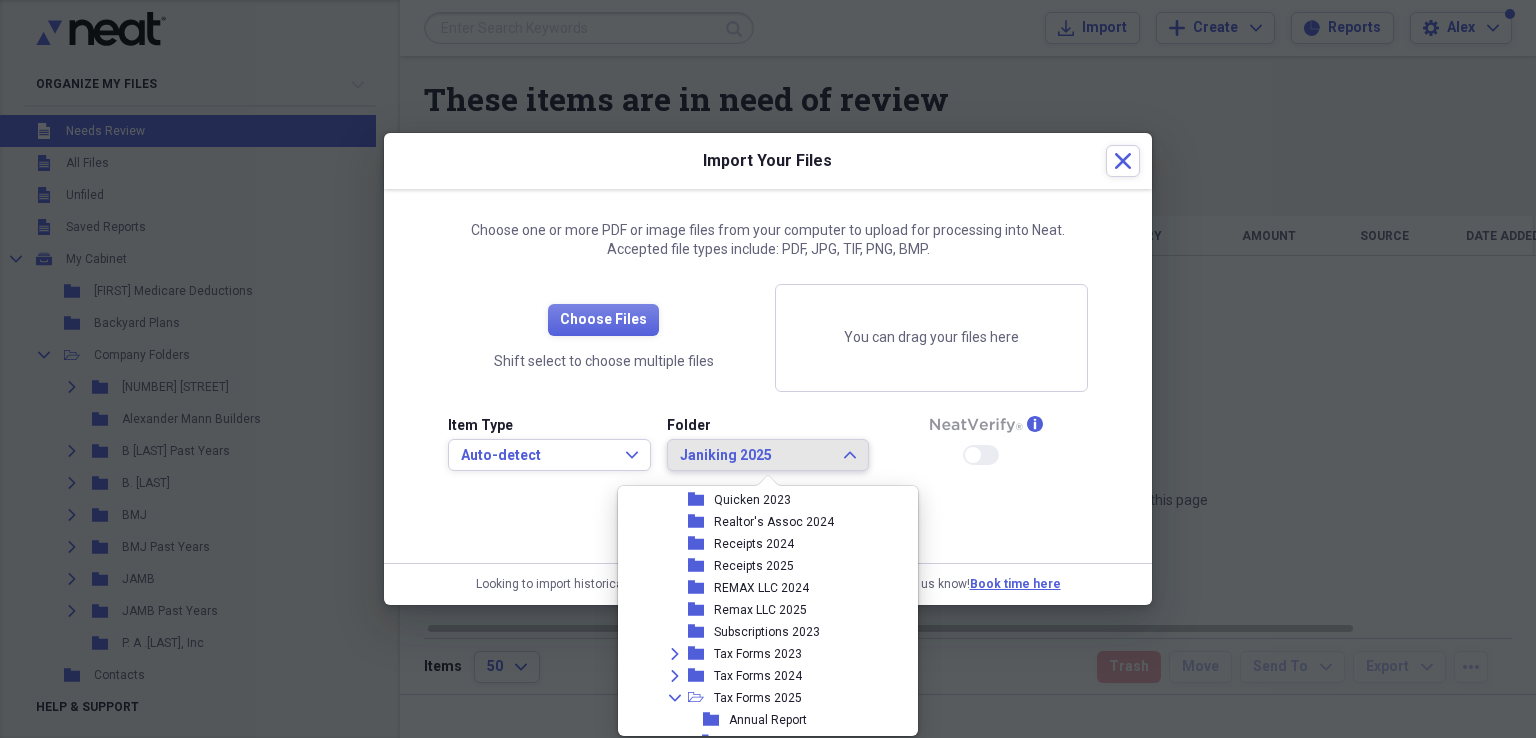 scroll, scrollTop: 926, scrollLeft: 0, axis: vertical 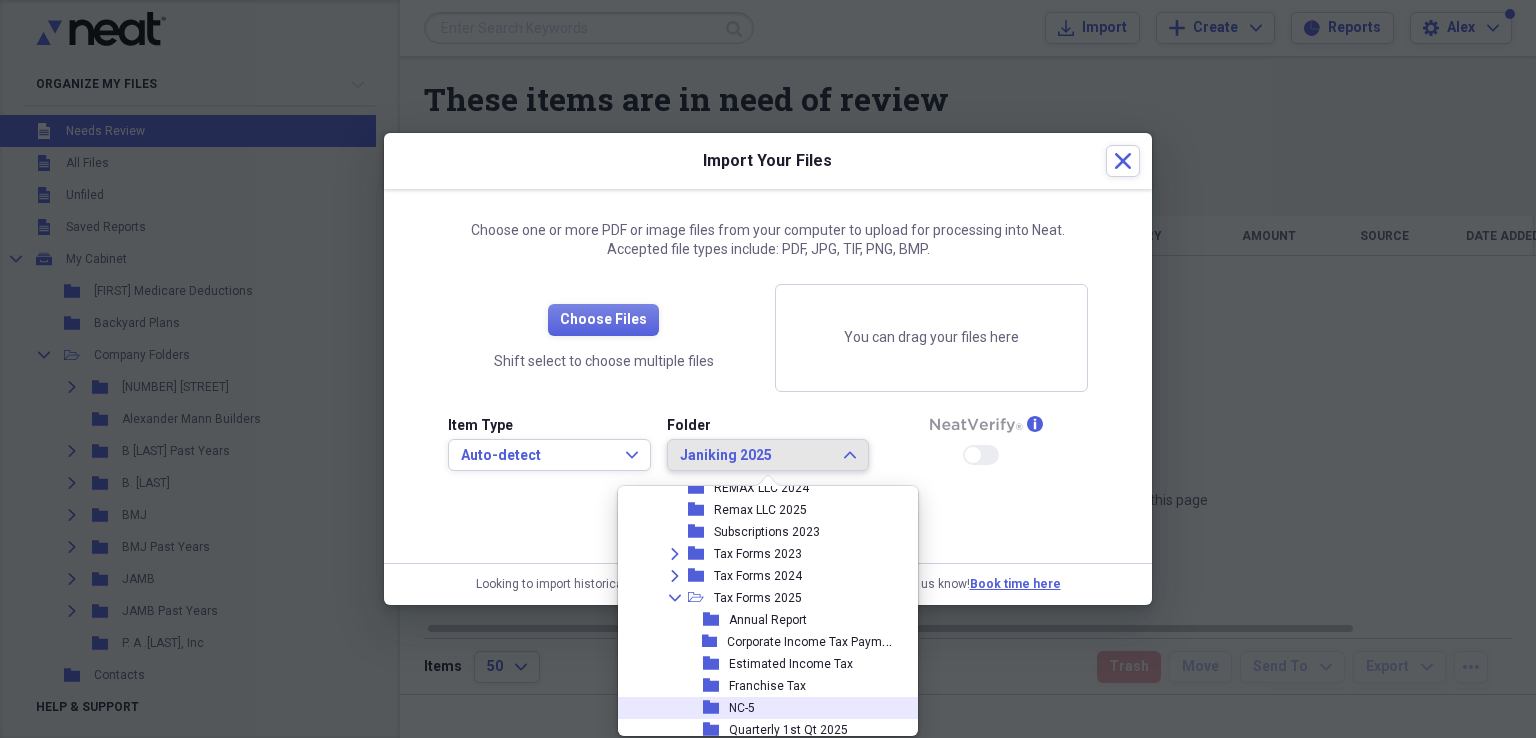 click on "NC-5" at bounding box center [742, 708] 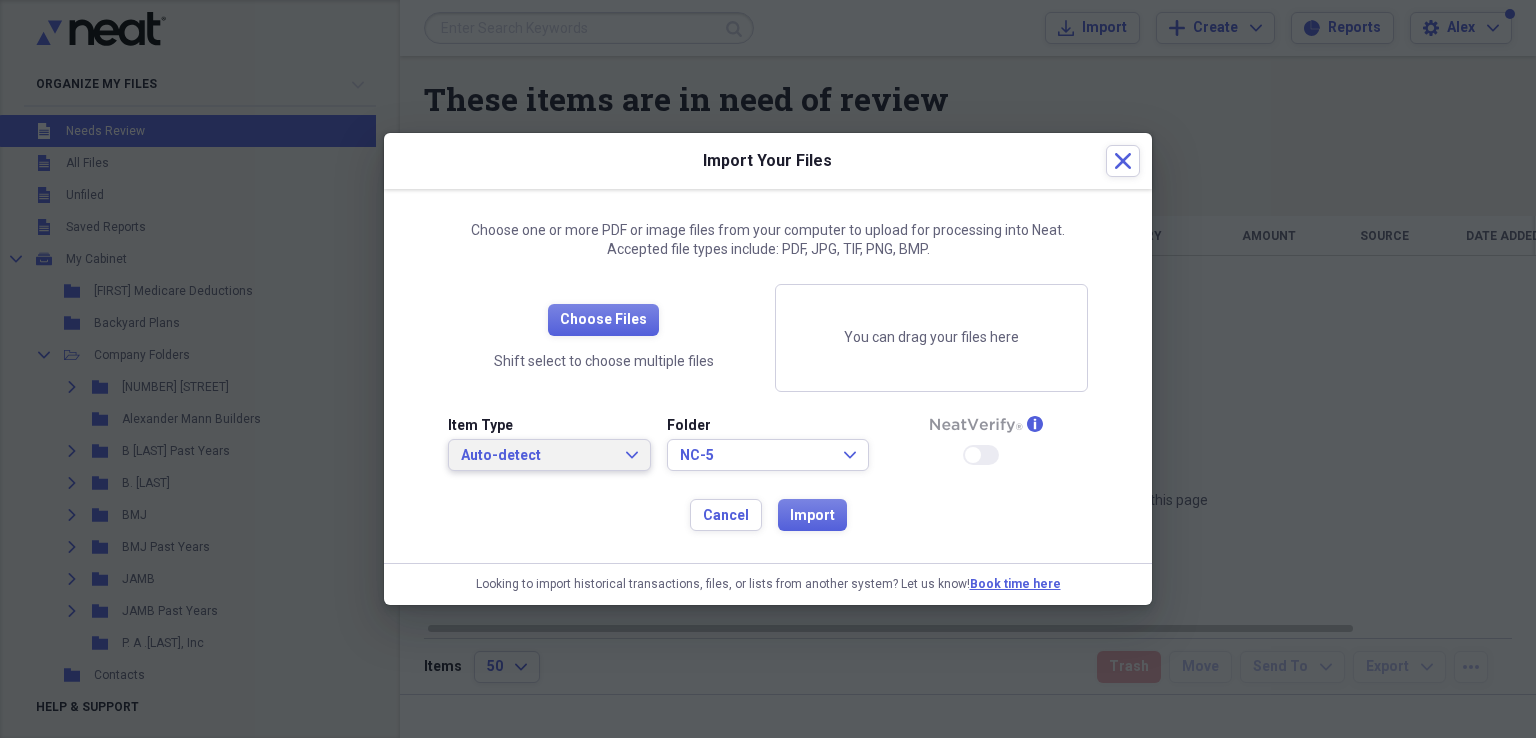 click on "Expand" 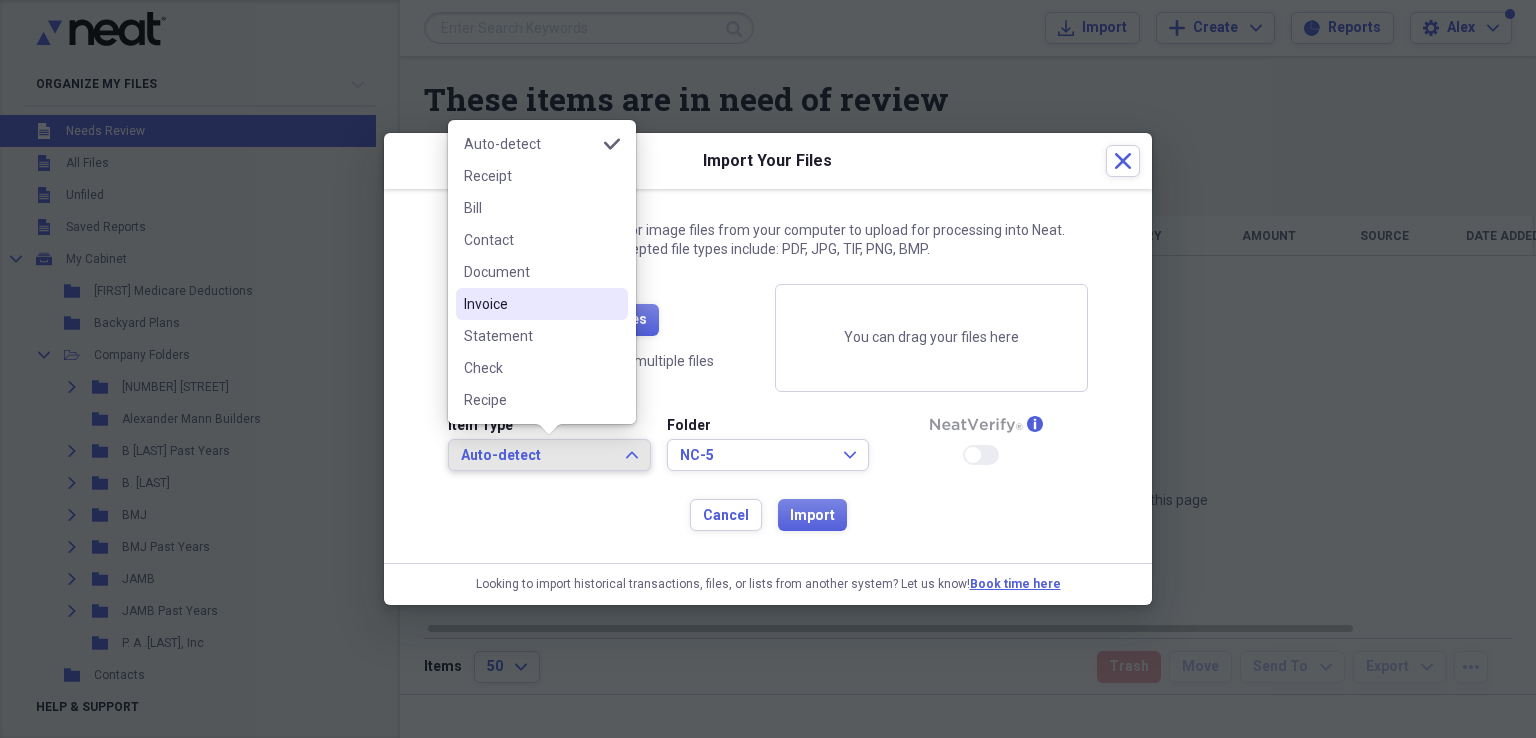click on "Invoice" at bounding box center [530, 304] 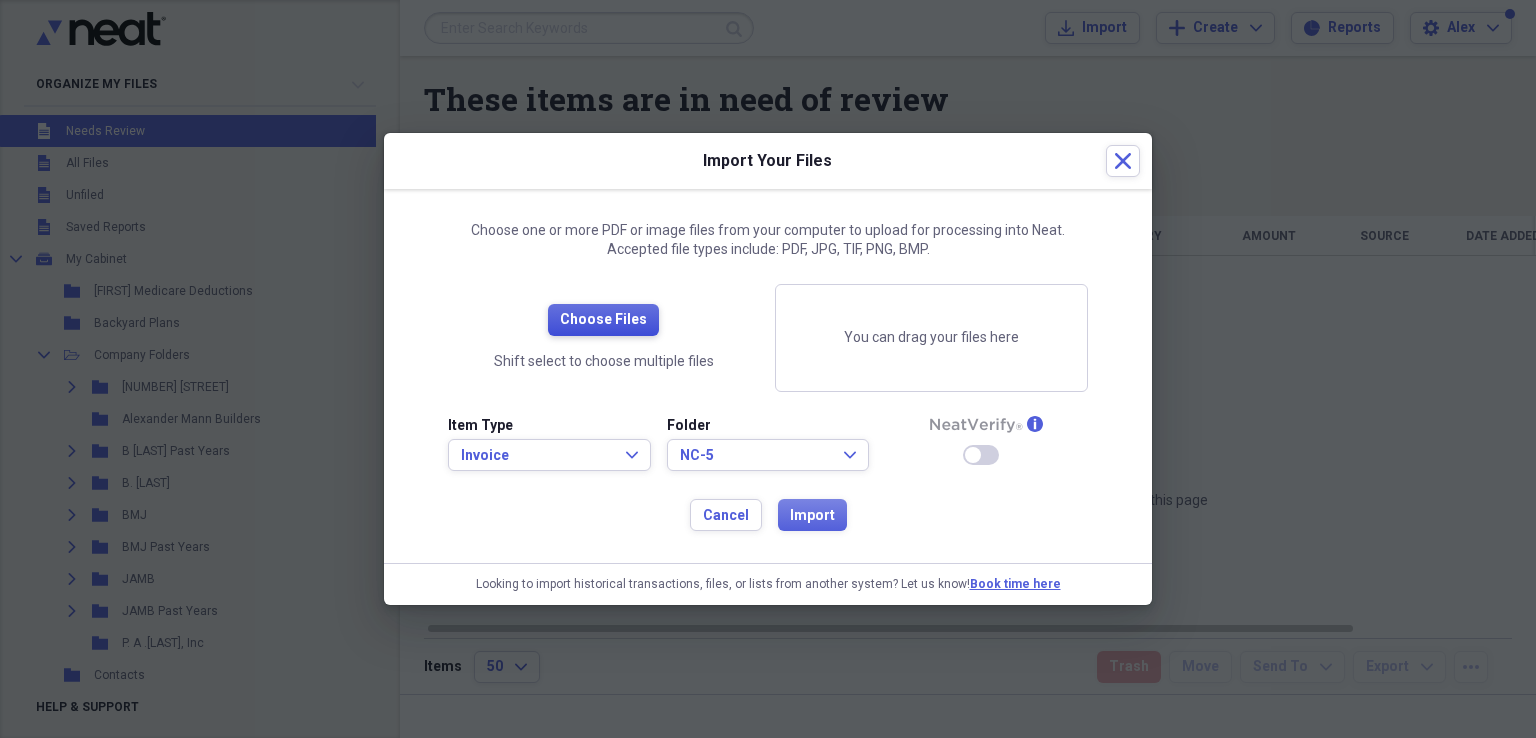 click on "Choose Files" at bounding box center [603, 320] 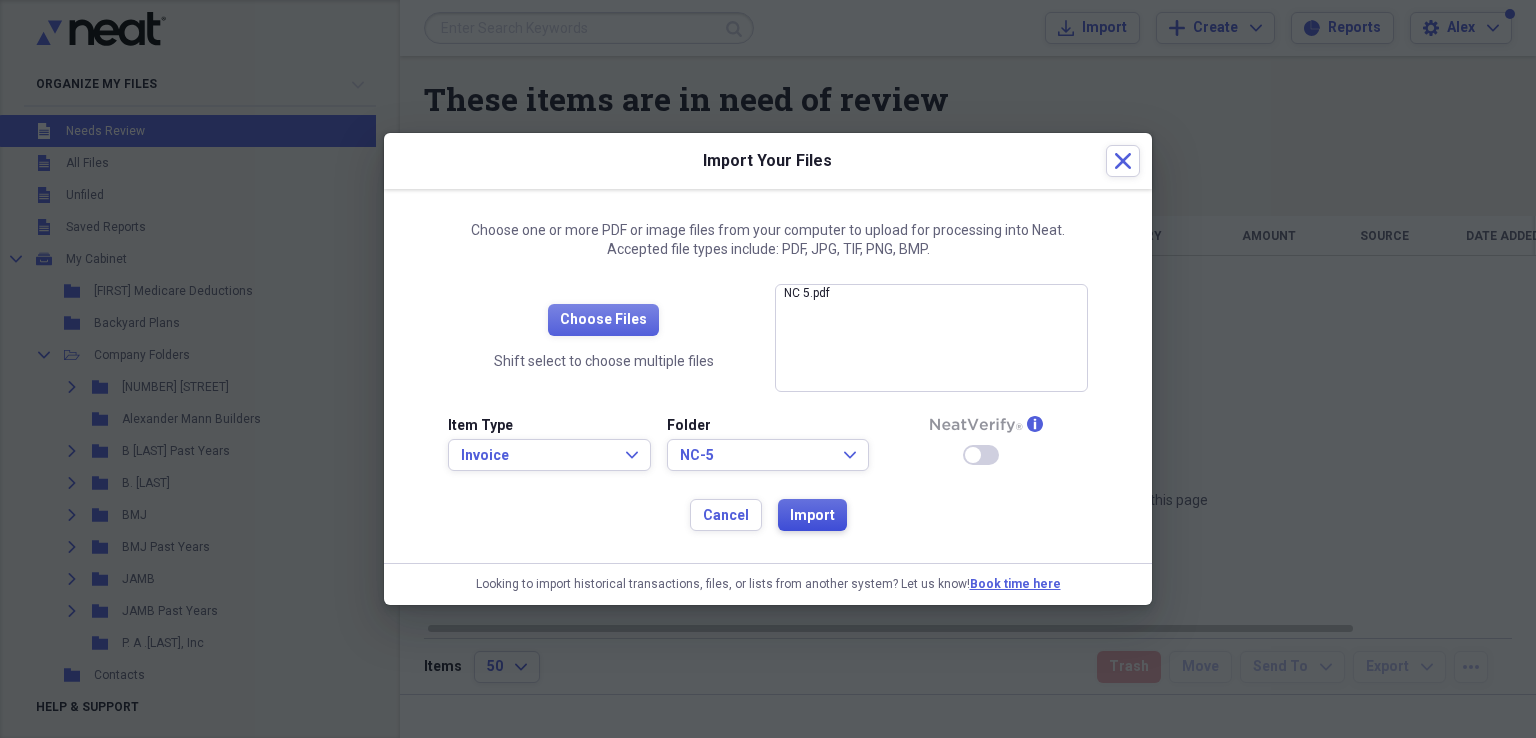 click on "Import" at bounding box center [812, 516] 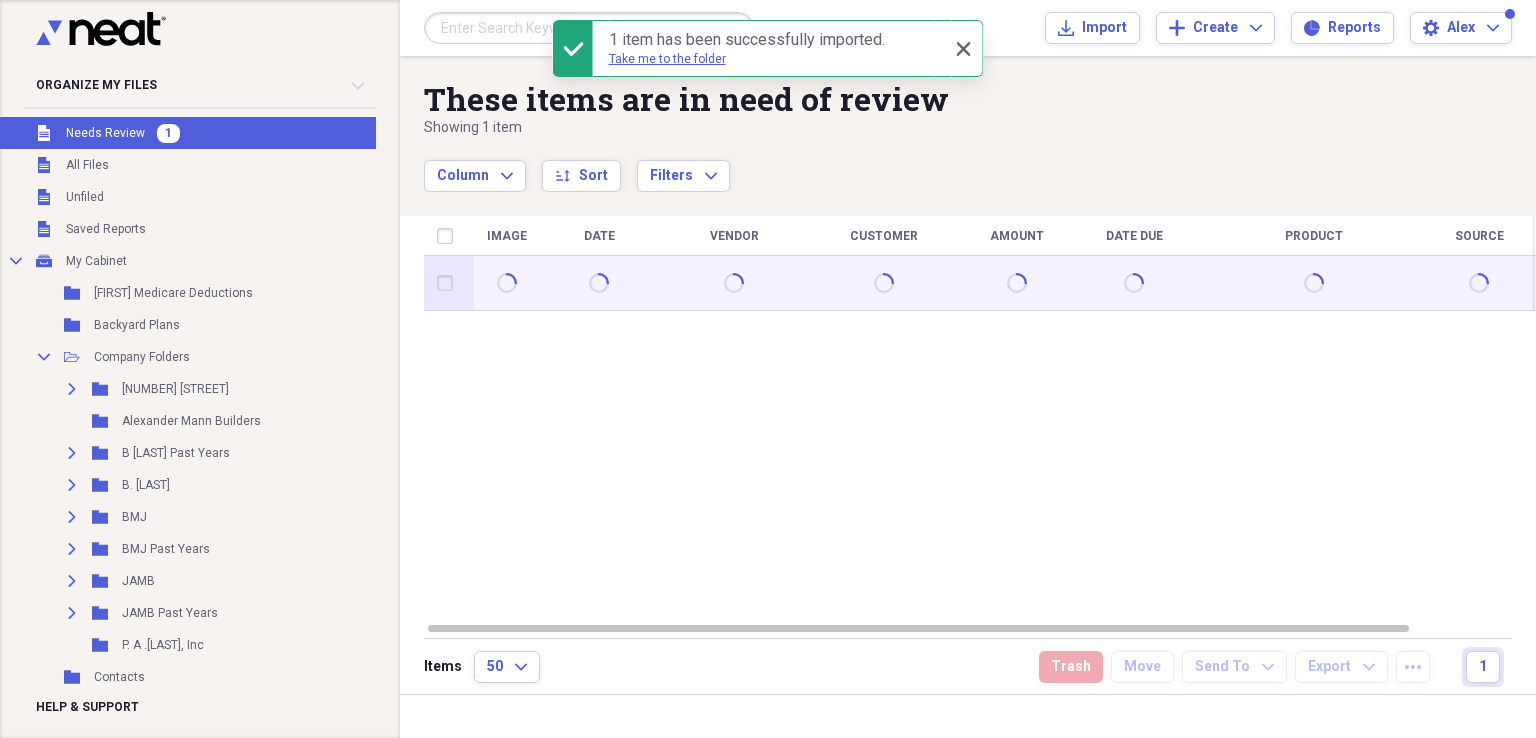 click at bounding box center [449, 283] 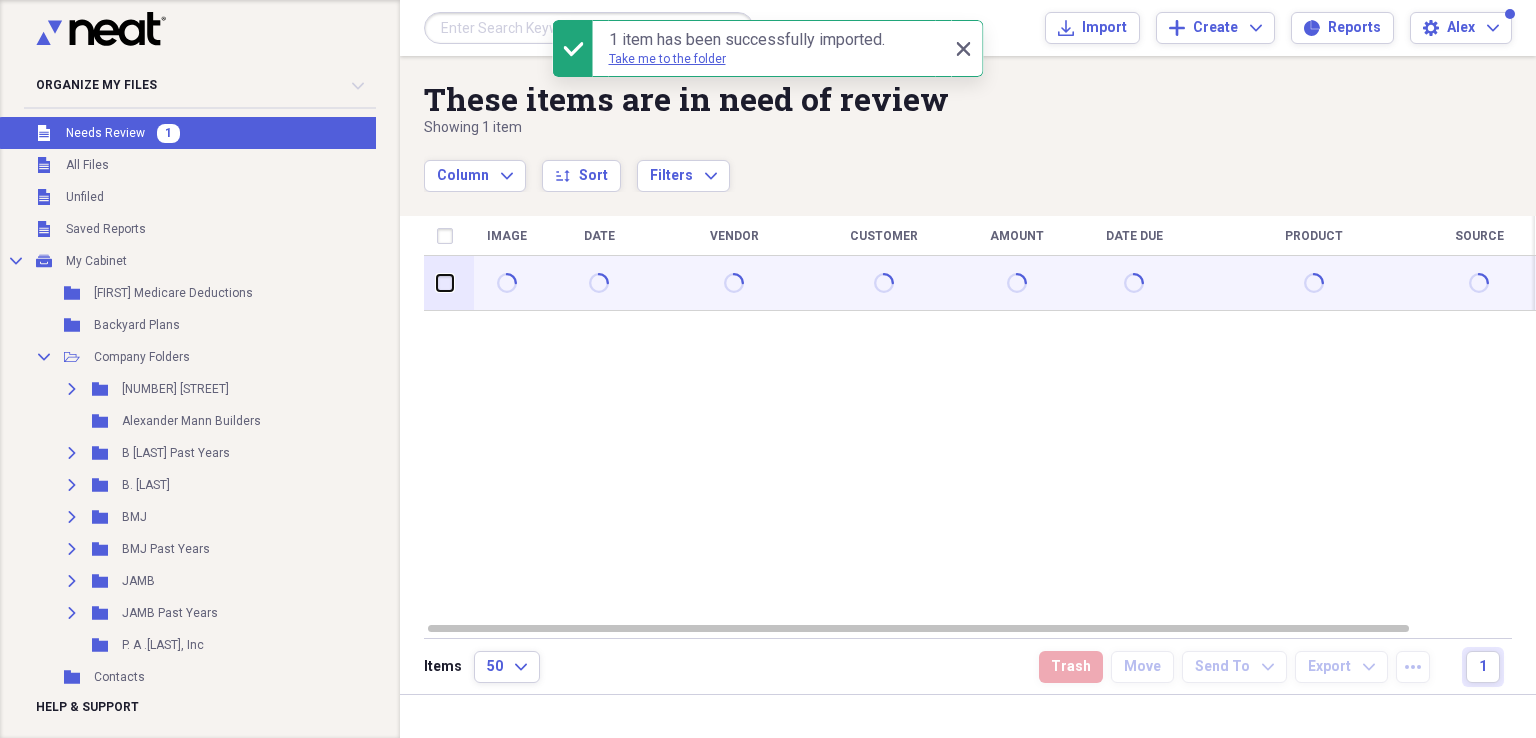 click at bounding box center (437, 283) 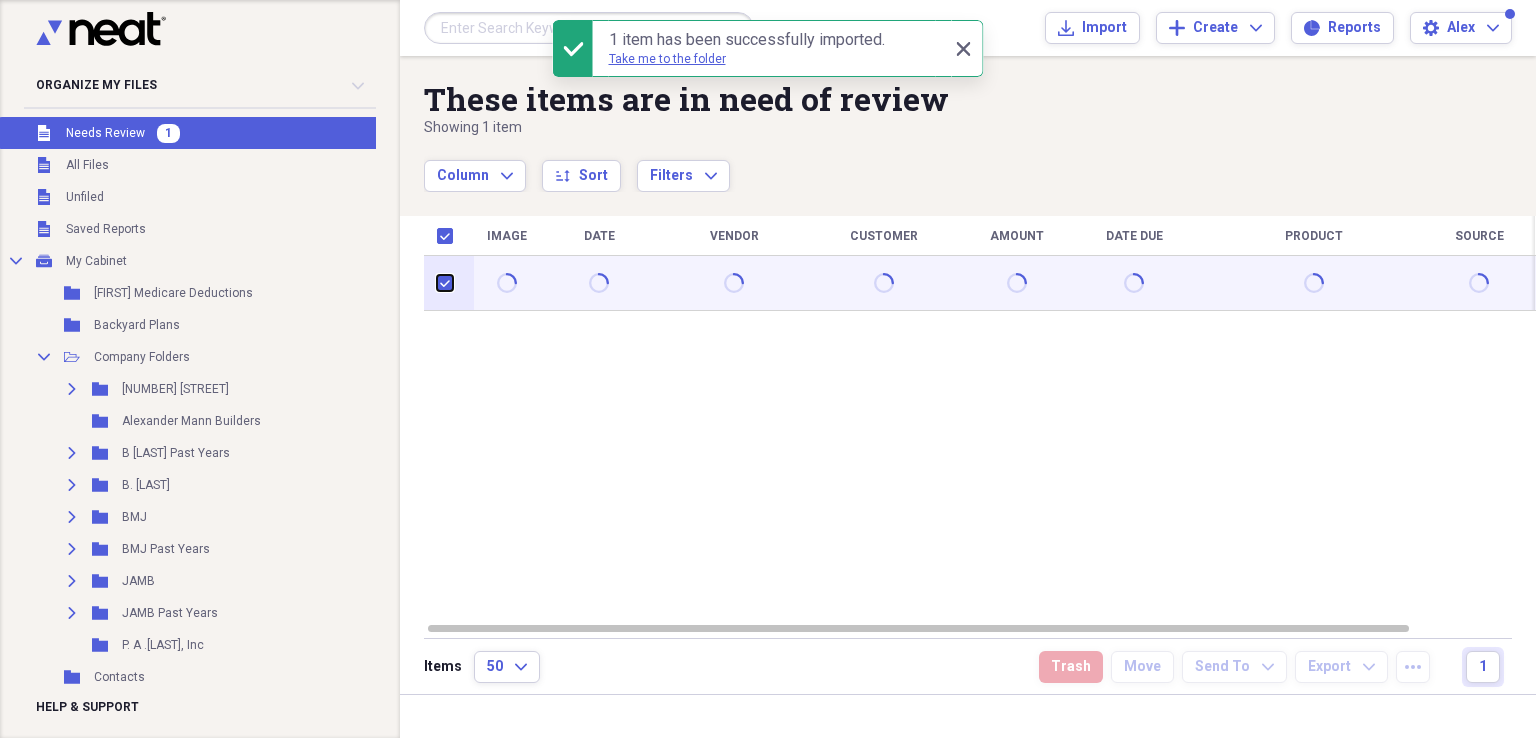 checkbox on "true" 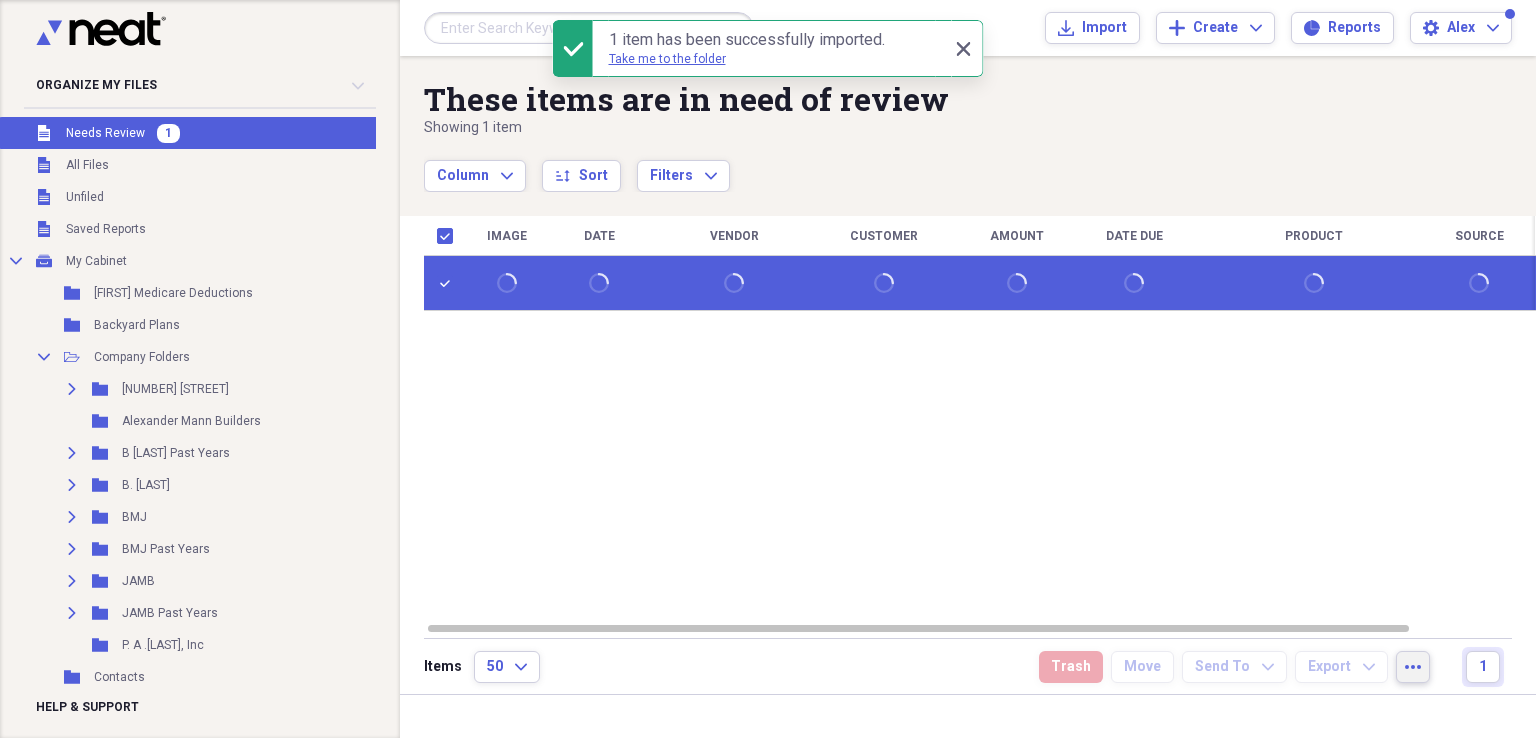 click on "more" 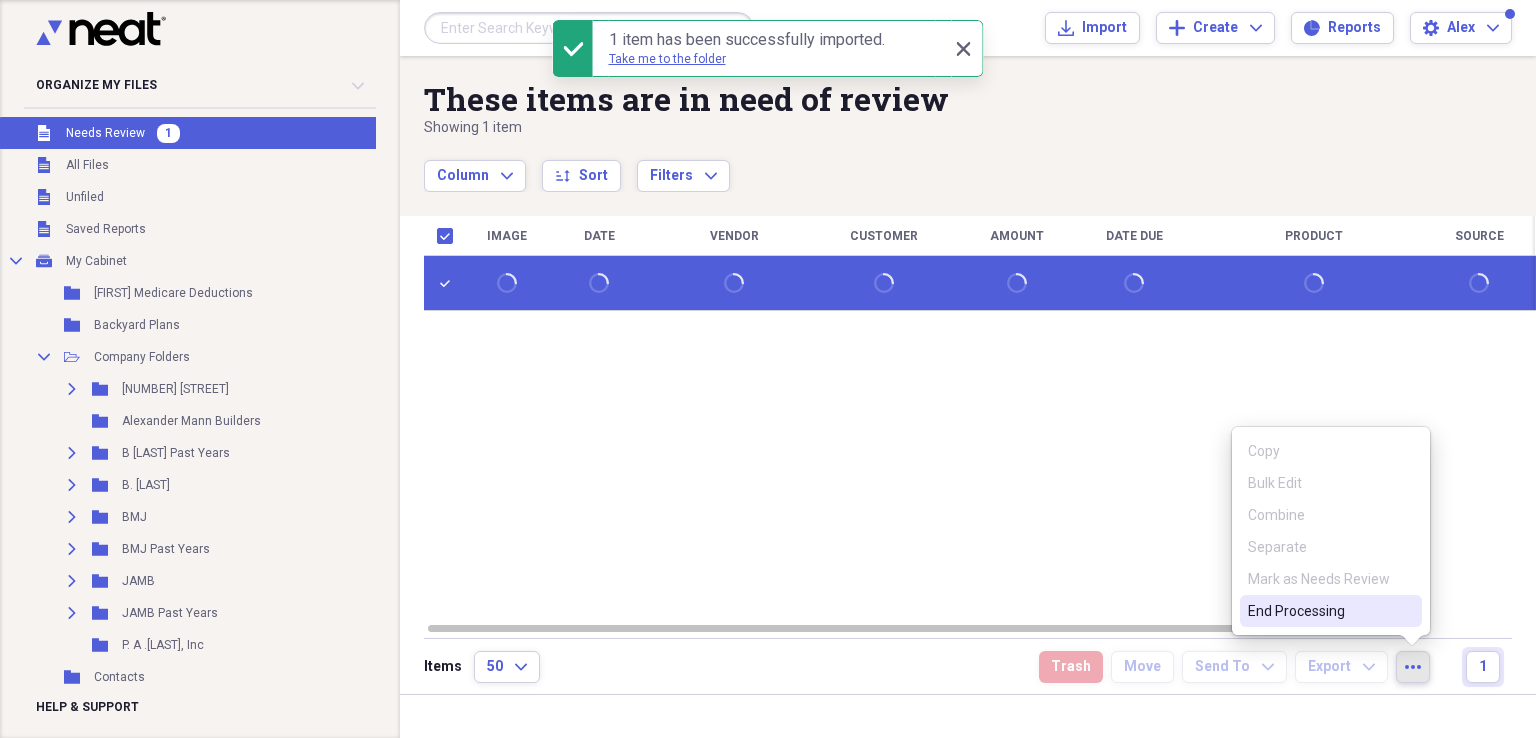 click on "End Processing" at bounding box center (1319, 611) 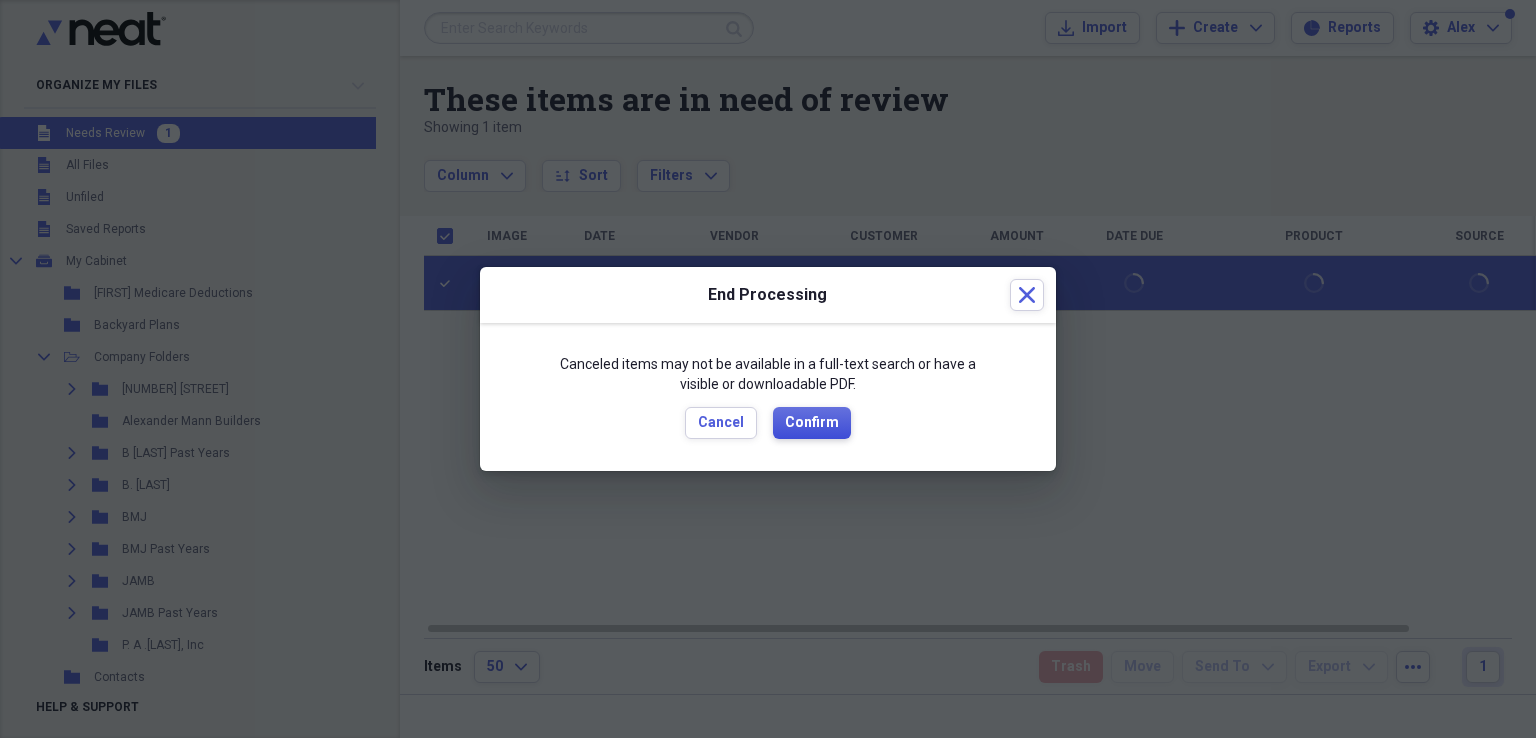 click on "Confirm" at bounding box center (812, 423) 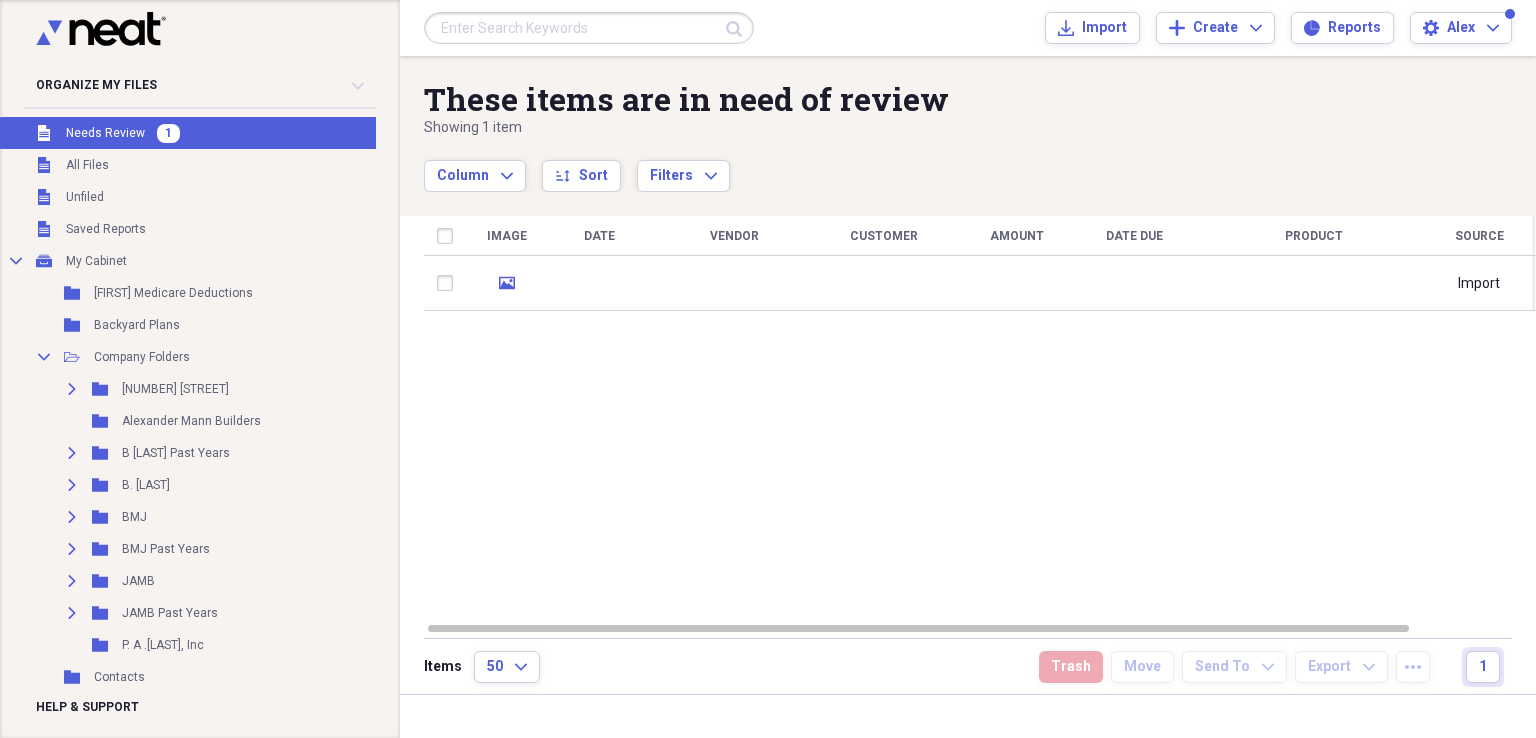 checkbox on "false" 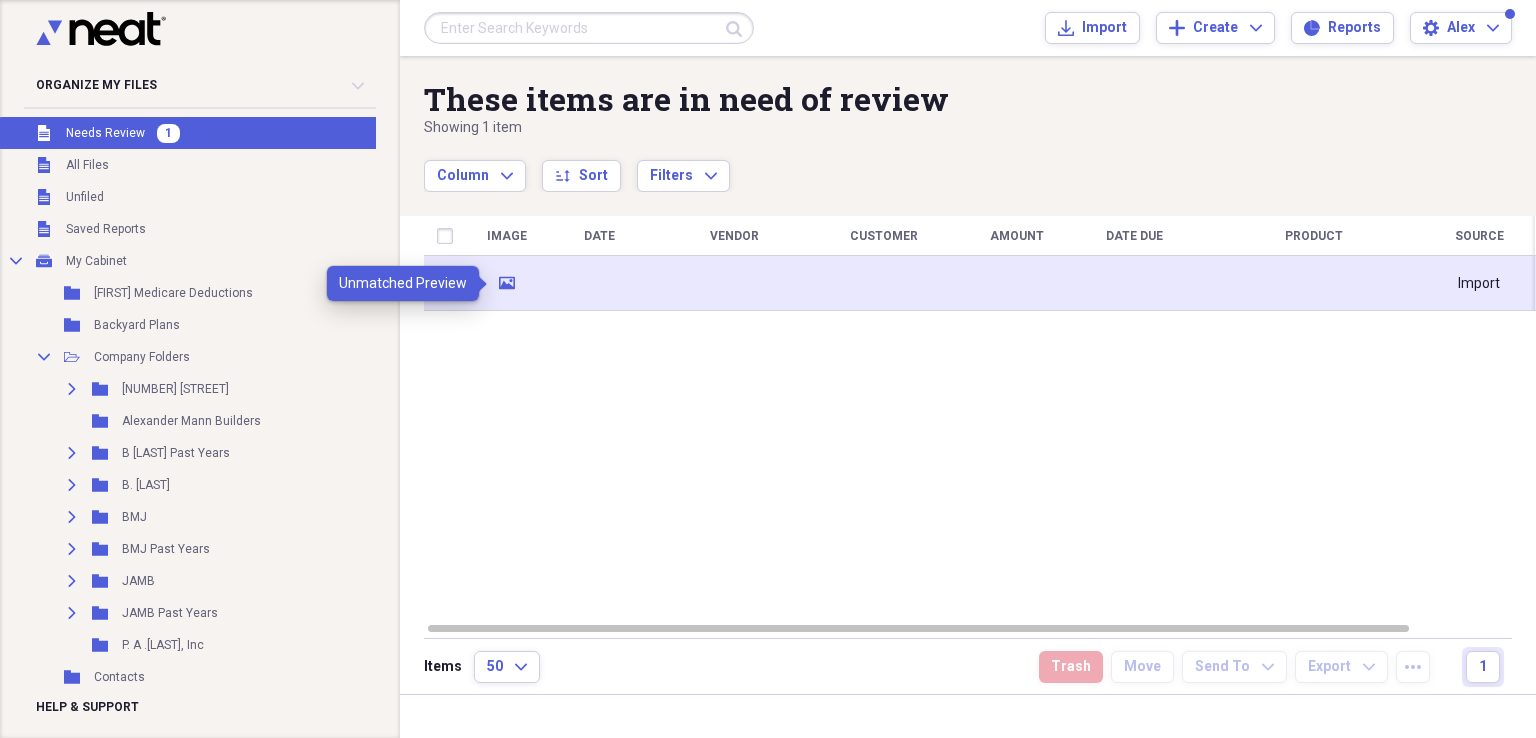 click on "media" 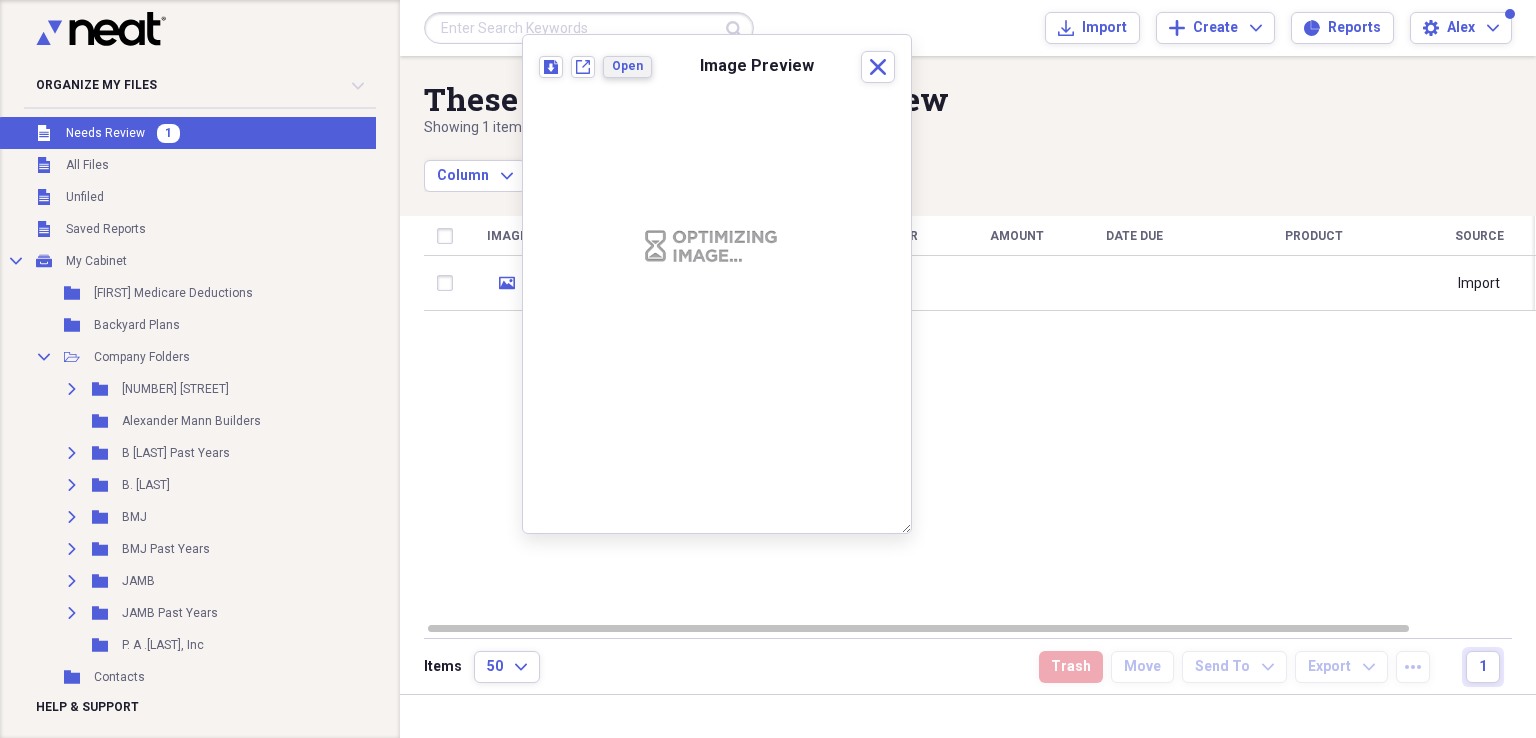 click on "Open" at bounding box center (627, 66) 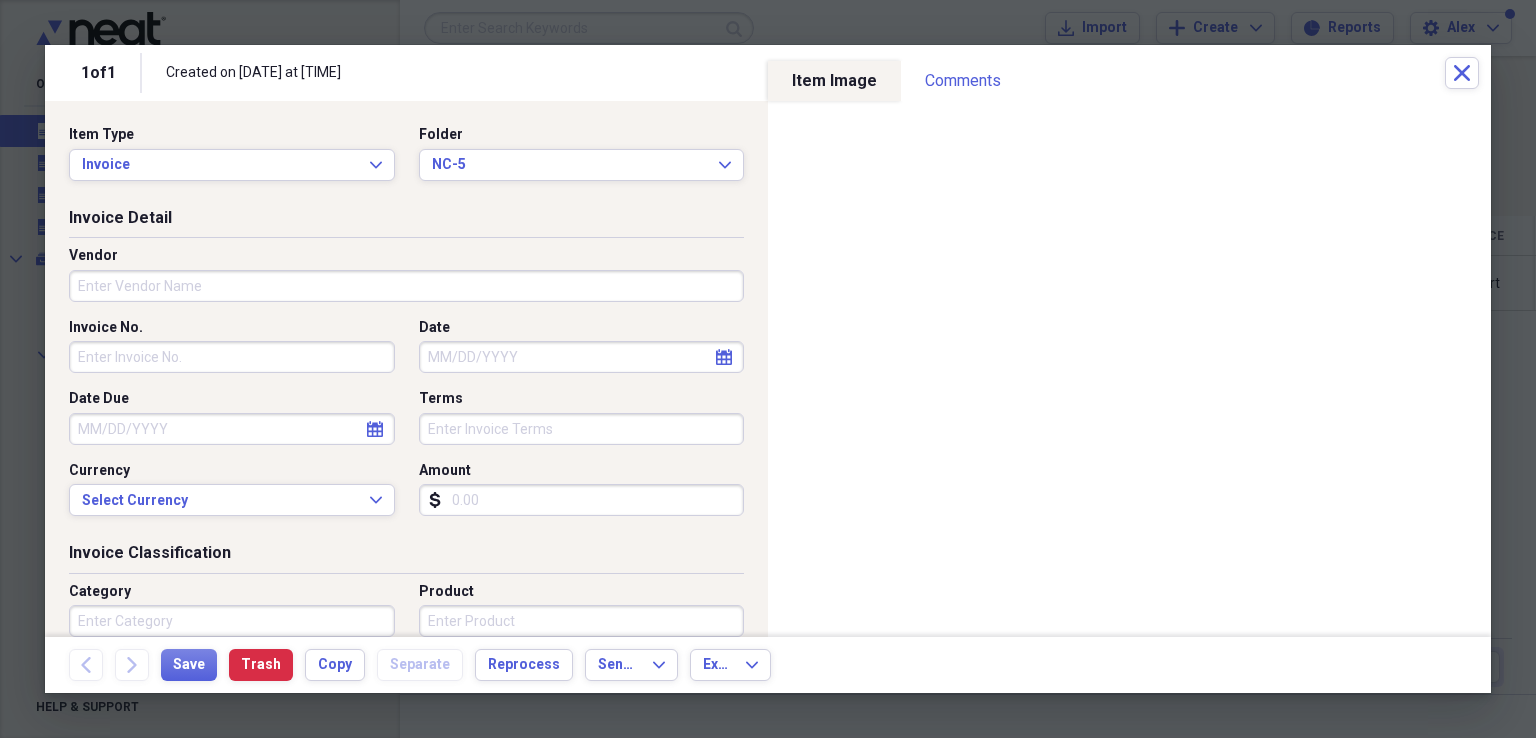 click on "Vendor" at bounding box center (406, 286) 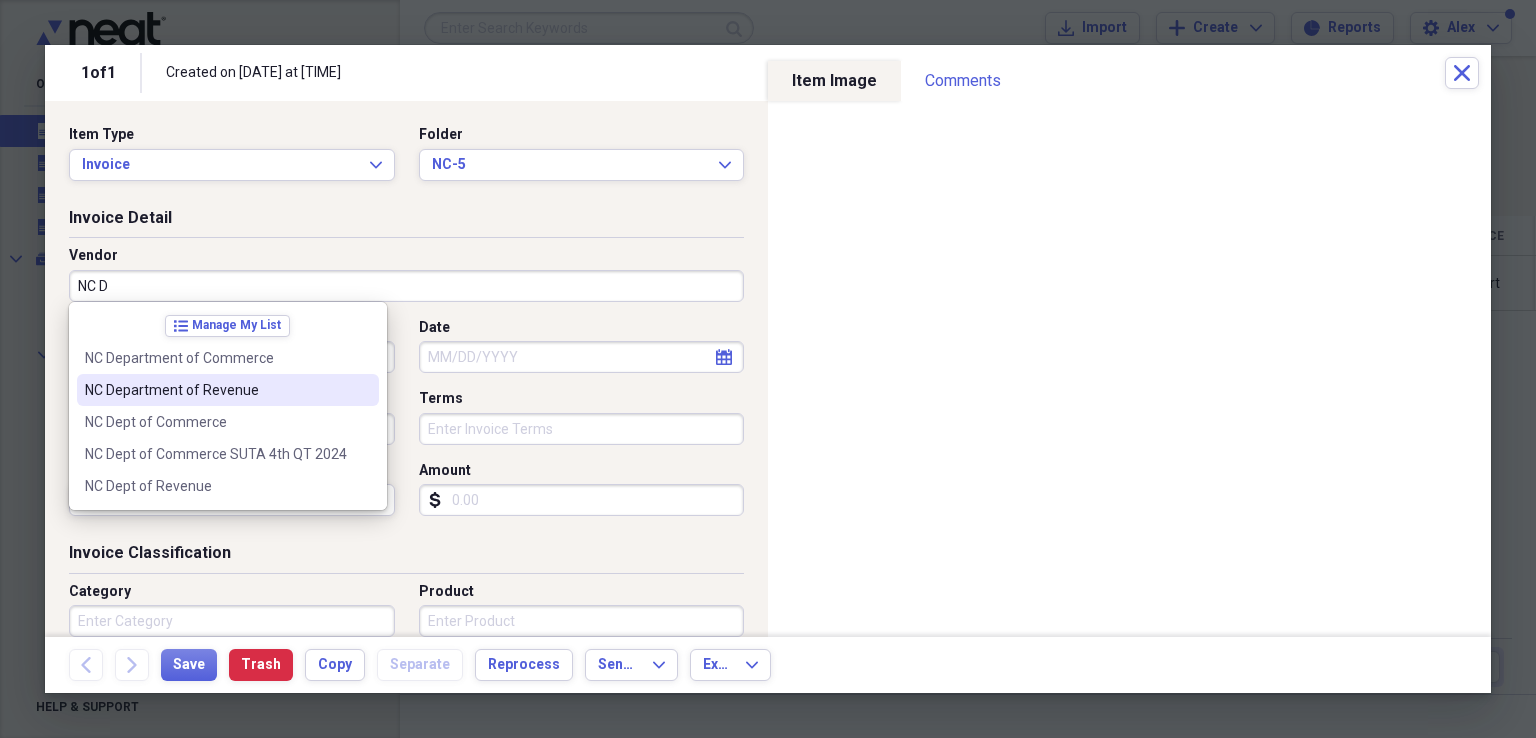 click on "NC Department of Revenue" at bounding box center [216, 390] 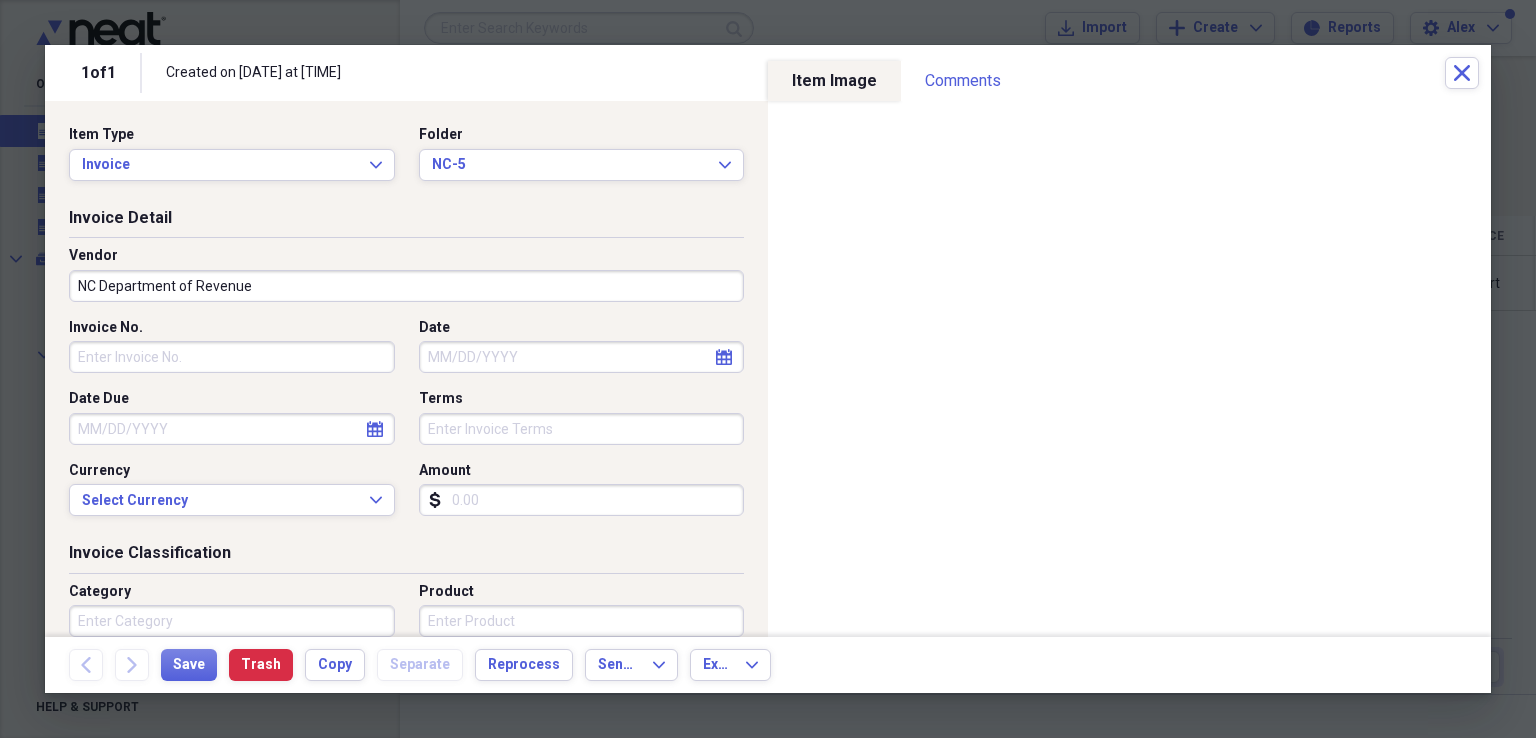 type on "Invoice" 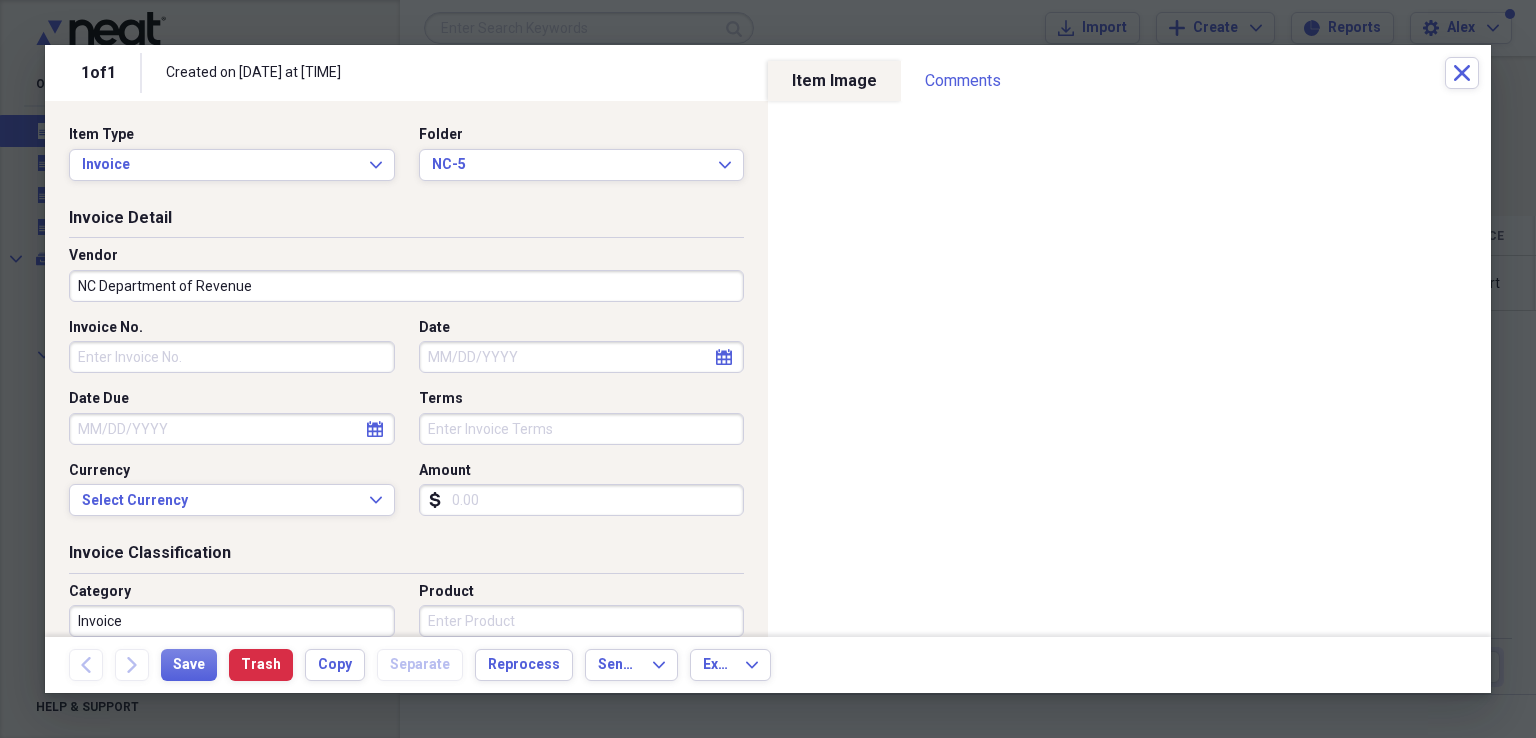 click on "calendar" 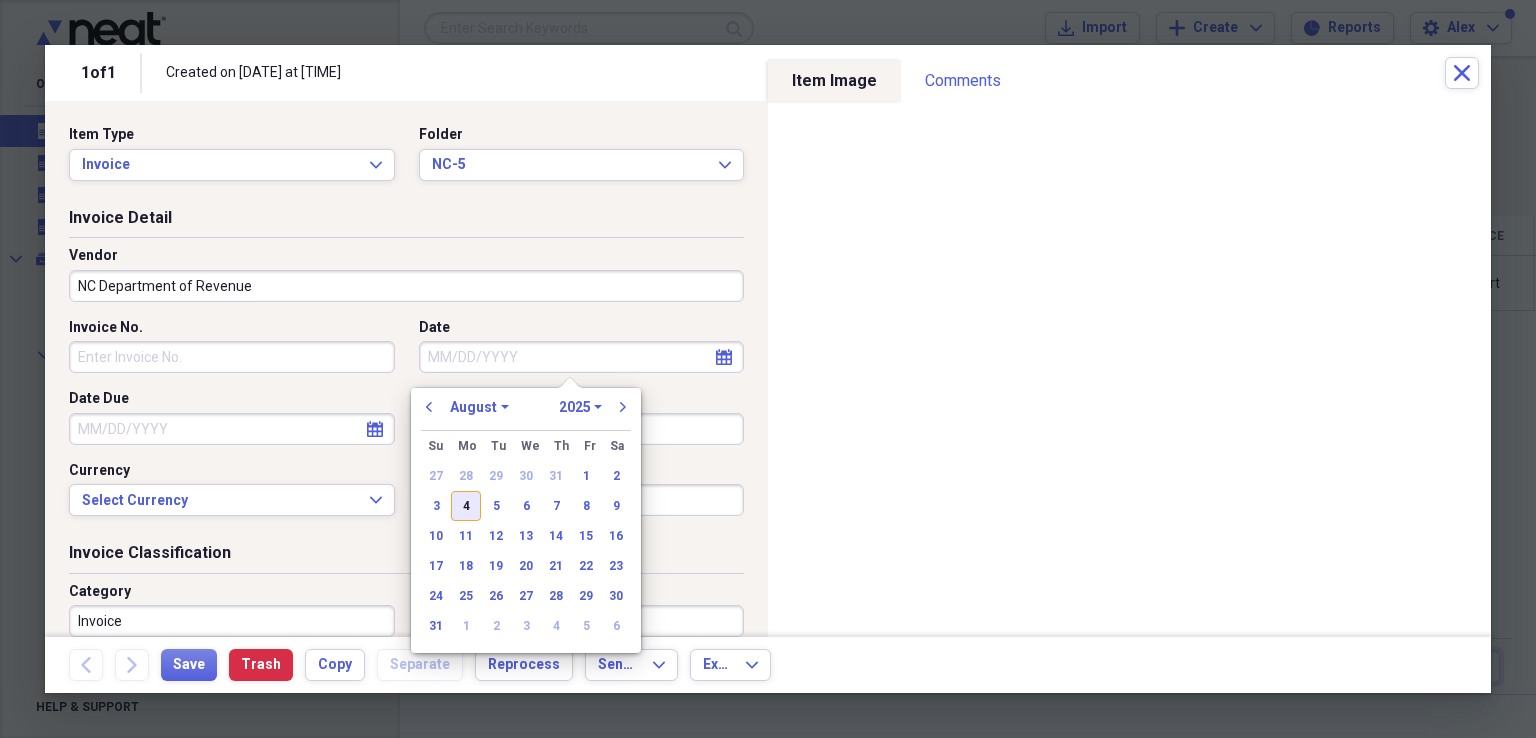 click on "4" at bounding box center (466, 506) 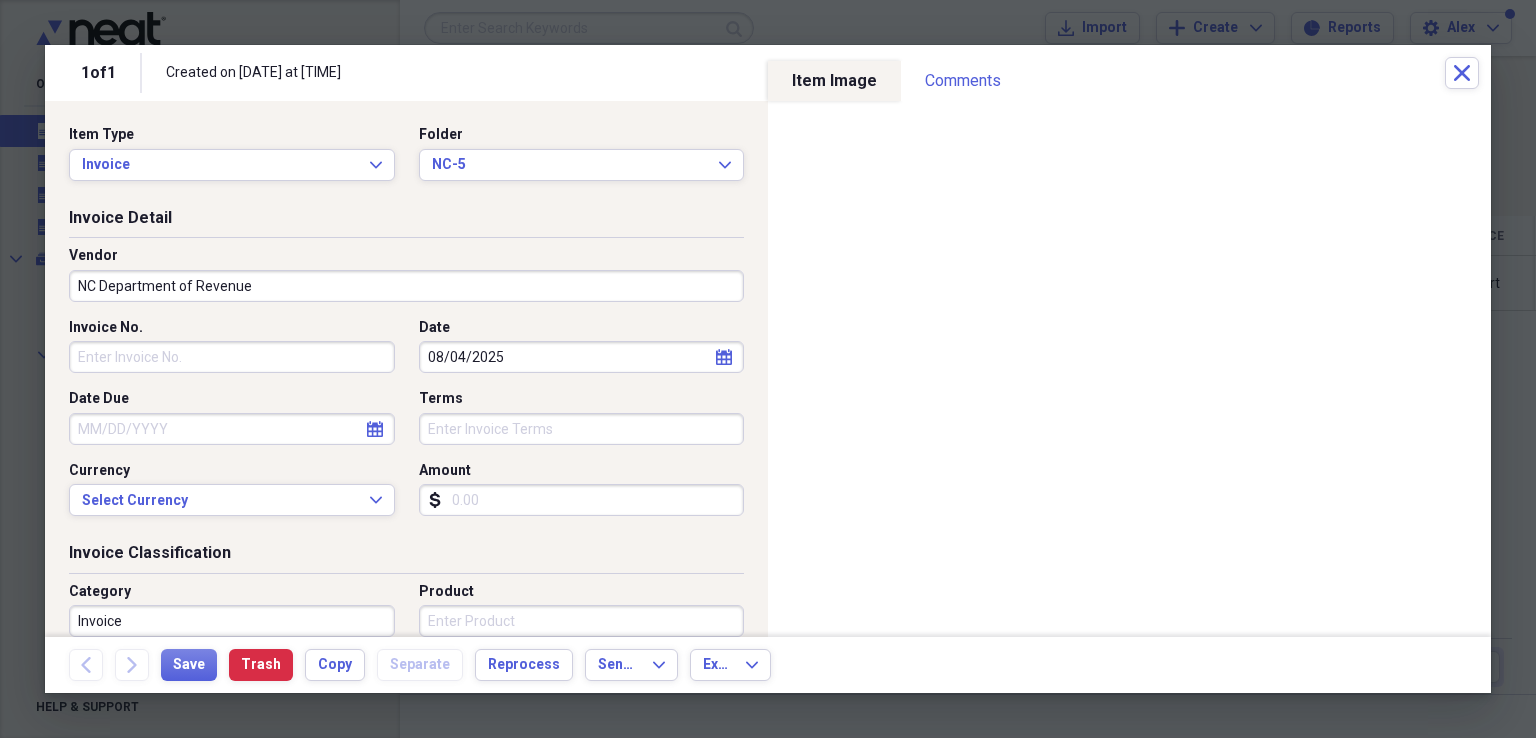 click on "calendar" 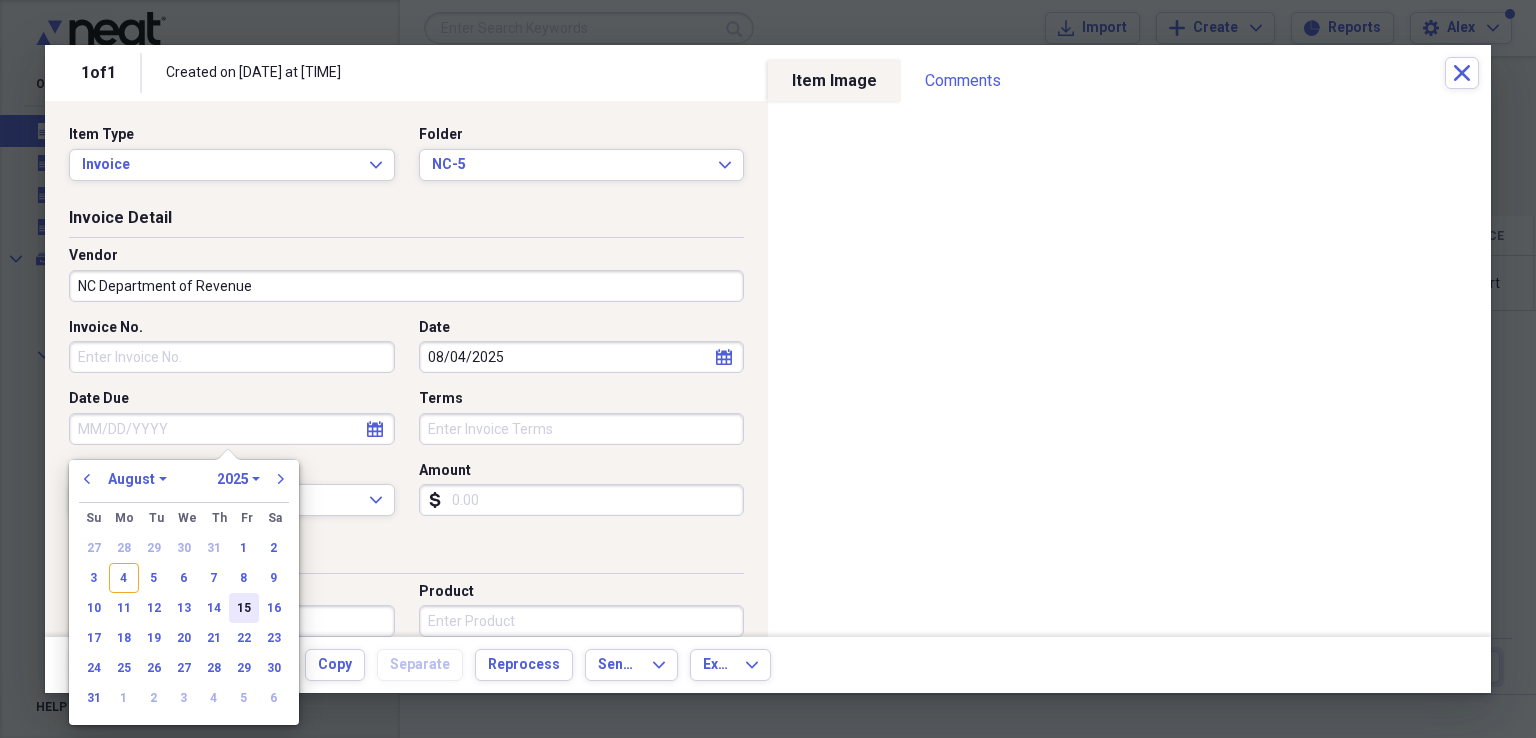 click on "15" at bounding box center [244, 608] 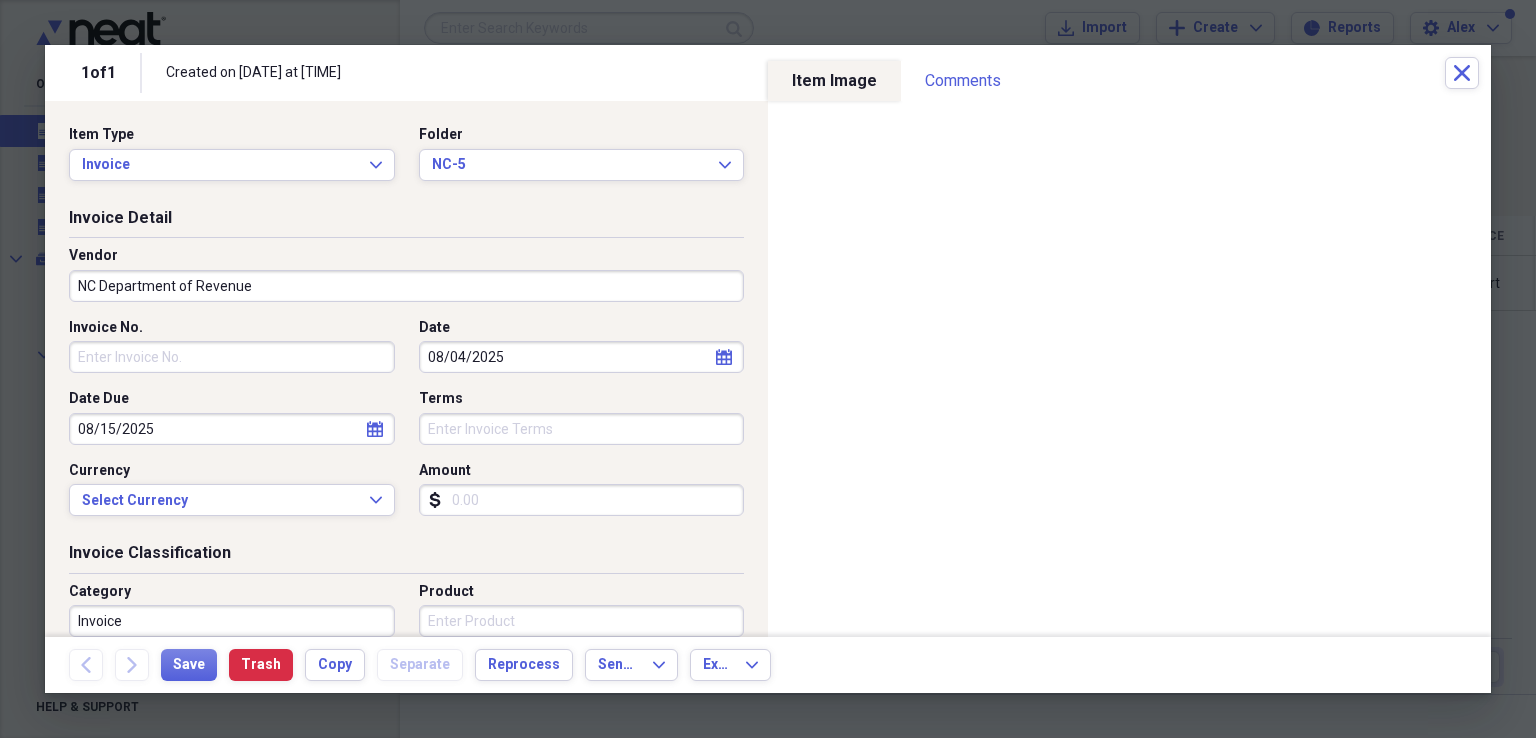 click on "Amount" at bounding box center (582, 500) 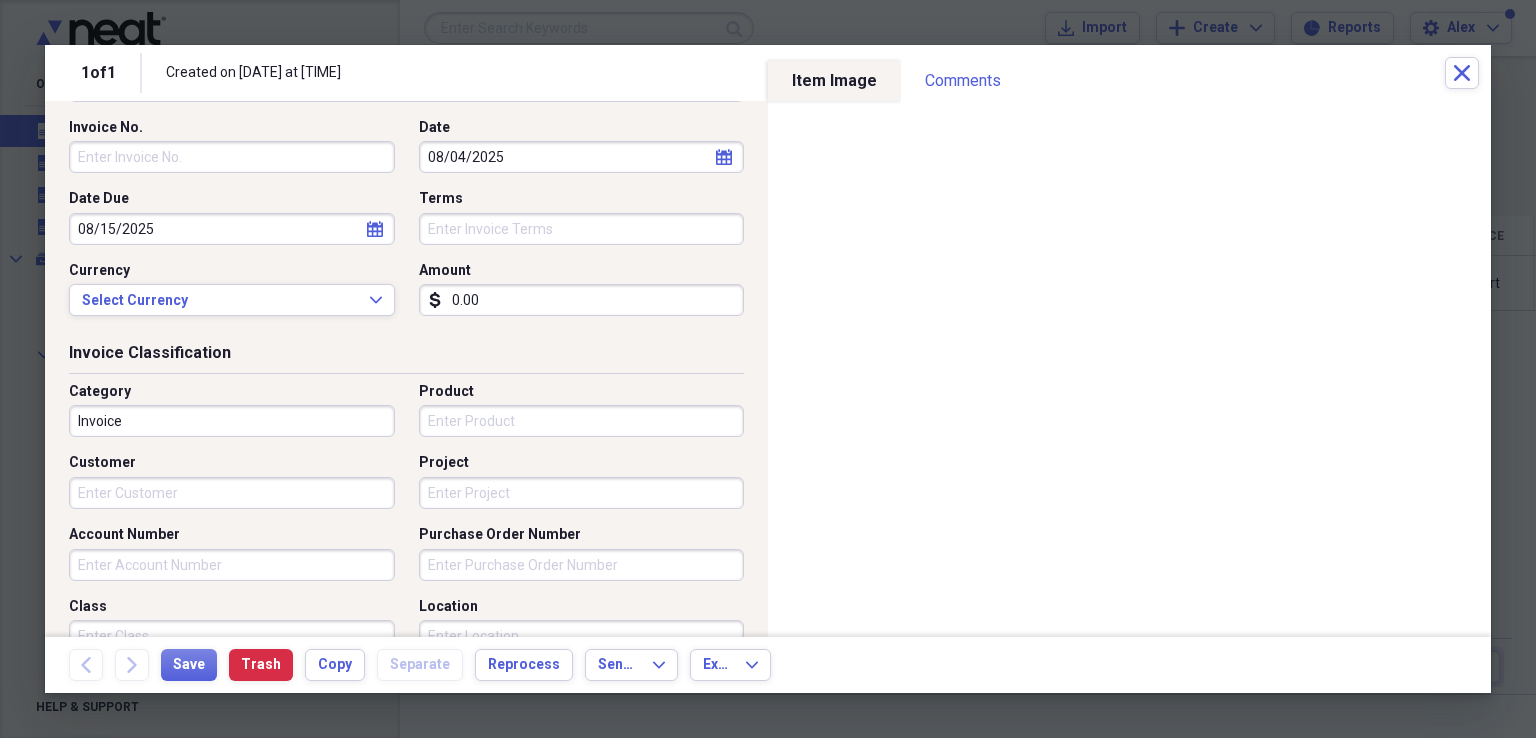 scroll, scrollTop: 300, scrollLeft: 0, axis: vertical 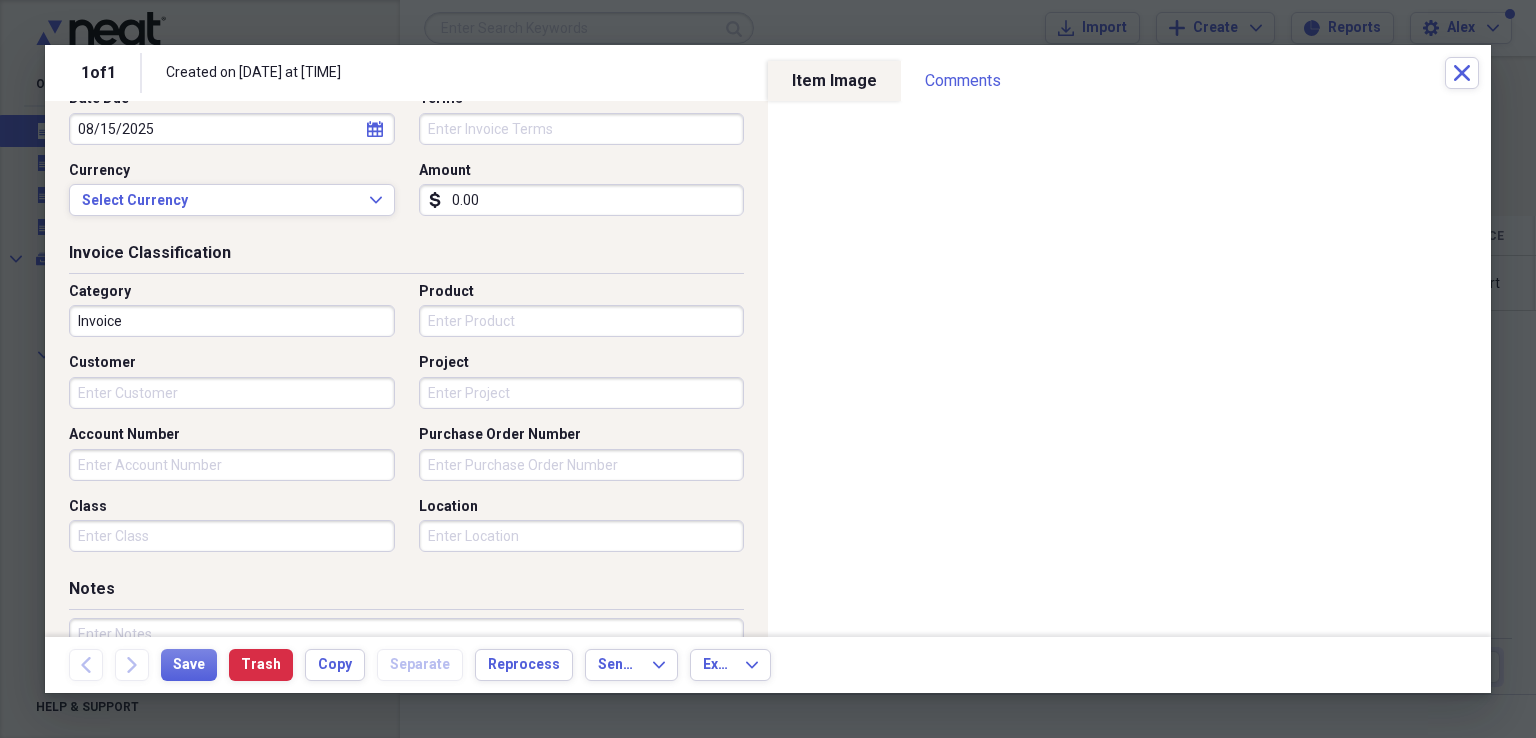type on "0.00" 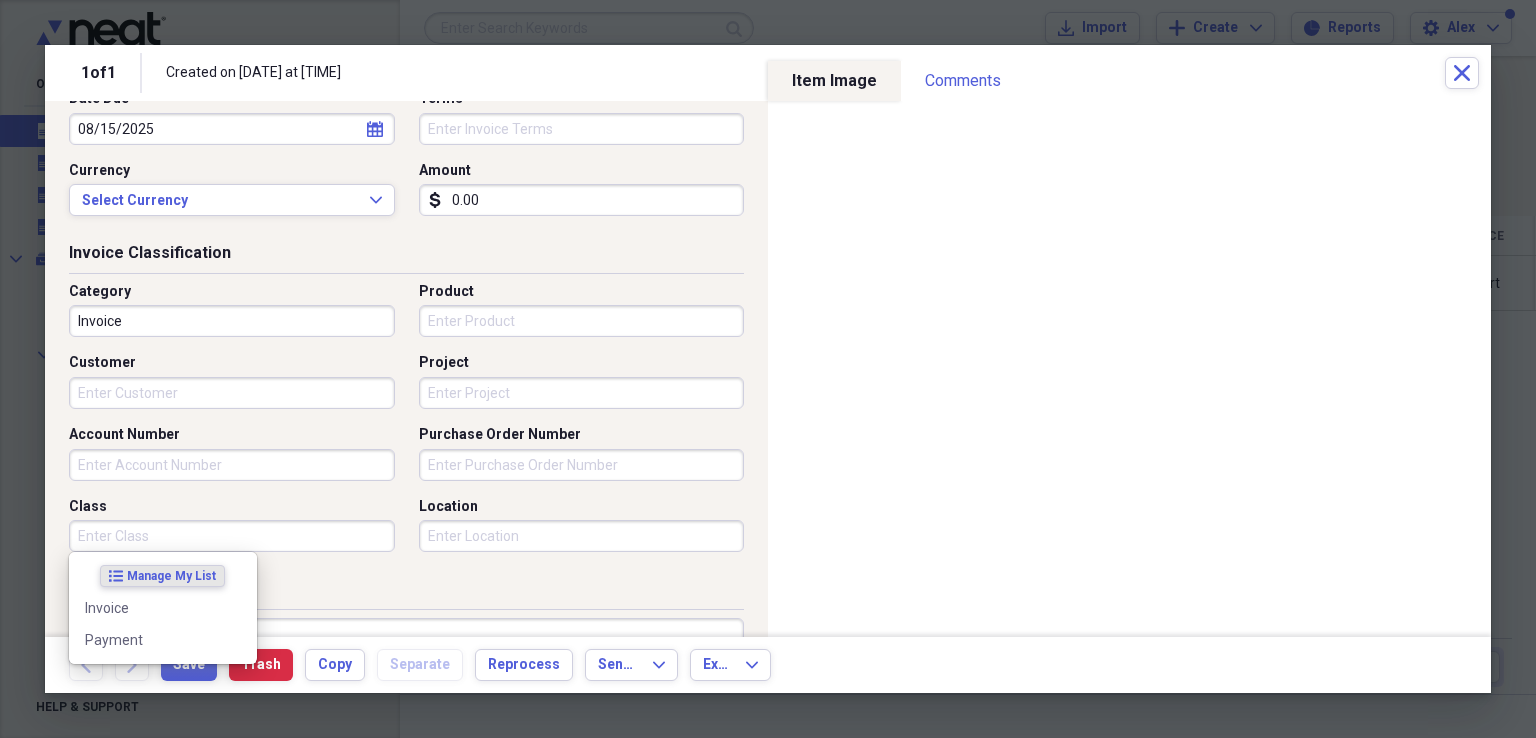click on "Class" at bounding box center (232, 536) 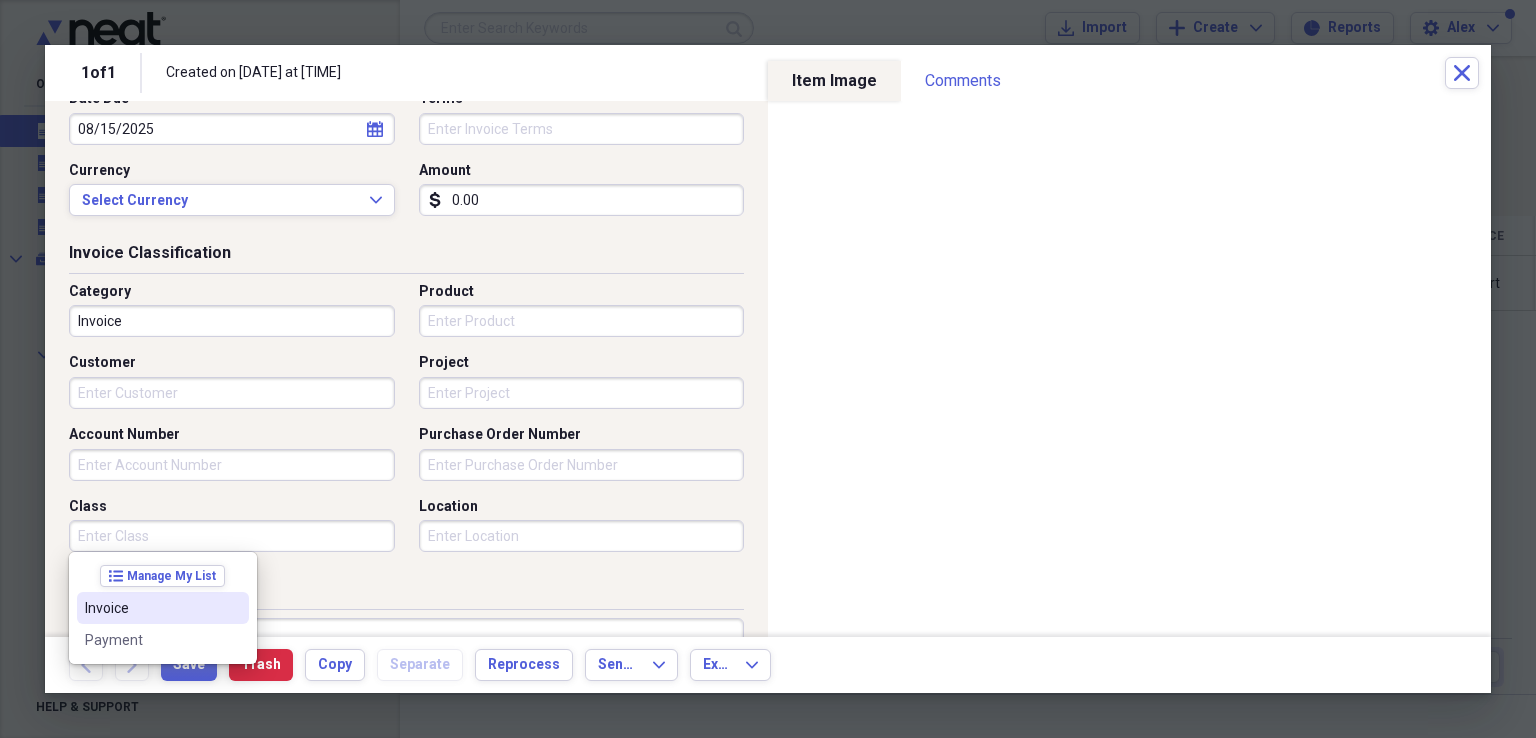click on "Invoice" at bounding box center (151, 608) 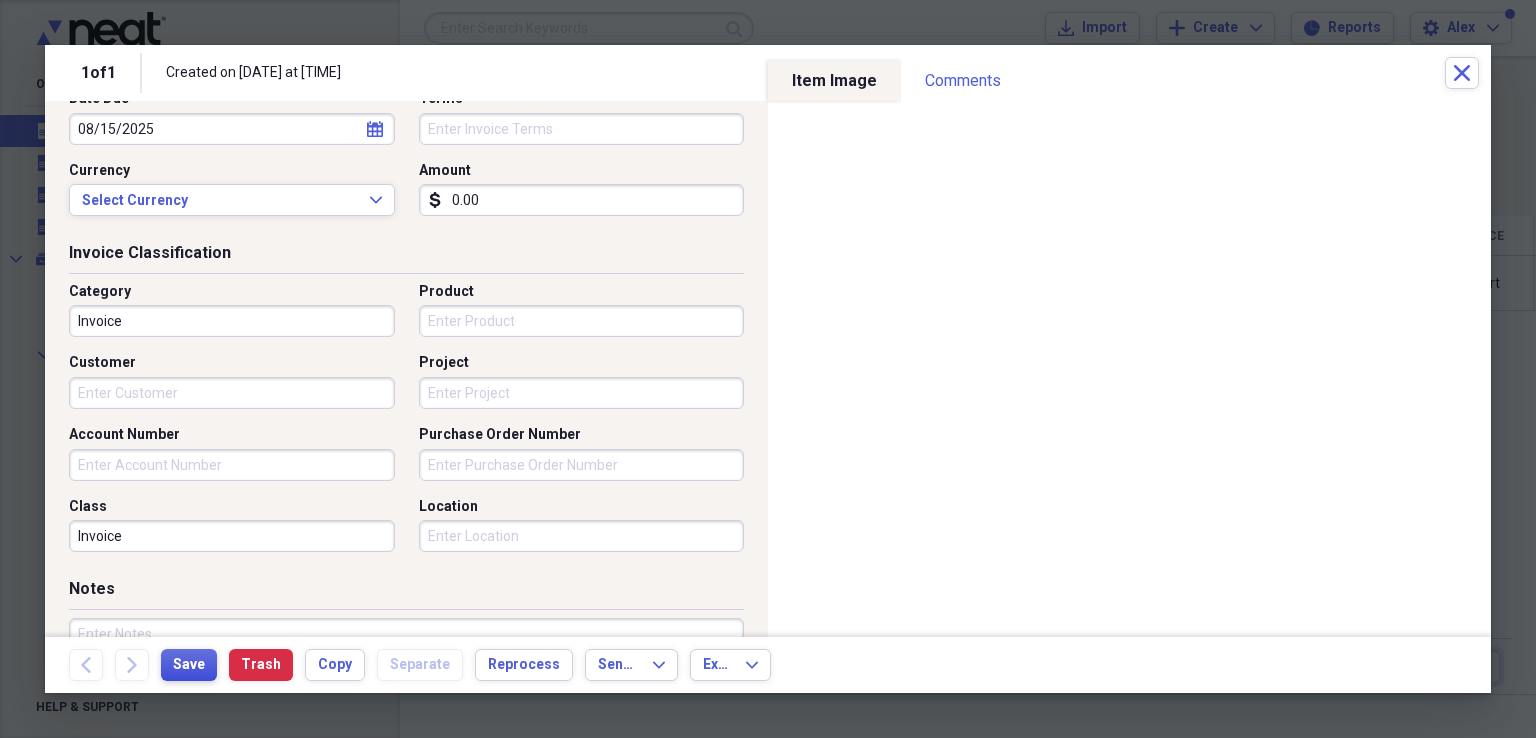 click on "Save" at bounding box center (189, 665) 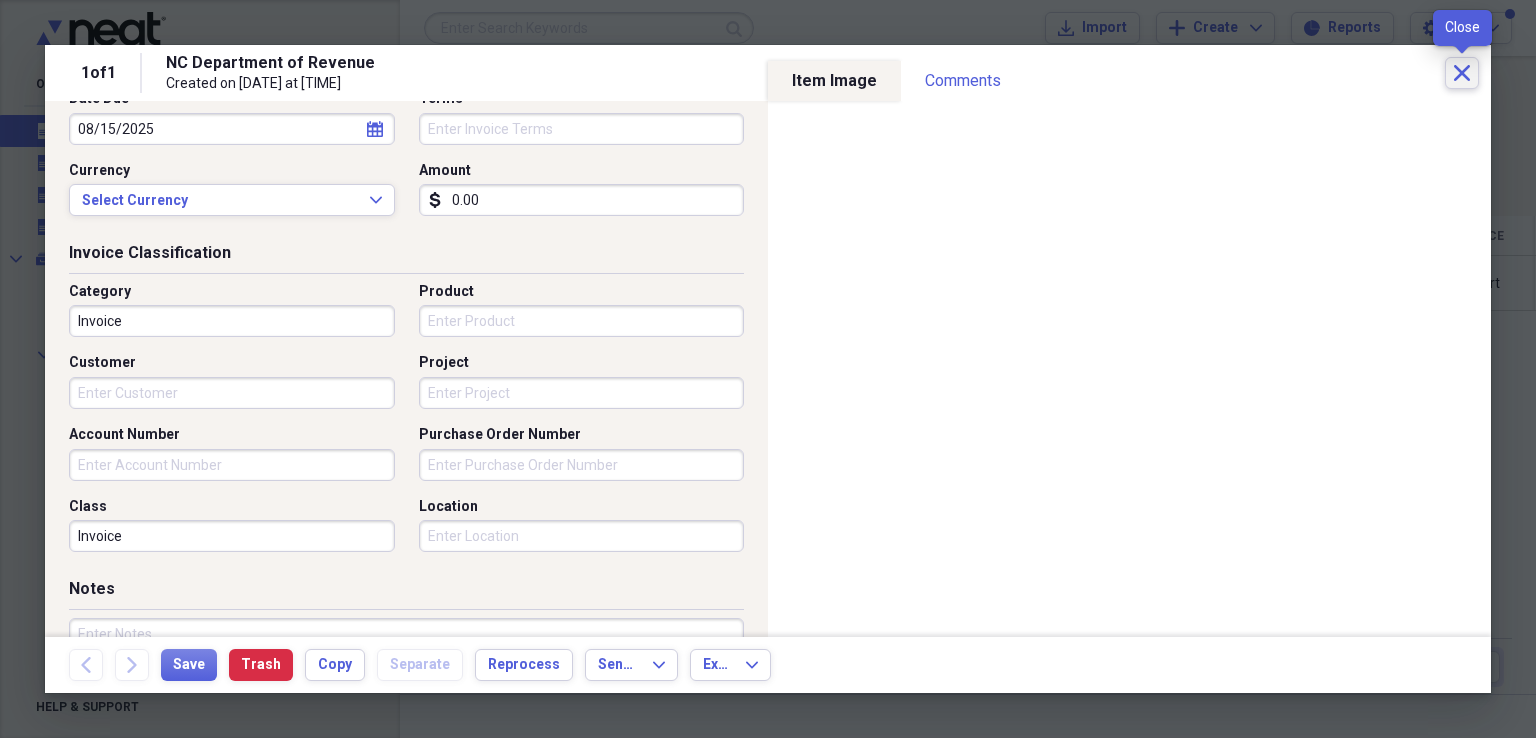 click on "Close" at bounding box center (1462, 73) 